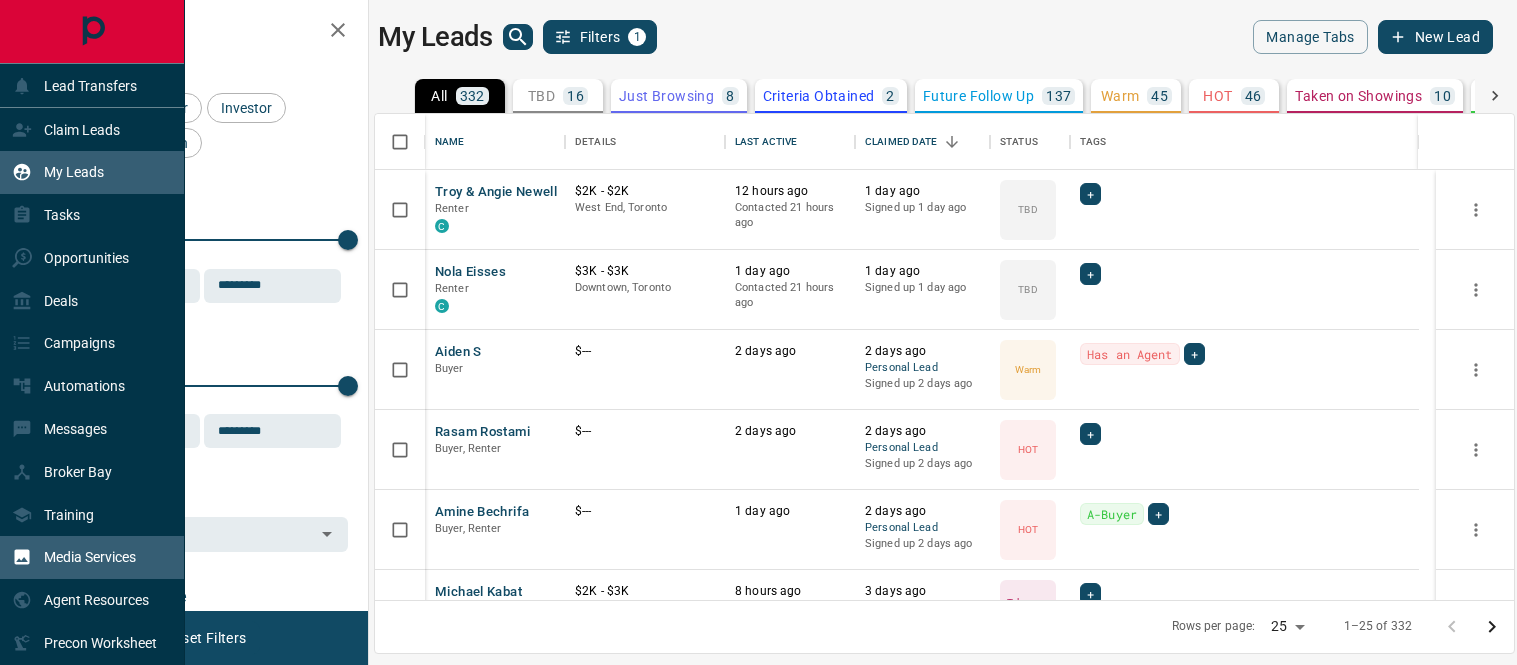 scroll, scrollTop: 0, scrollLeft: 0, axis: both 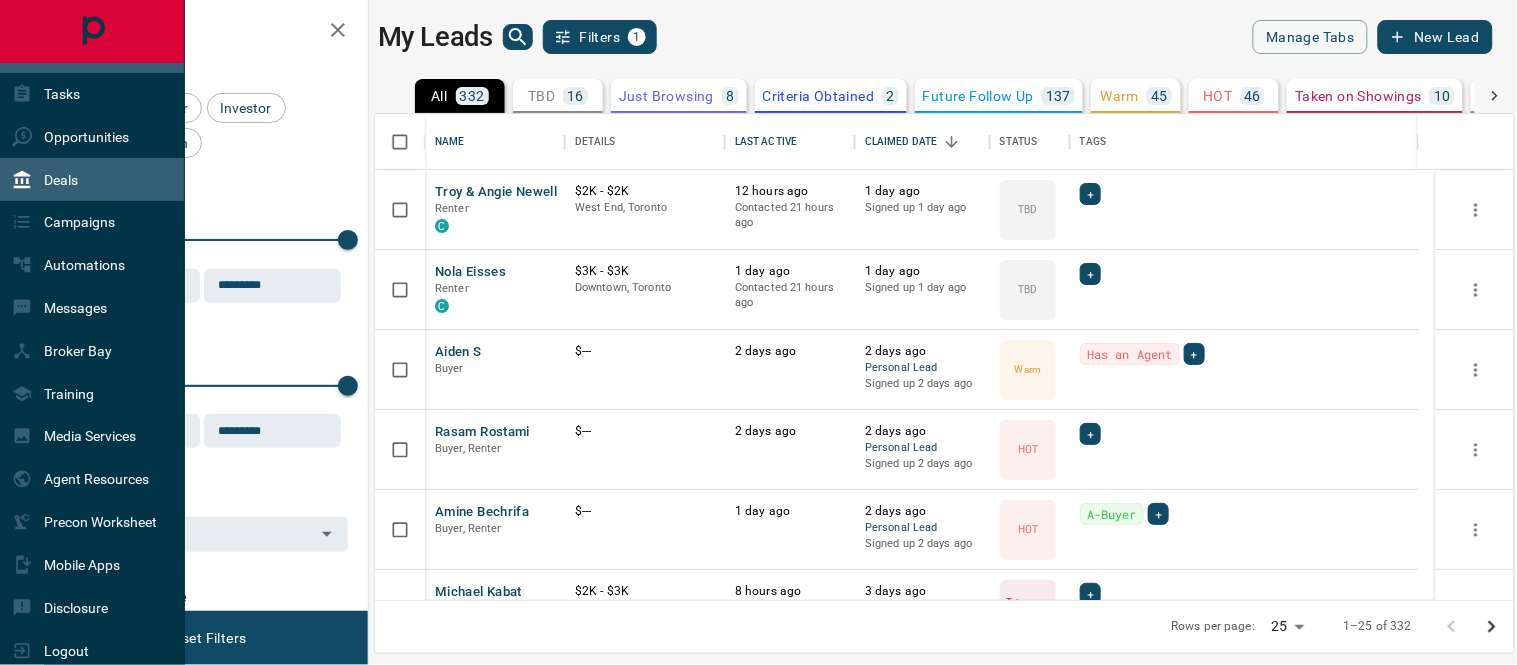click on "Deals" at bounding box center [61, 180] 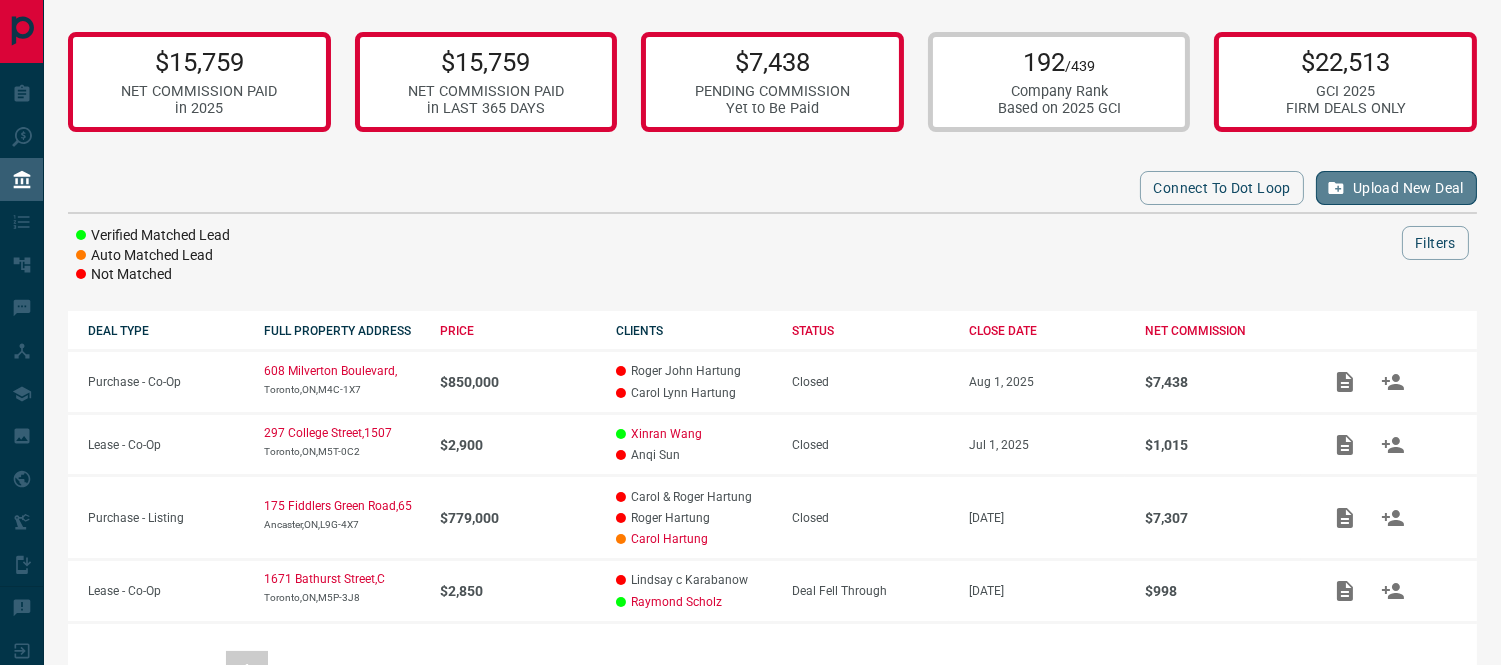 click on "Upload New Deal" at bounding box center (1396, 188) 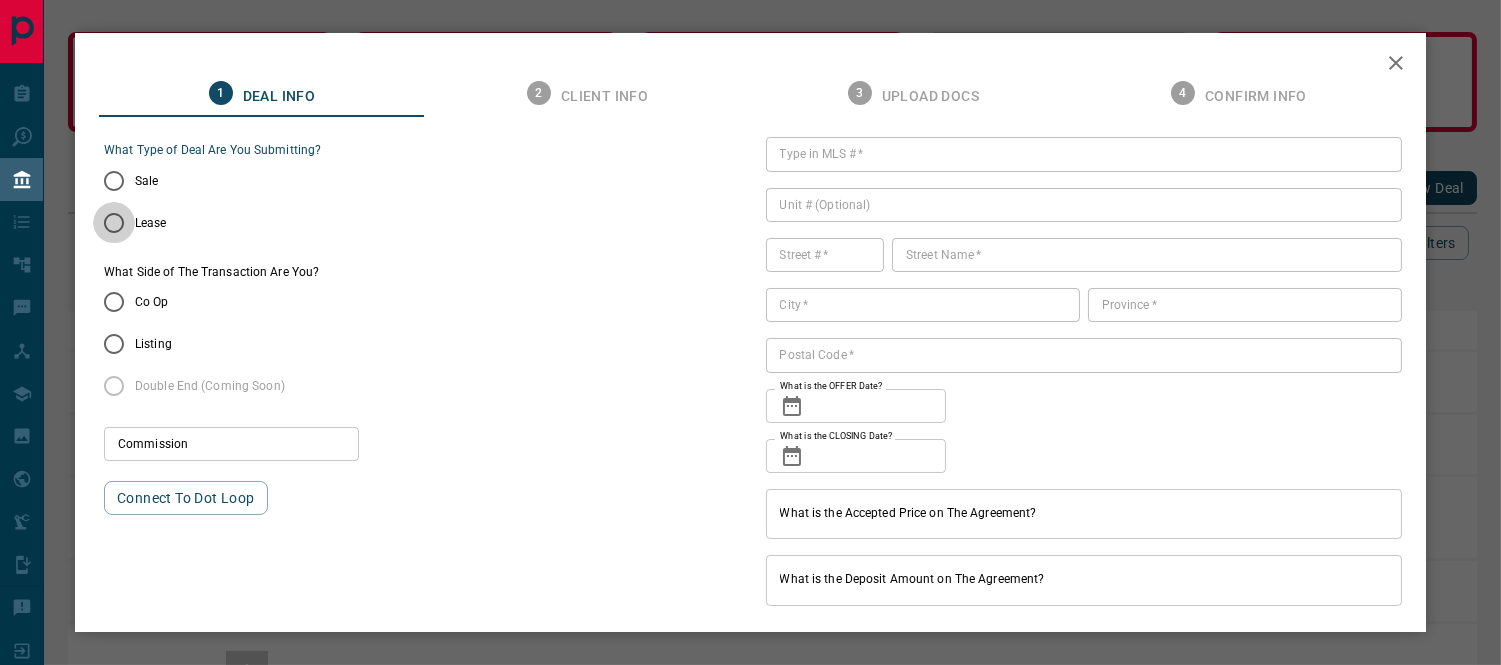 type on "***" 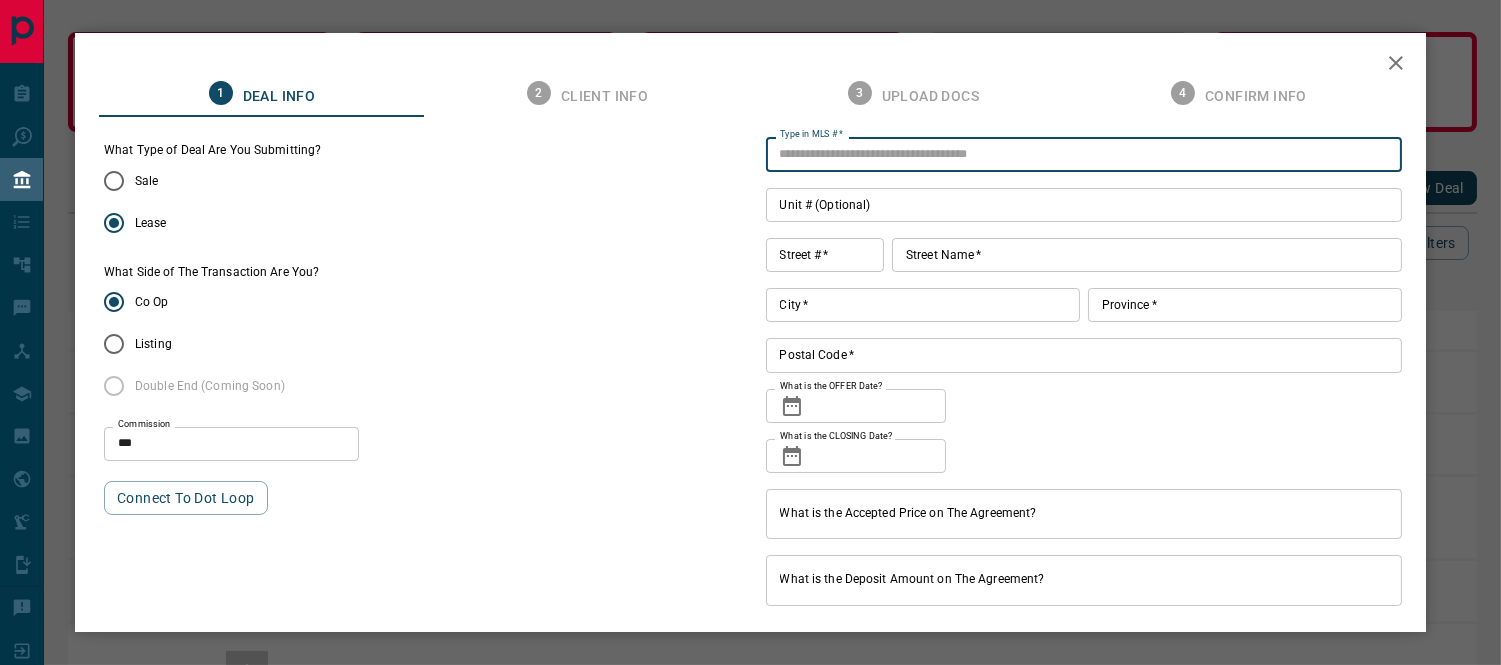 click on "Type in MLS #   *" at bounding box center [1084, 154] 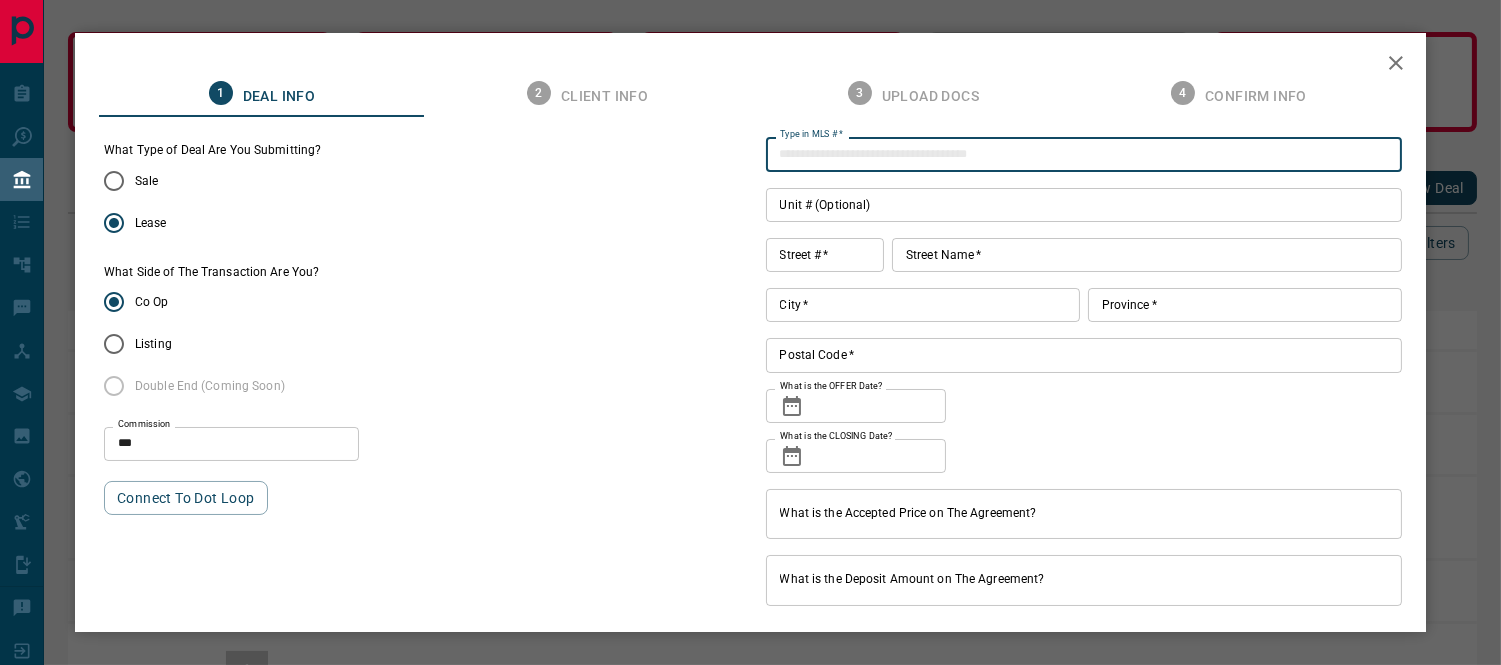 paste on "*********" 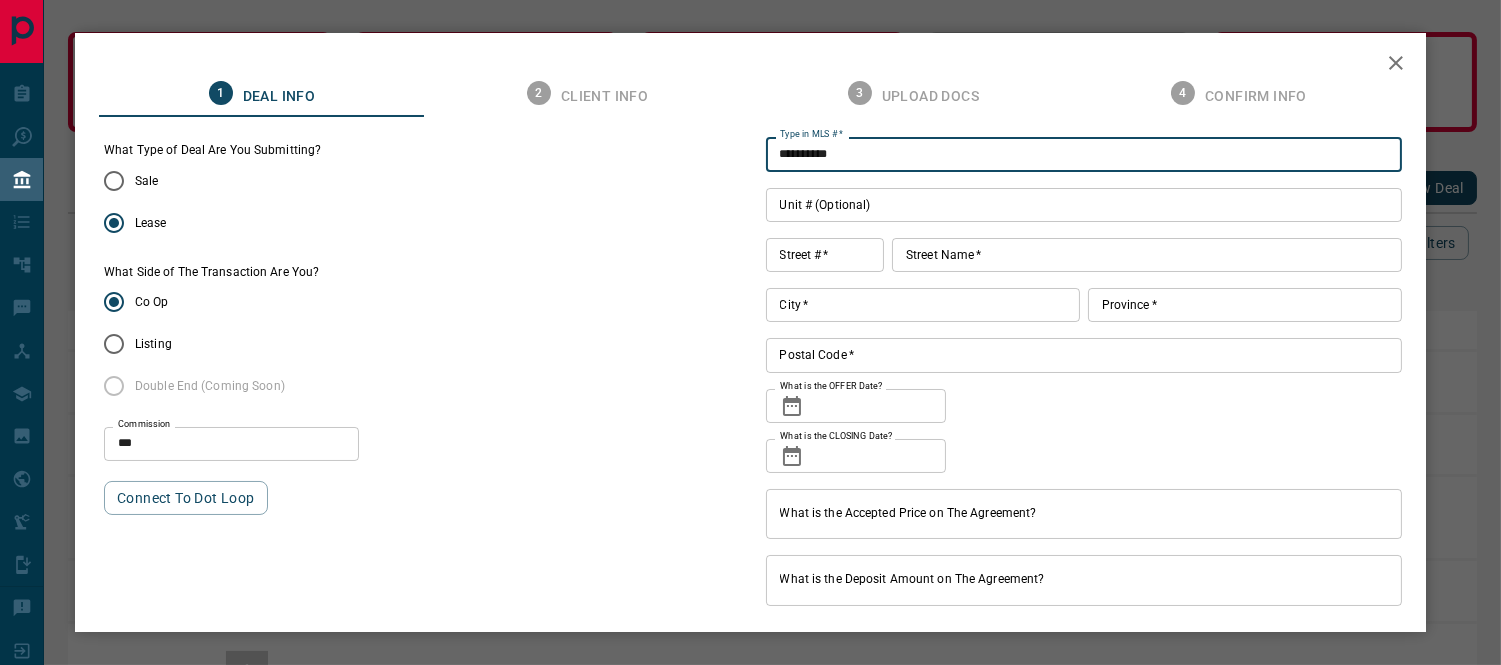type on "*********" 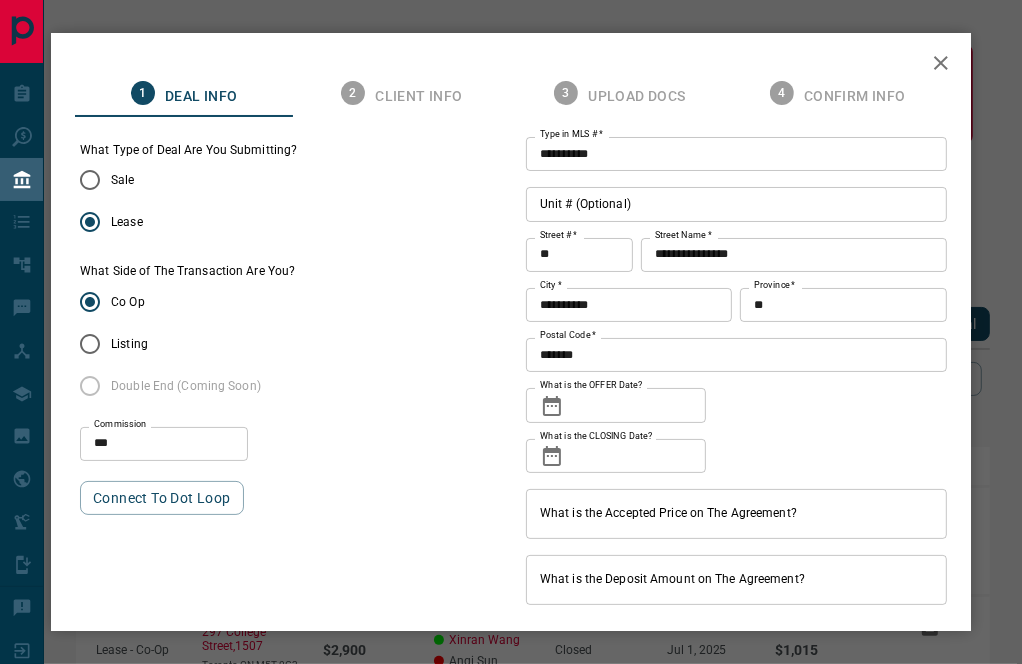 click 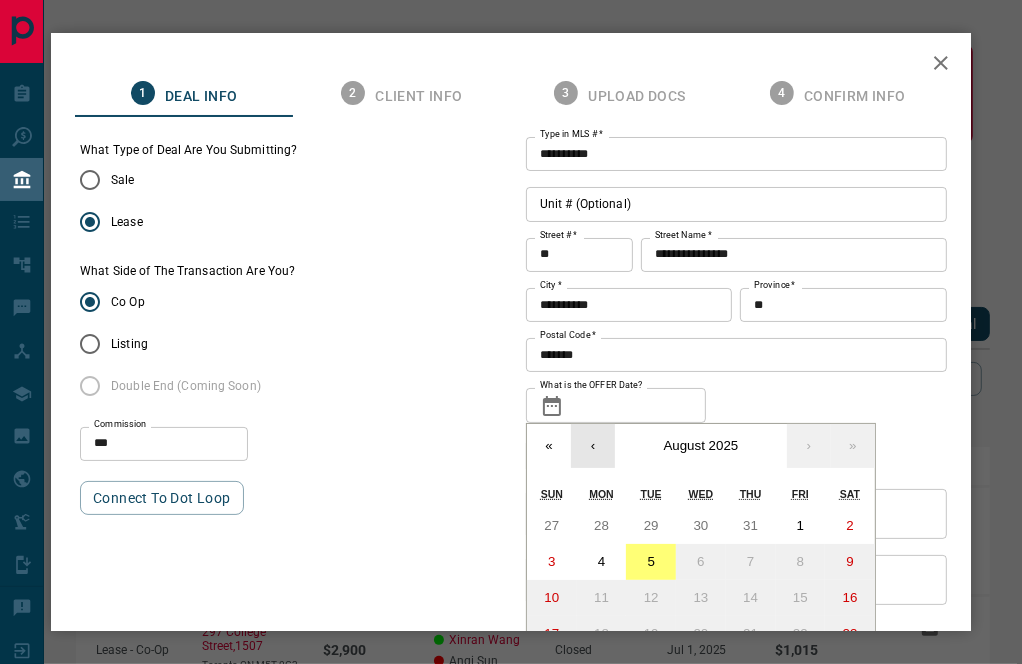 click on "‹" at bounding box center [593, 446] 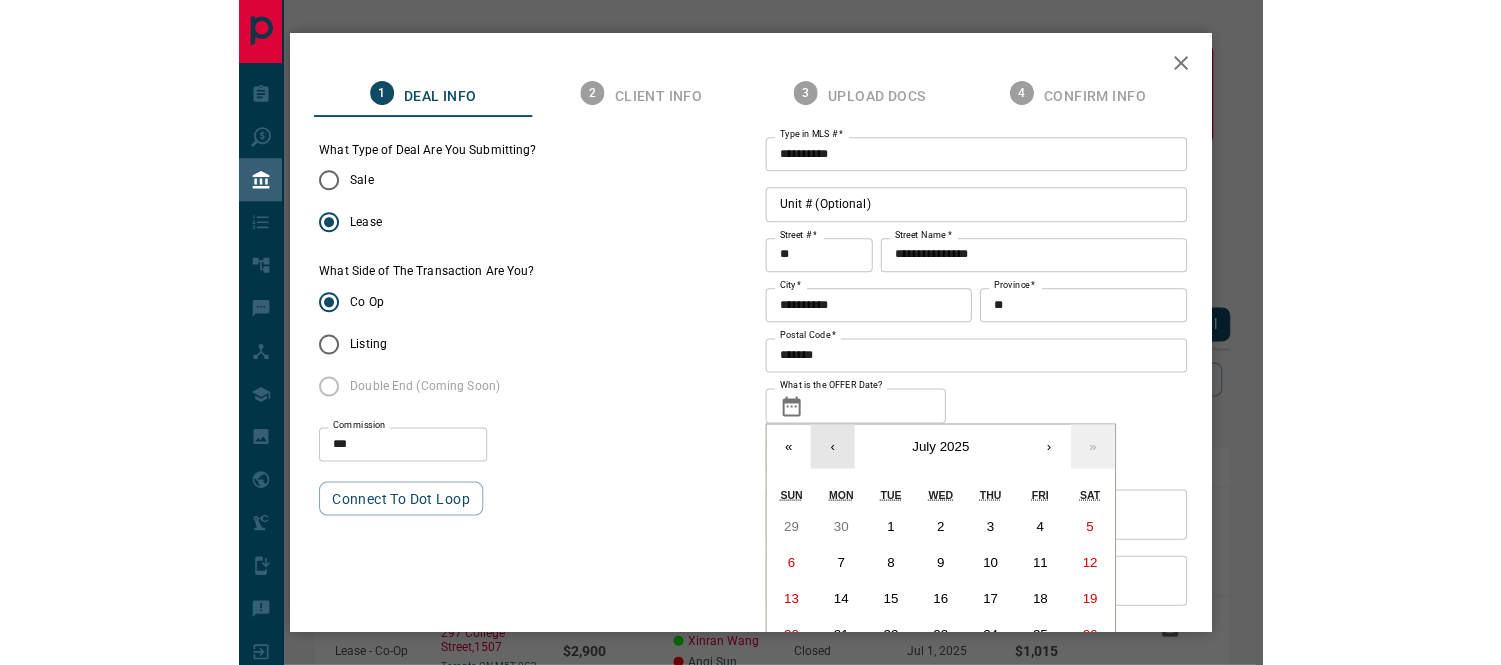 scroll, scrollTop: 94, scrollLeft: 0, axis: vertical 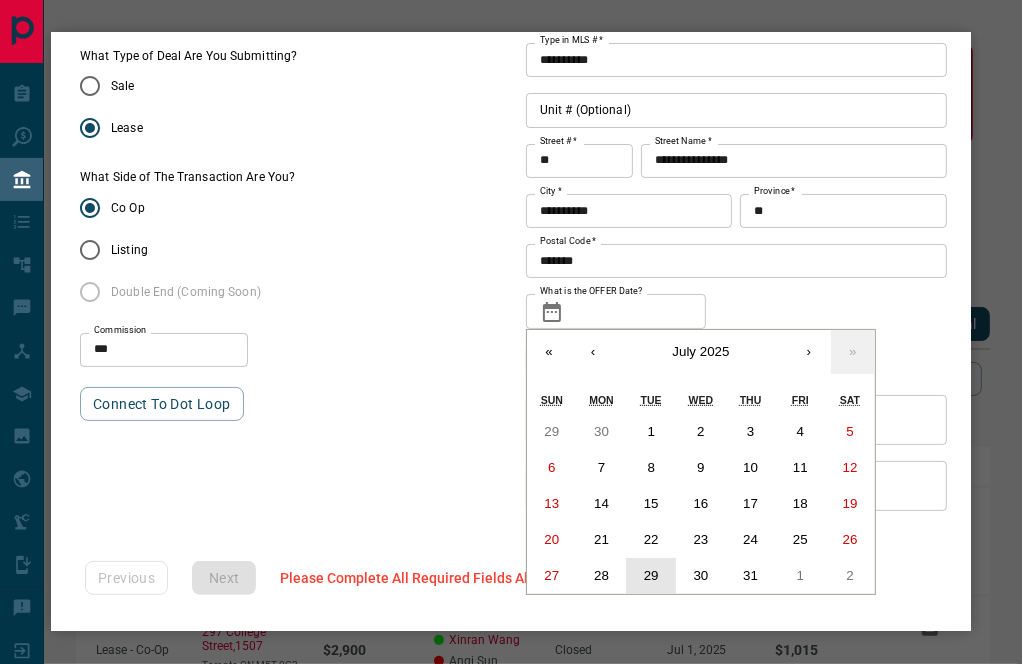 click on "29" at bounding box center (651, 575) 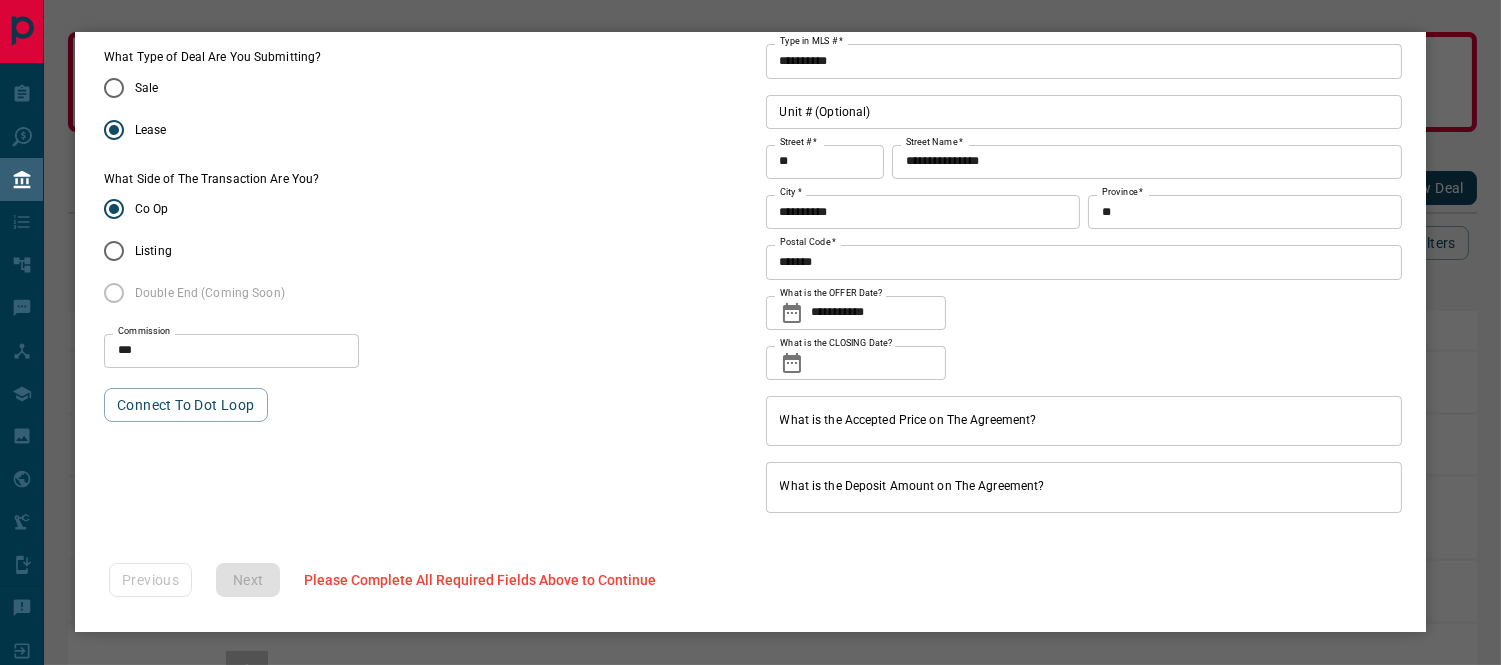 scroll, scrollTop: 93, scrollLeft: 0, axis: vertical 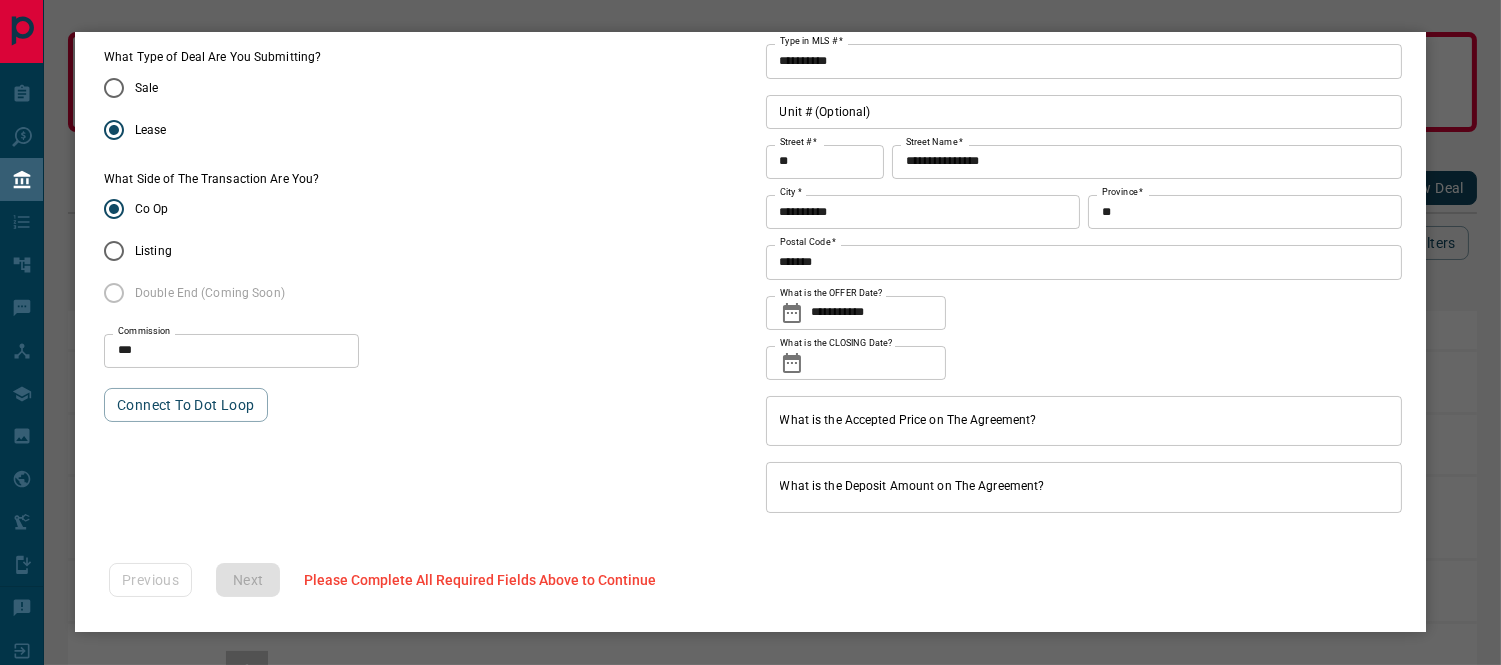 click 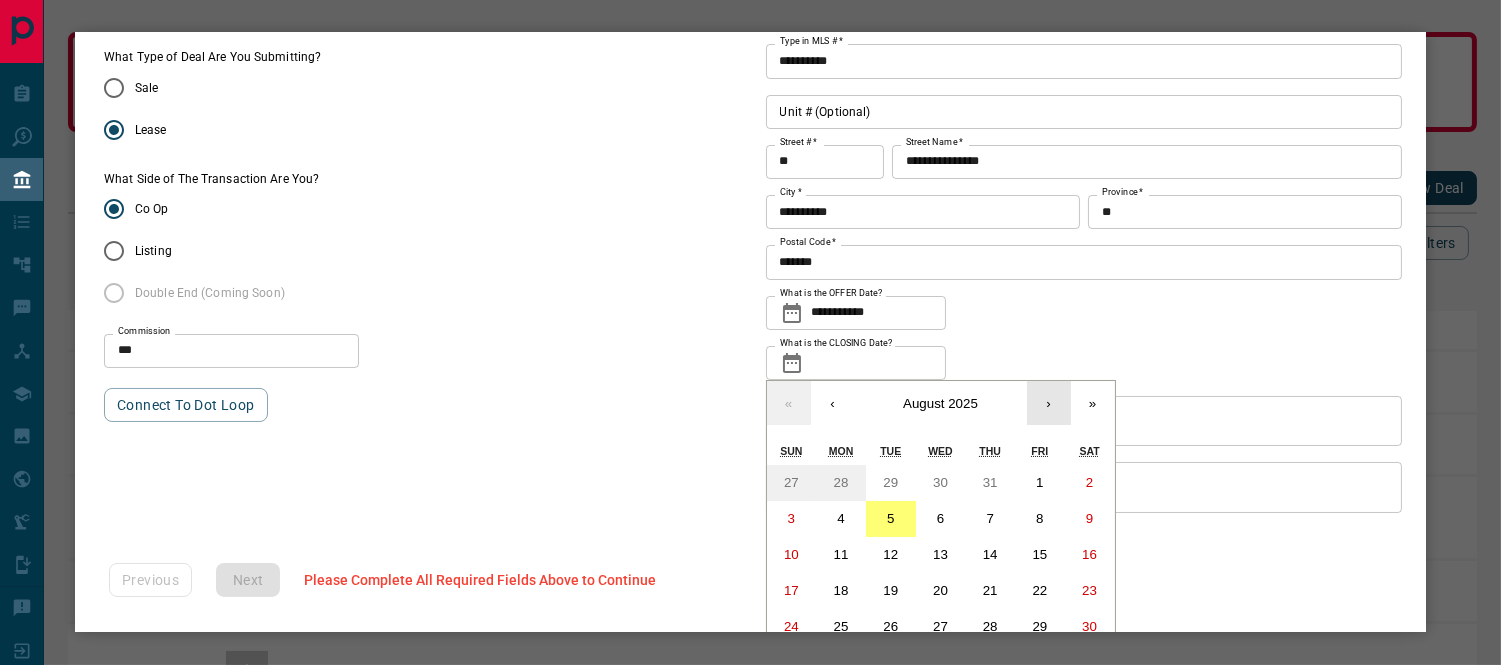 click on "›" at bounding box center [1049, 403] 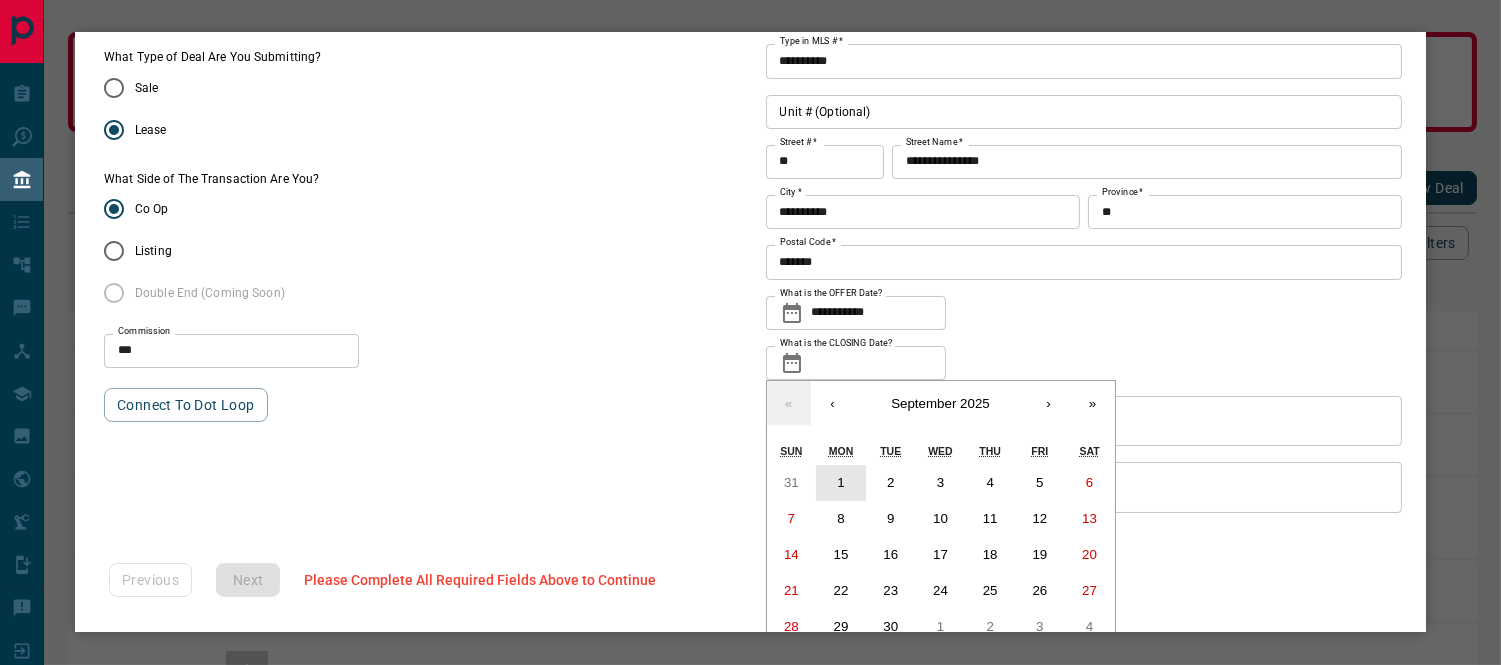 click on "1" at bounding box center (840, 482) 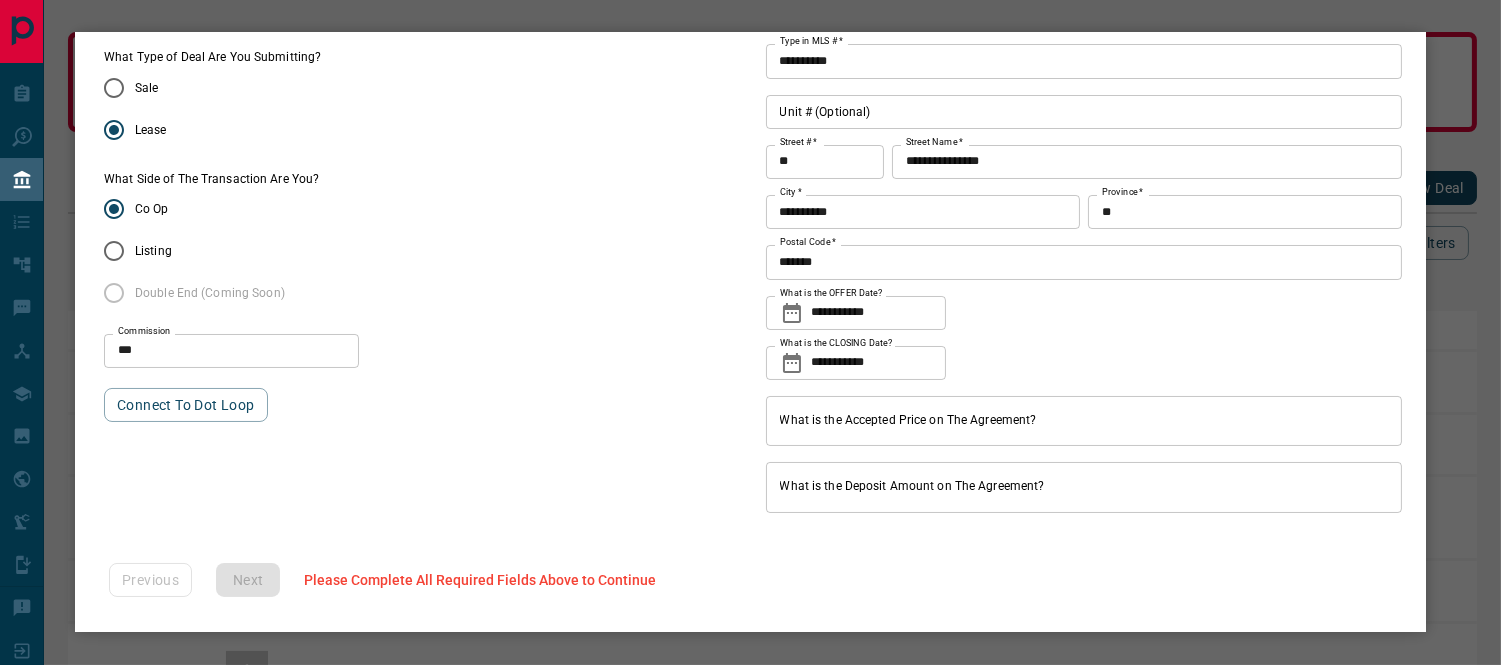 click on "What is the Accepted Price on The Agreement?" at bounding box center (1084, 421) 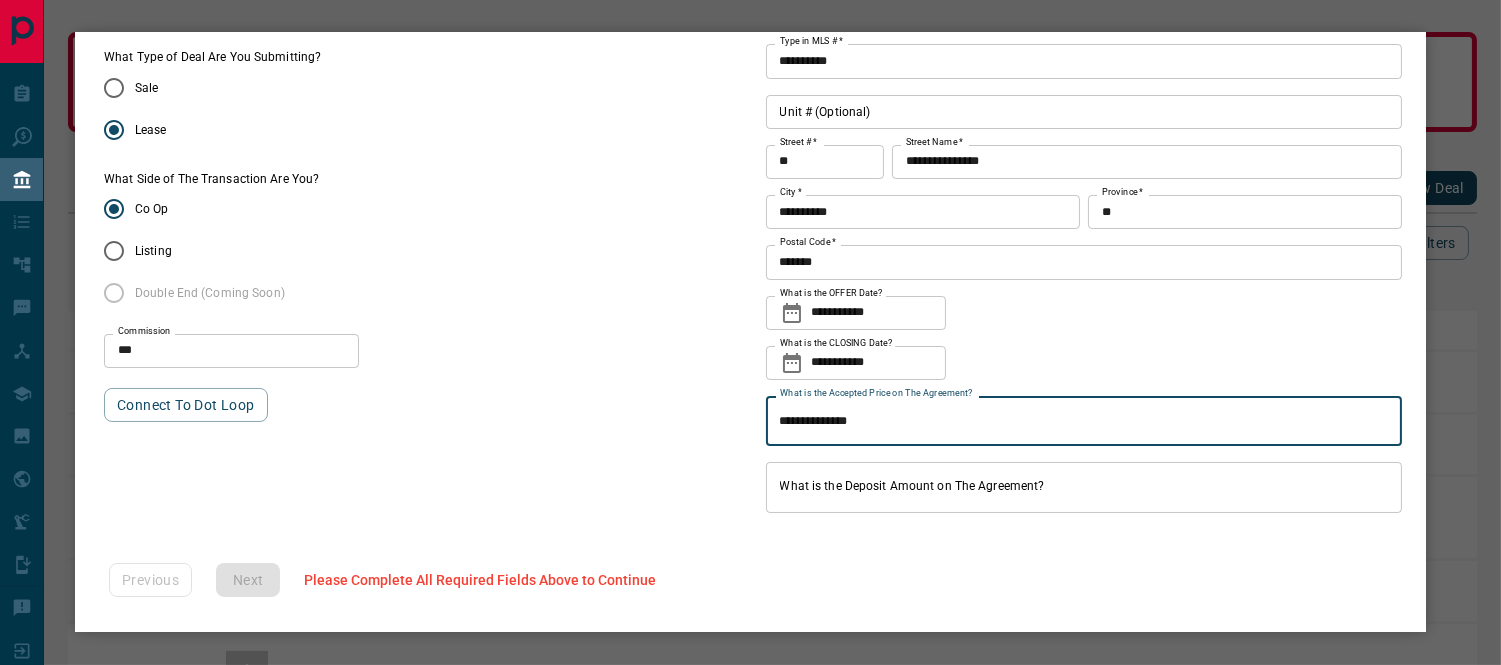 type on "**********" 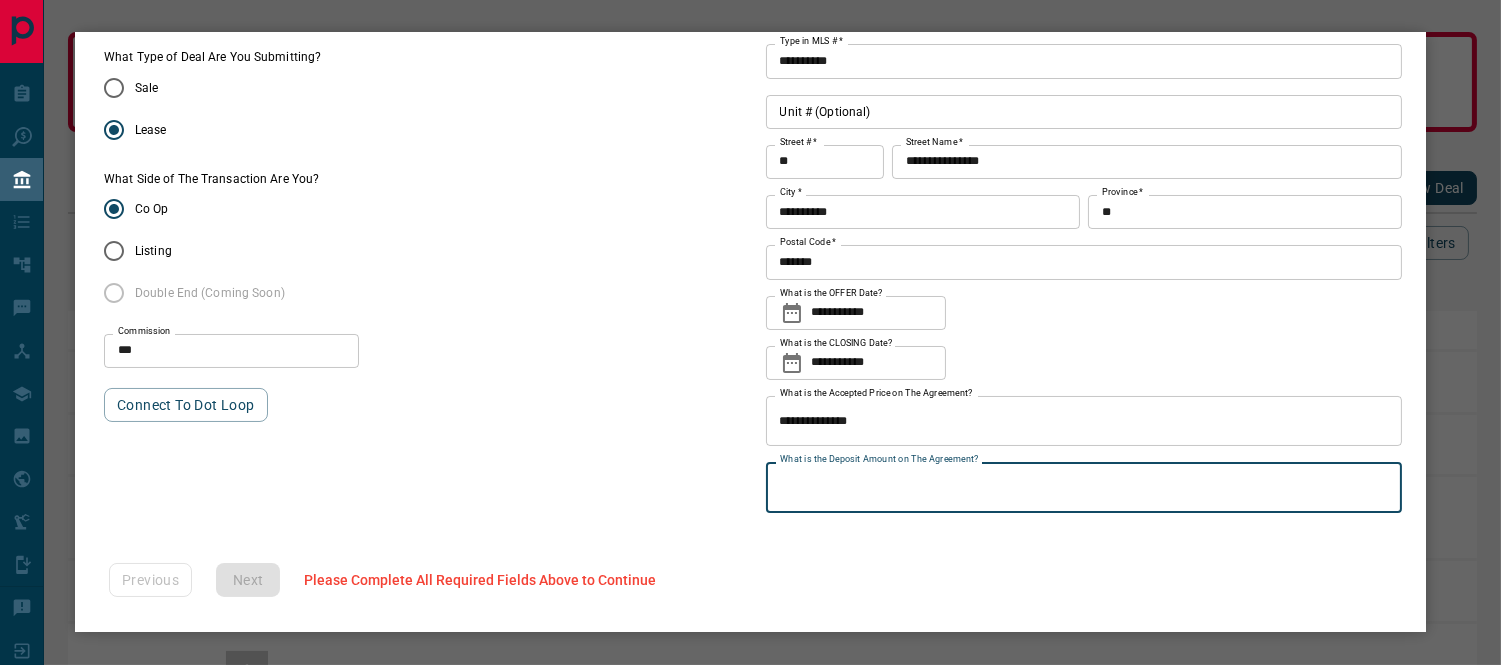 click on "What is the Deposit Amount on The Agreement?" at bounding box center [1084, 487] 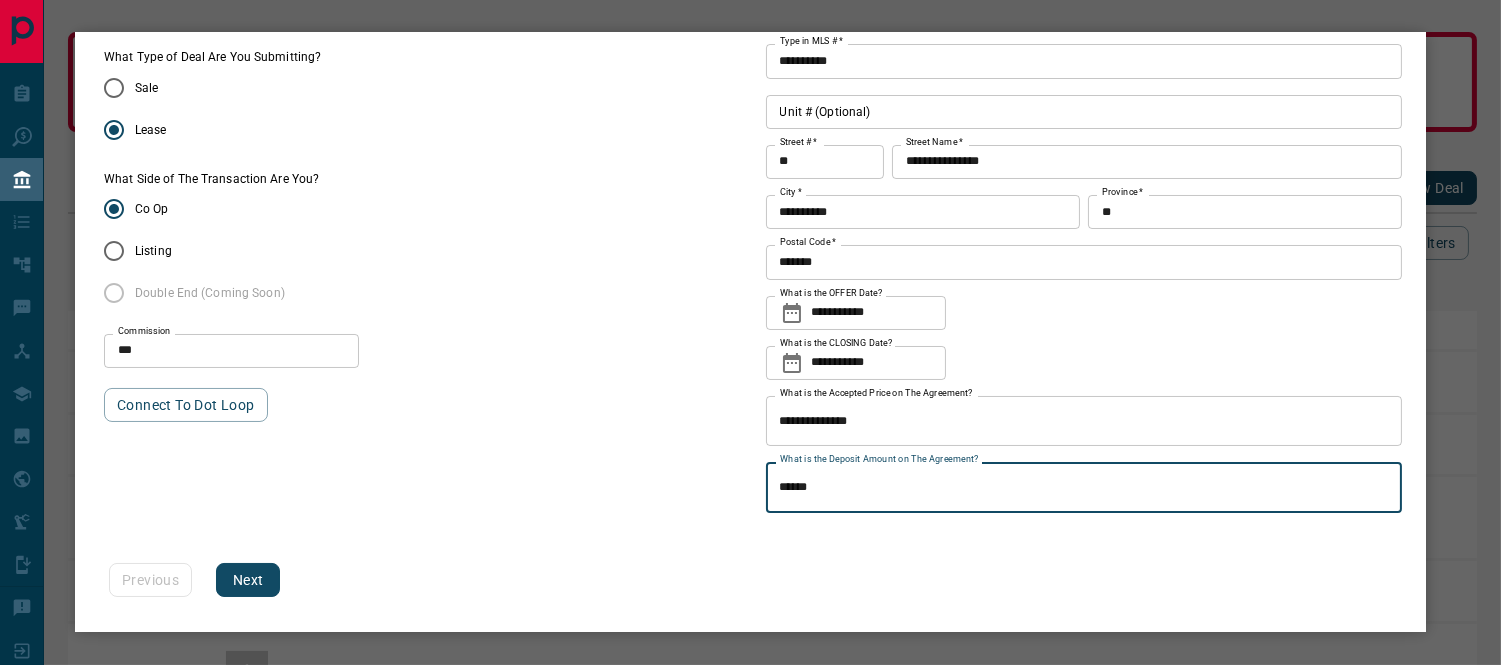 scroll, scrollTop: 63, scrollLeft: 0, axis: vertical 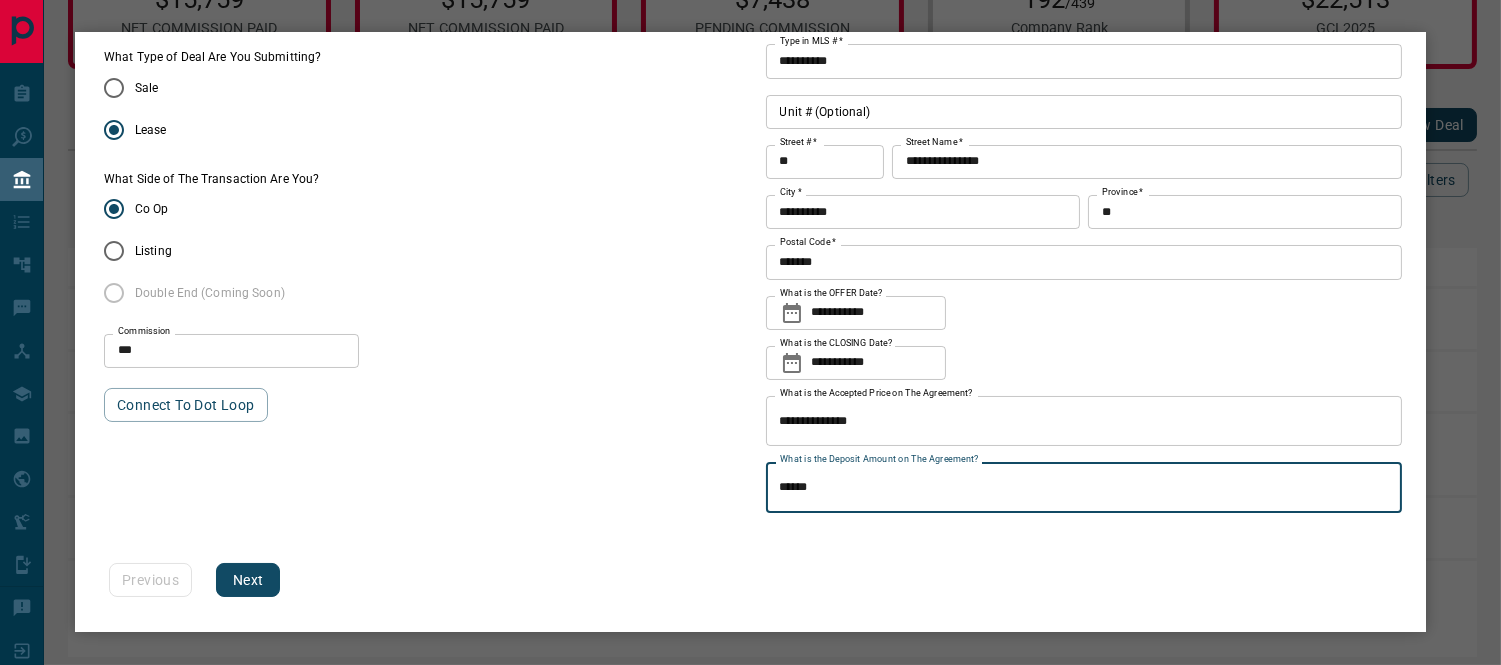 type on "******" 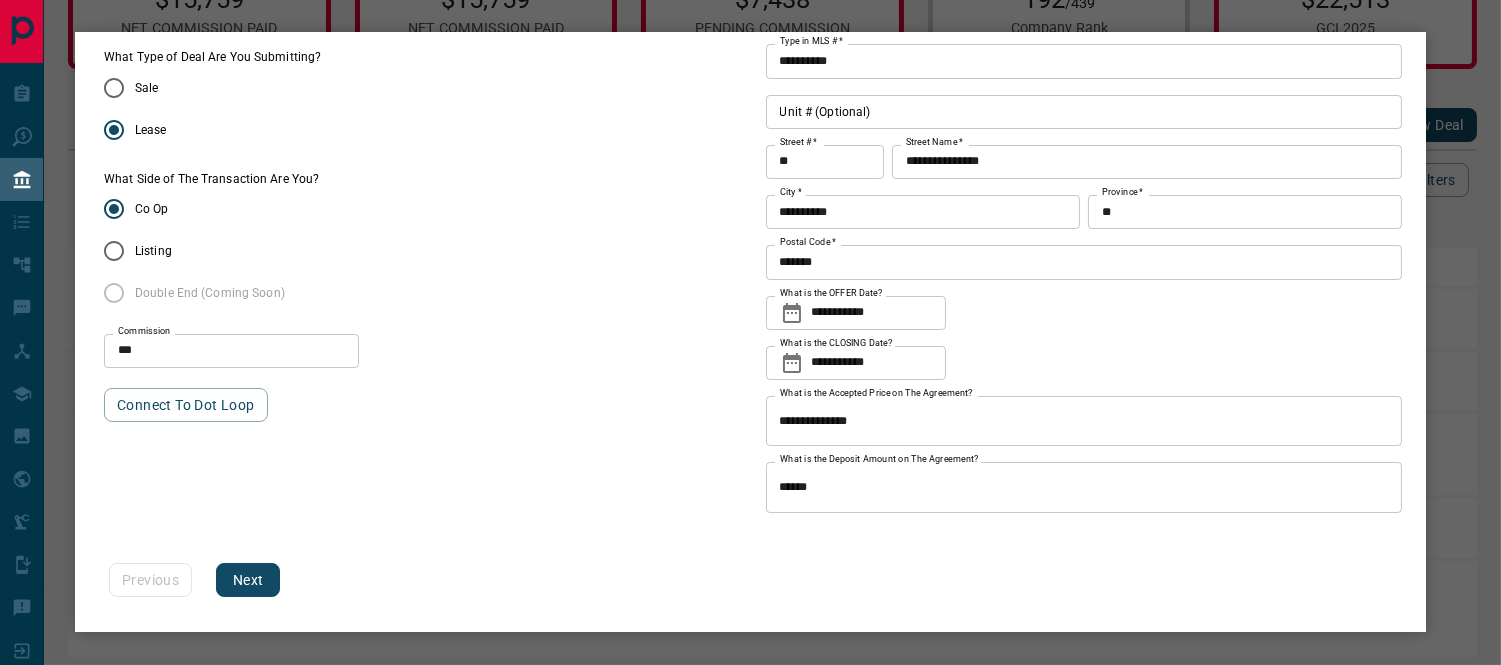 click on "**********" at bounding box center (750, 332) 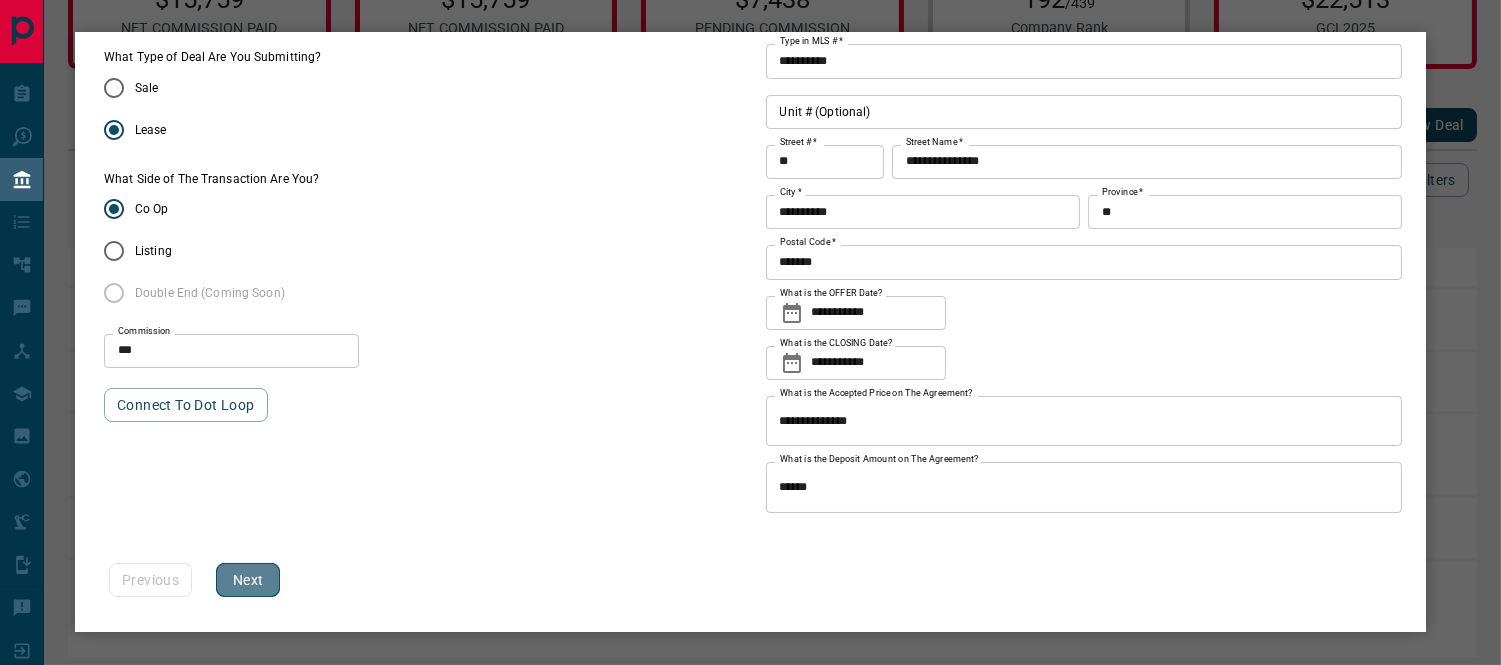 click on "Next" at bounding box center (248, 580) 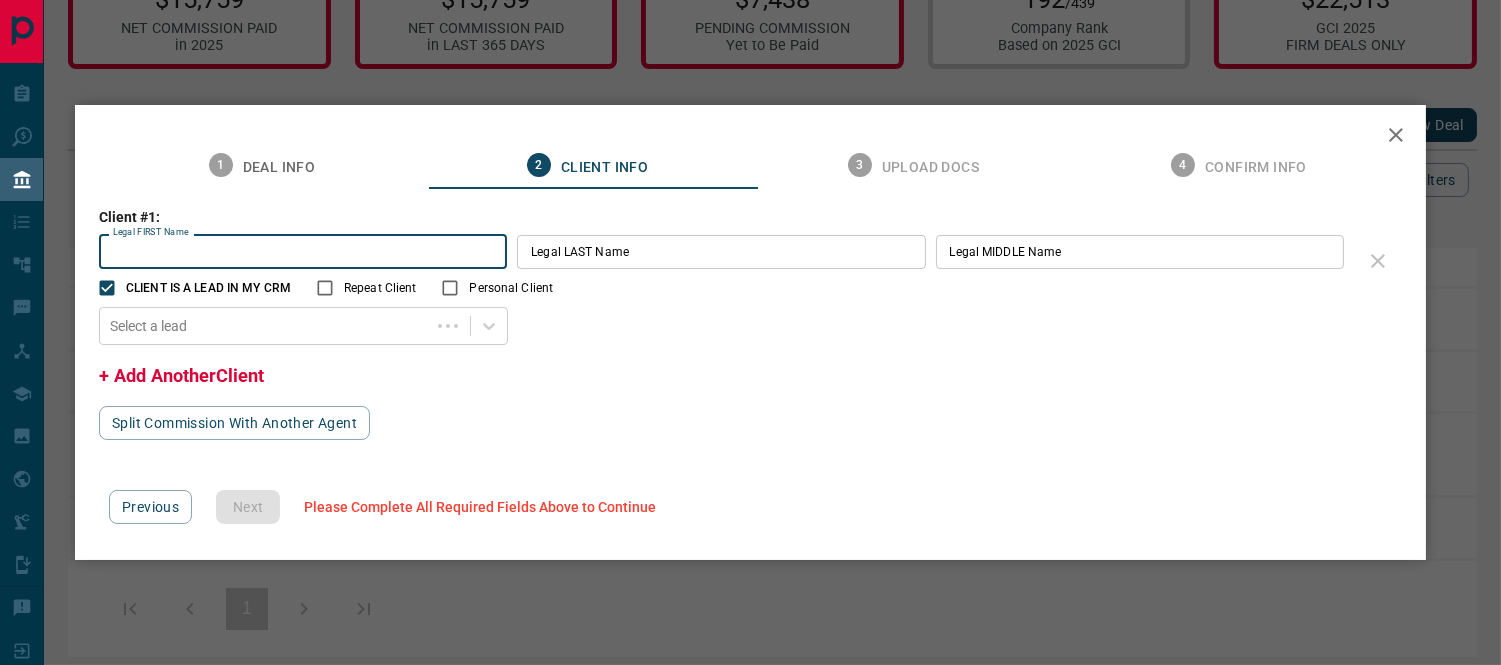 scroll, scrollTop: 0, scrollLeft: 0, axis: both 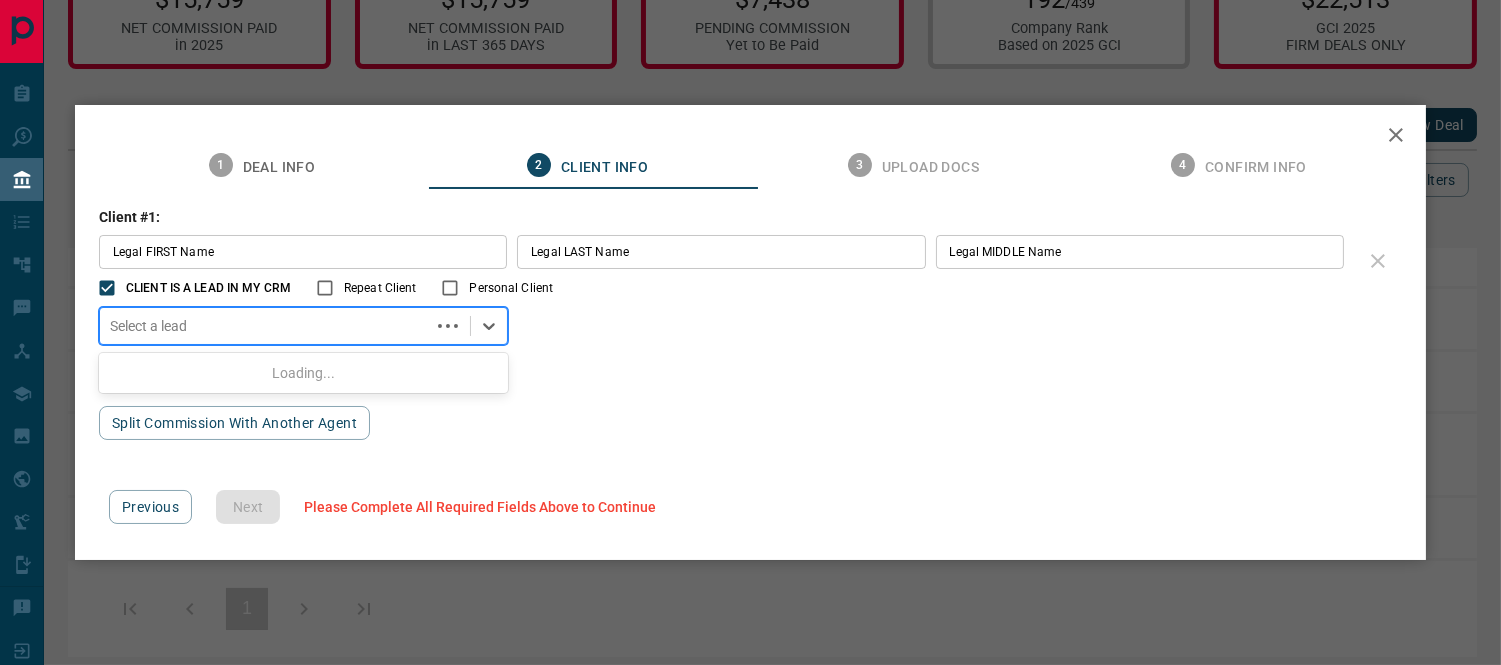 click at bounding box center (265, 326) 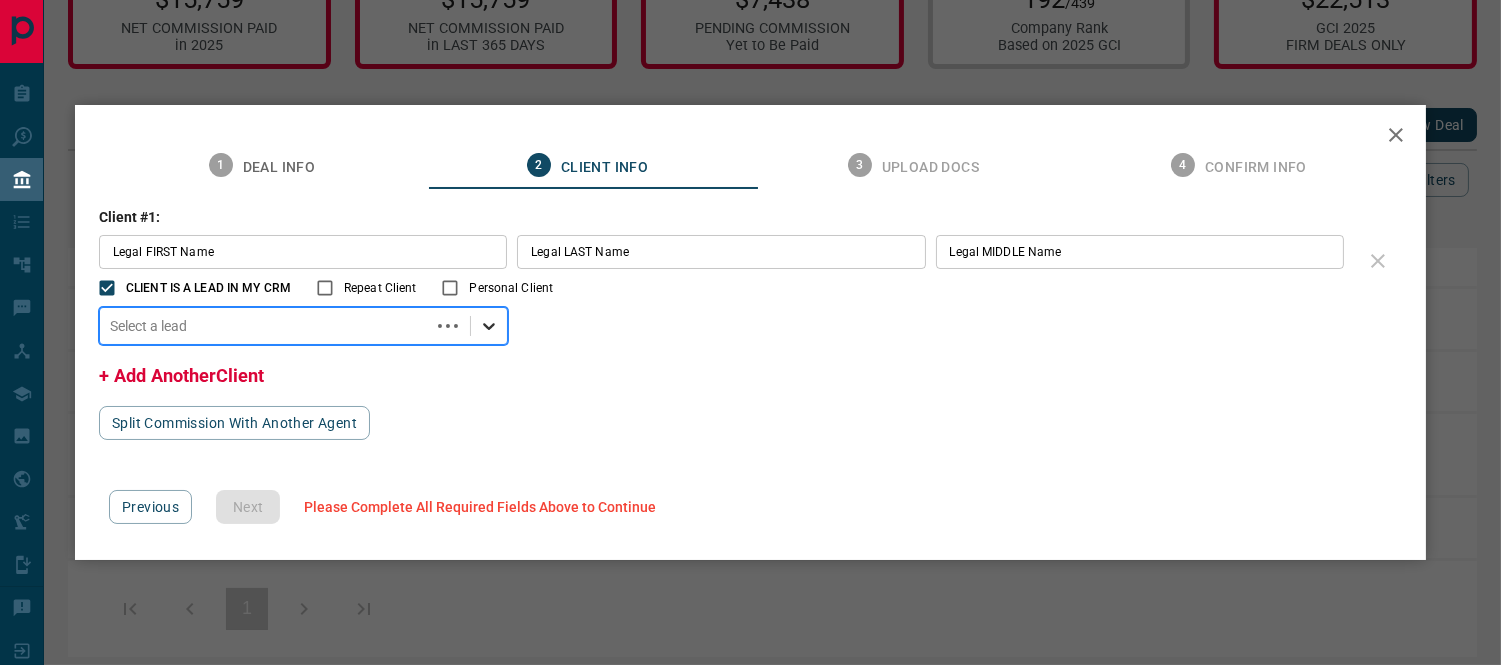 click 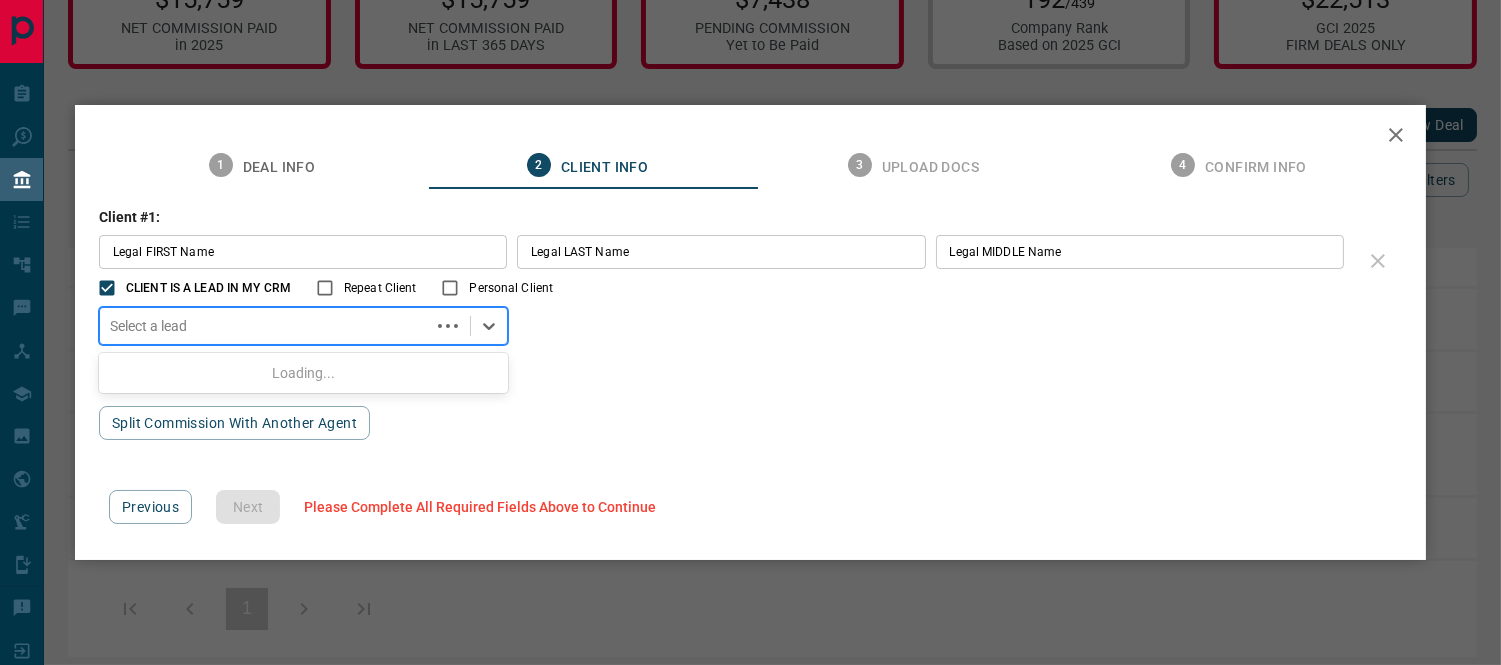 click at bounding box center [265, 326] 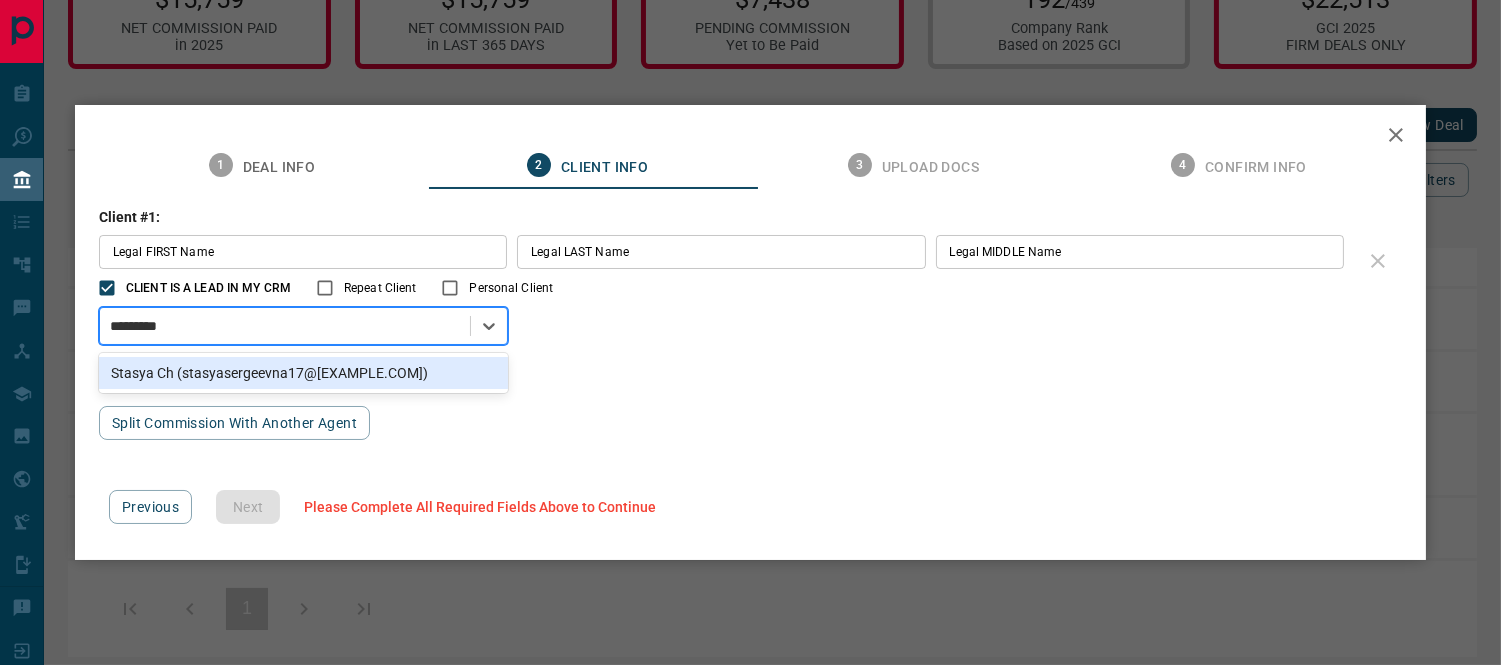 click on "Stasya Ch (stasyasergeevna17@[EXAMPLE.COM])" at bounding box center [303, 373] 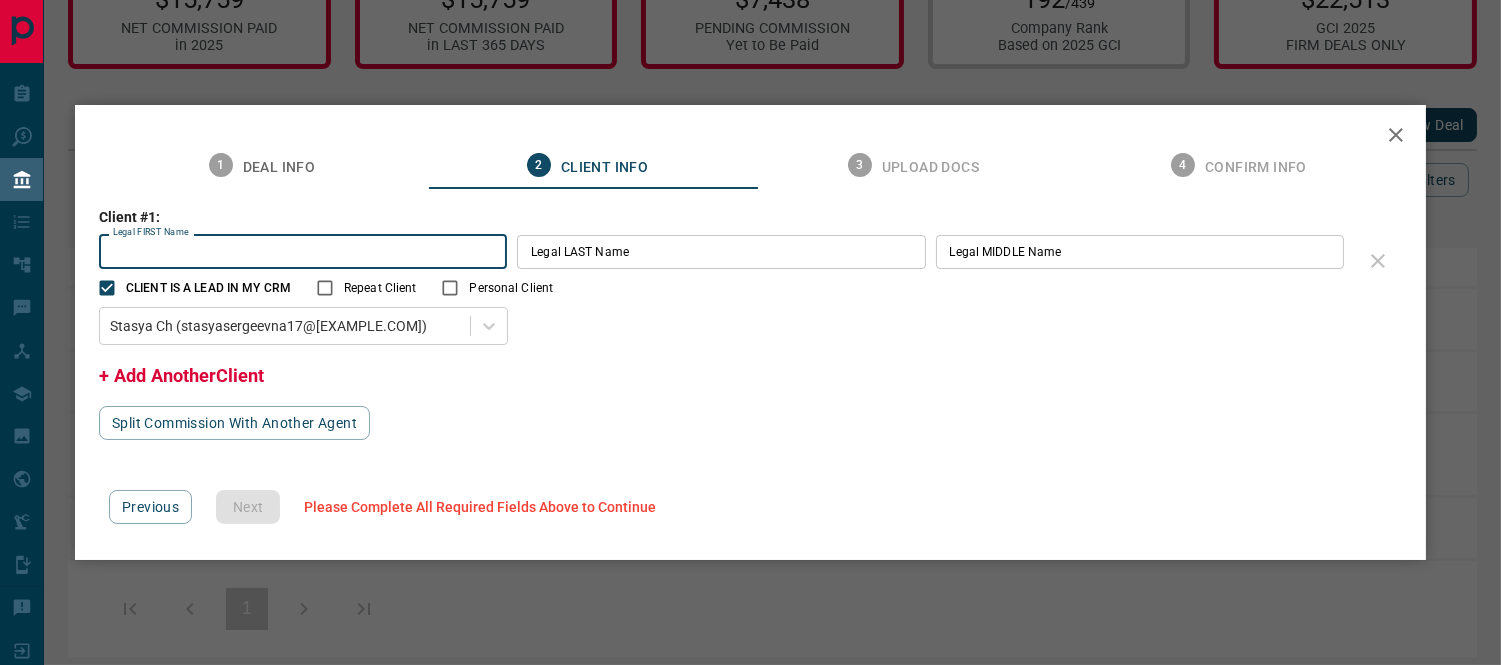 click on "Legal FIRST Name" at bounding box center (303, 252) 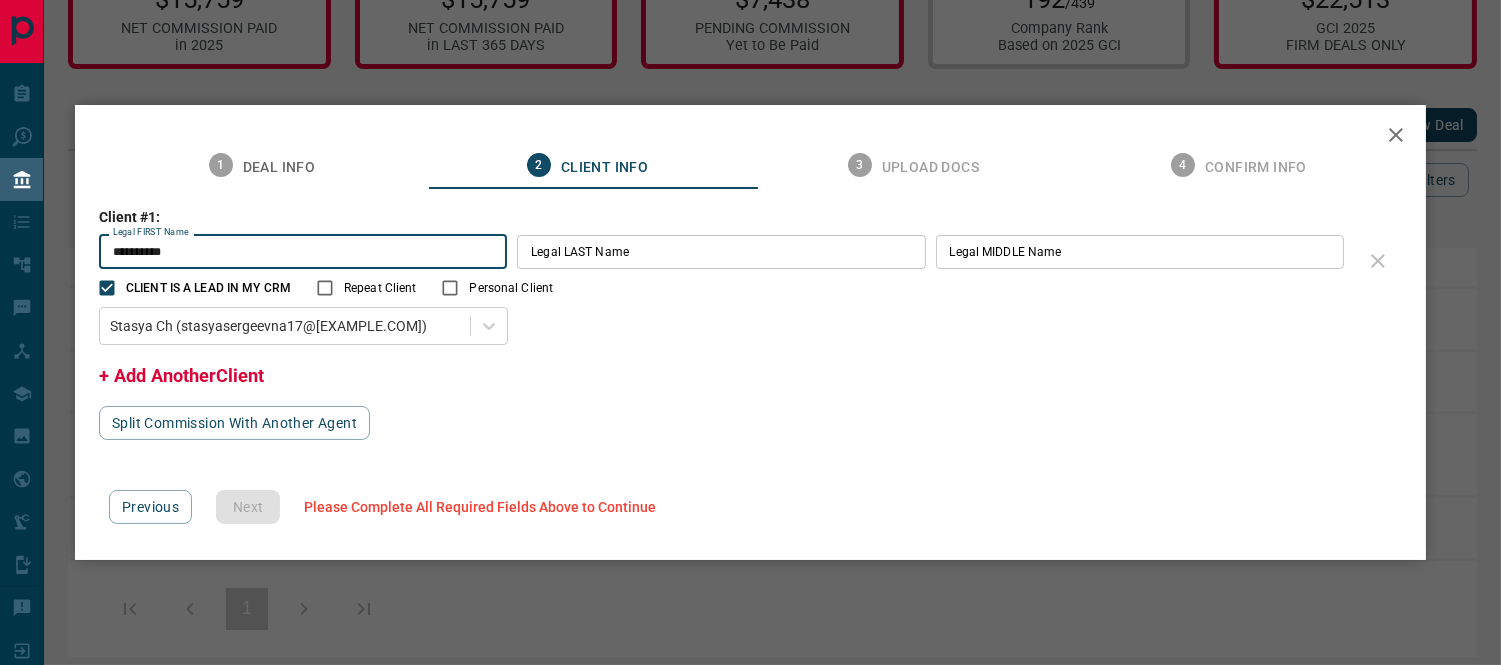 type on "**********" 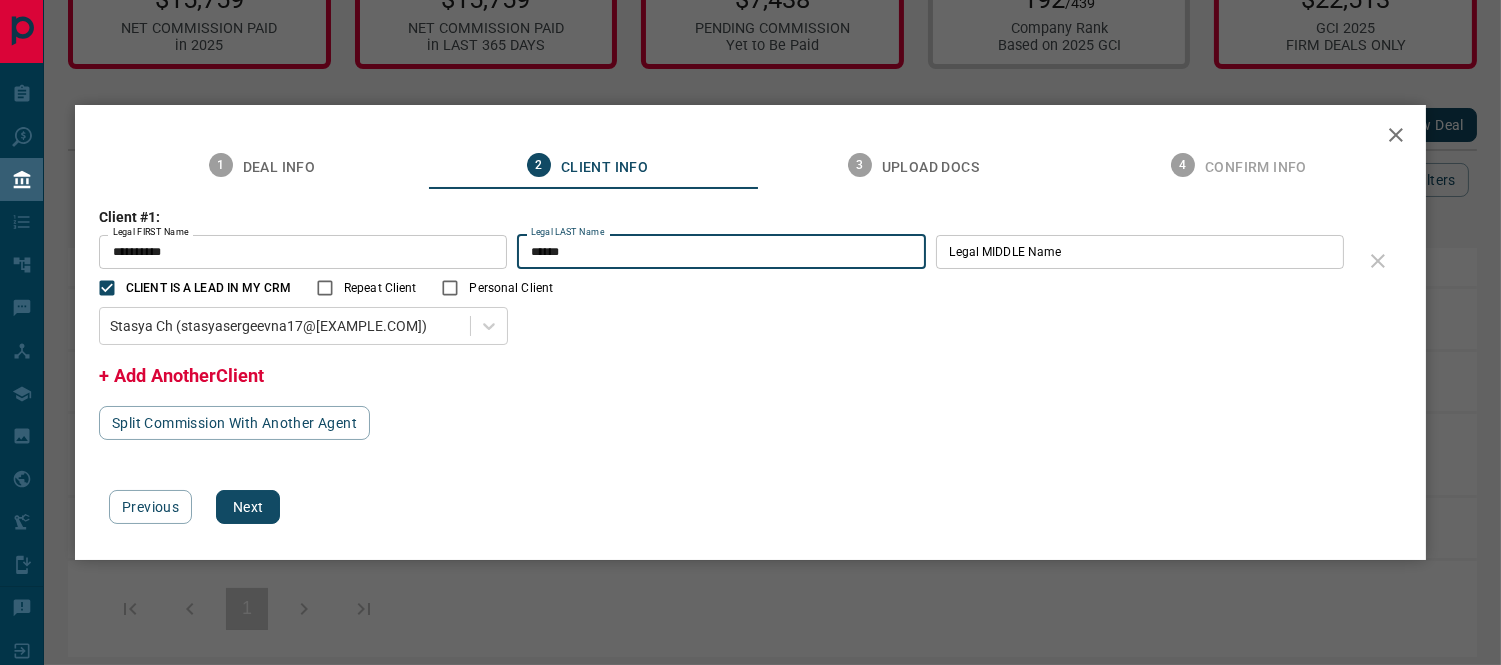 type on "******" 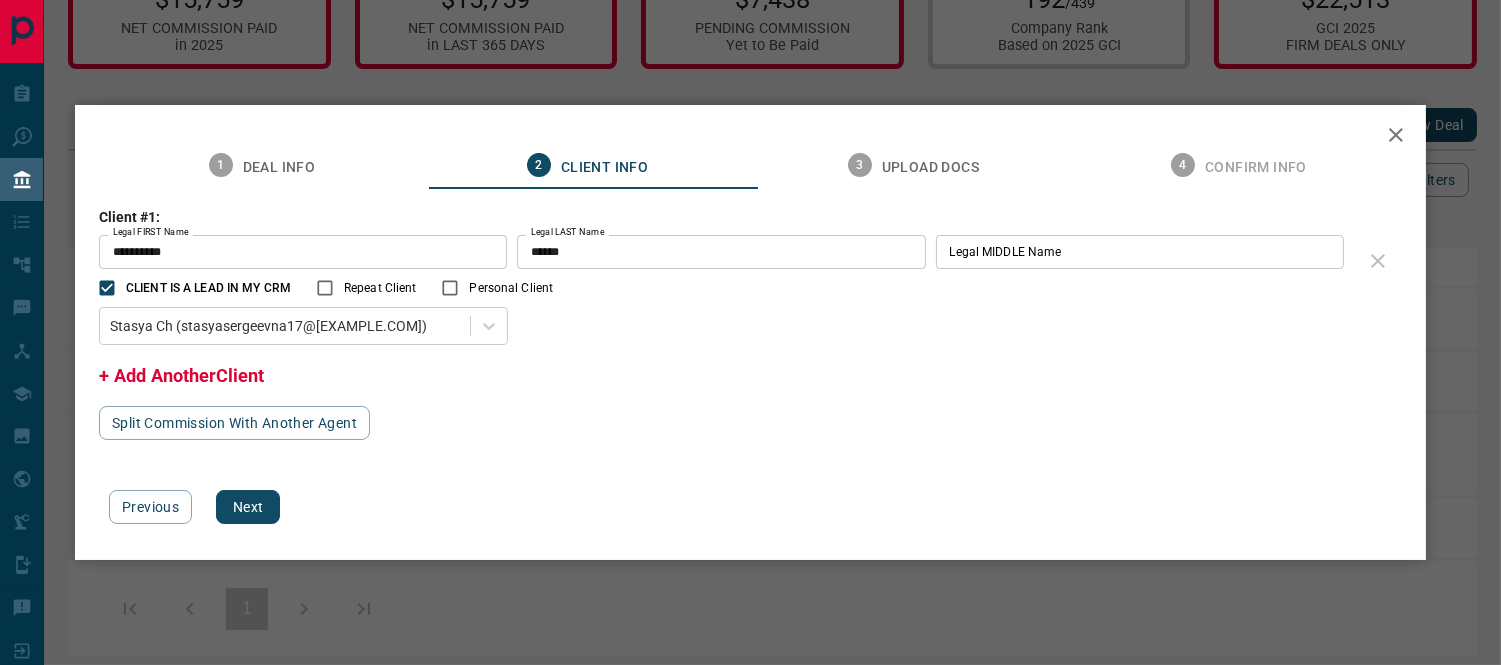 click on "**********" at bounding box center (750, 324) 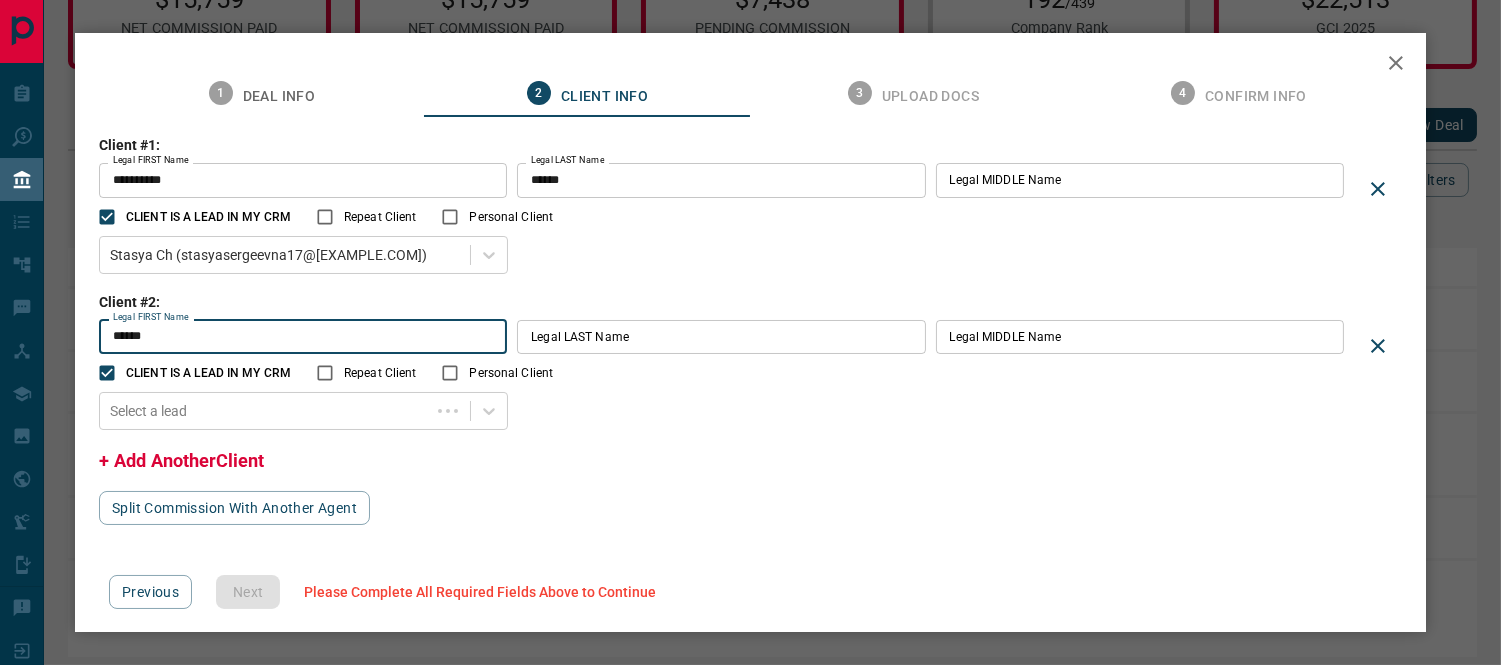 type on "******" 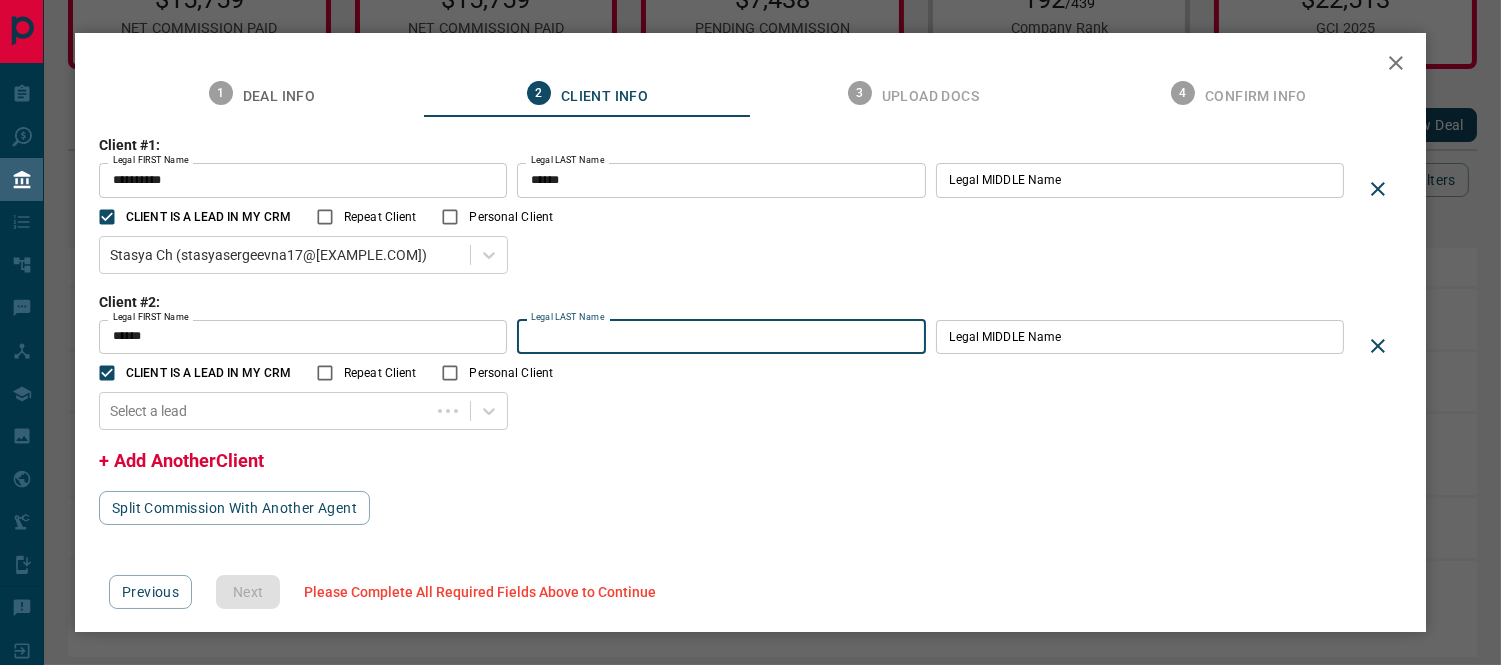 paste on "********" 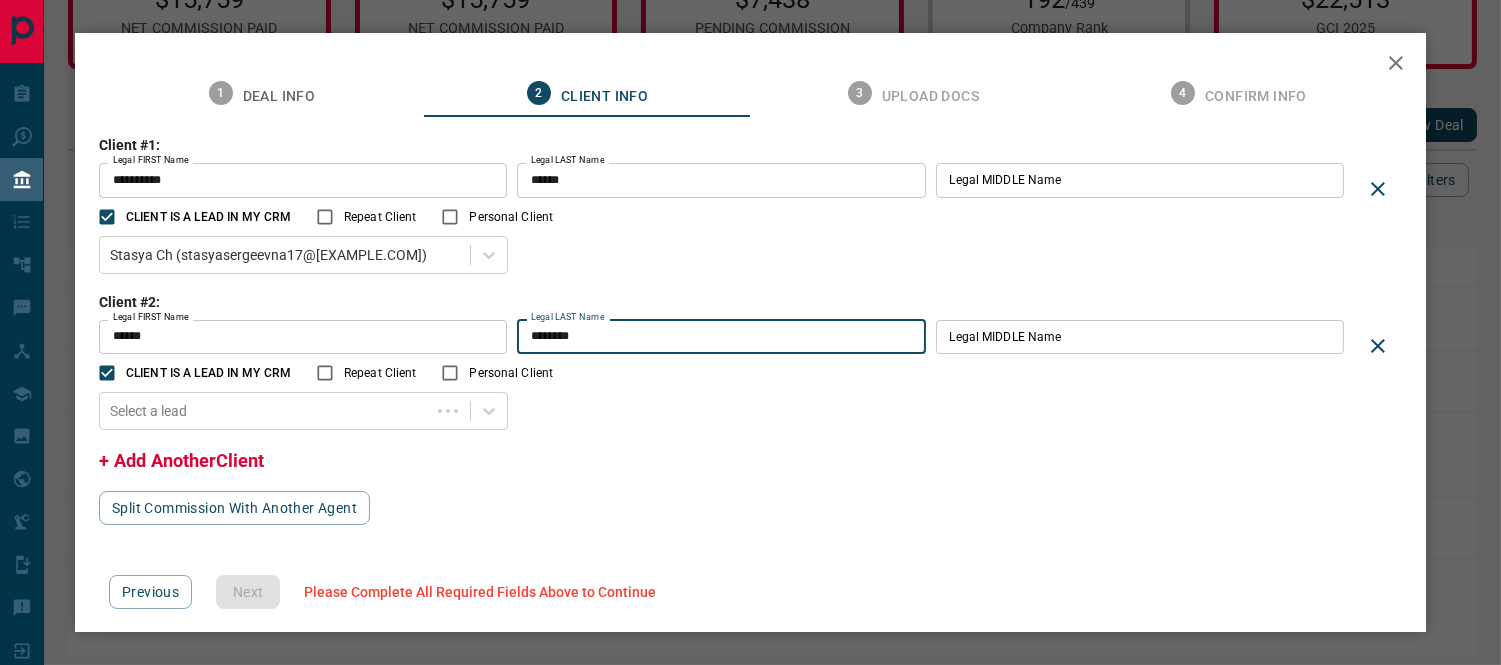 type on "********" 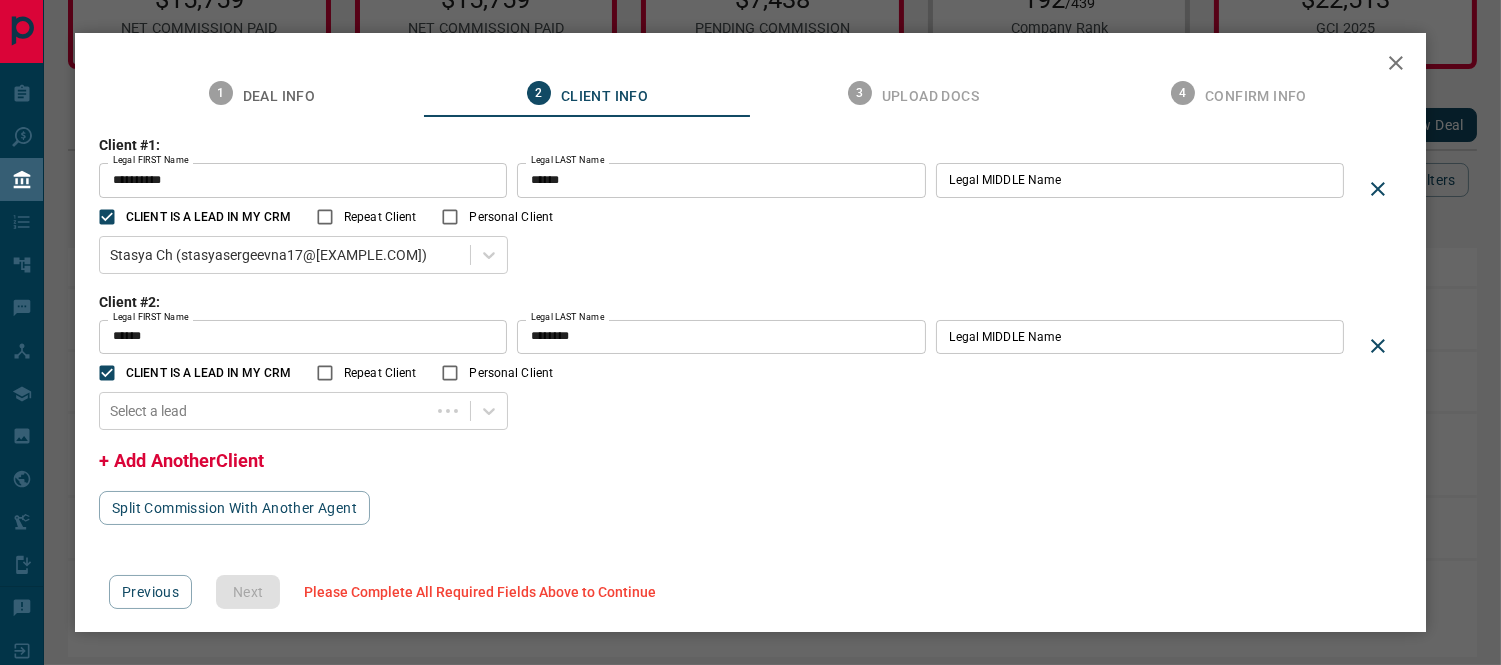 click on "**********" at bounding box center [750, 331] 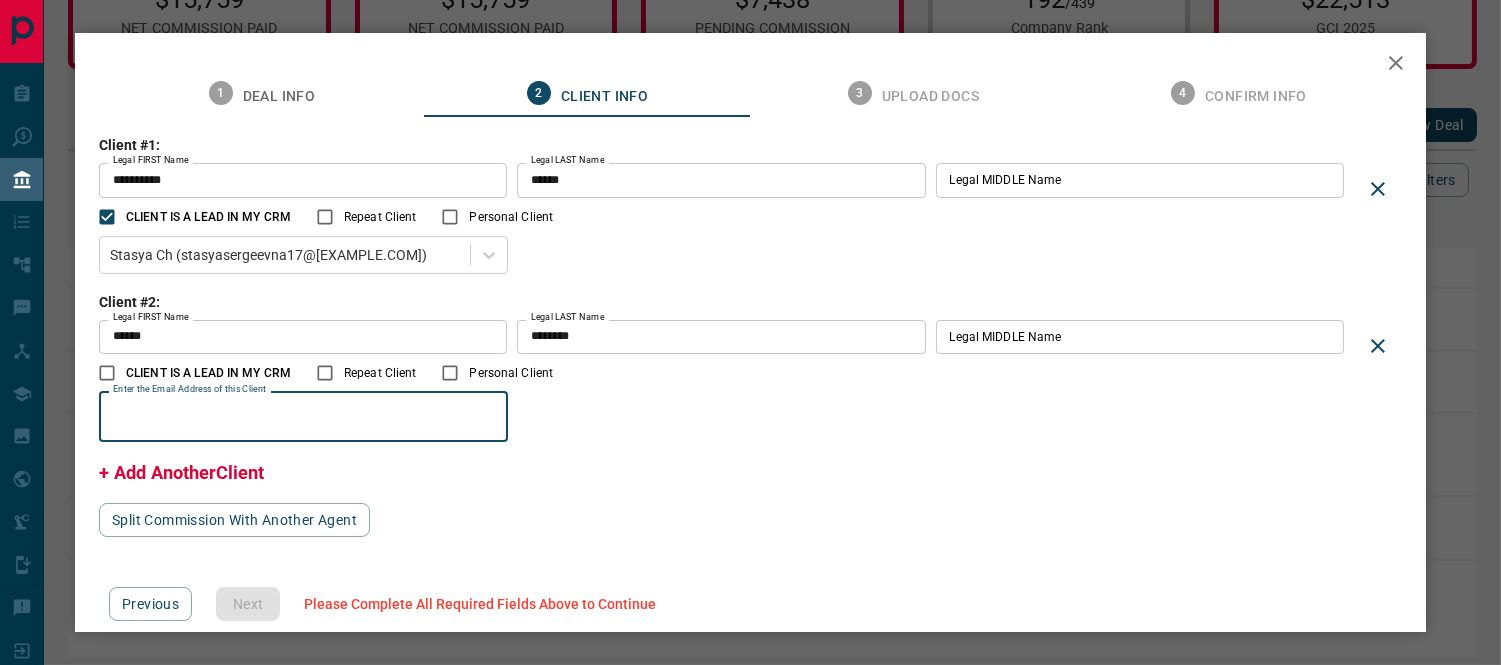 click on "Enter the Email Address of this Client" at bounding box center [303, 417] 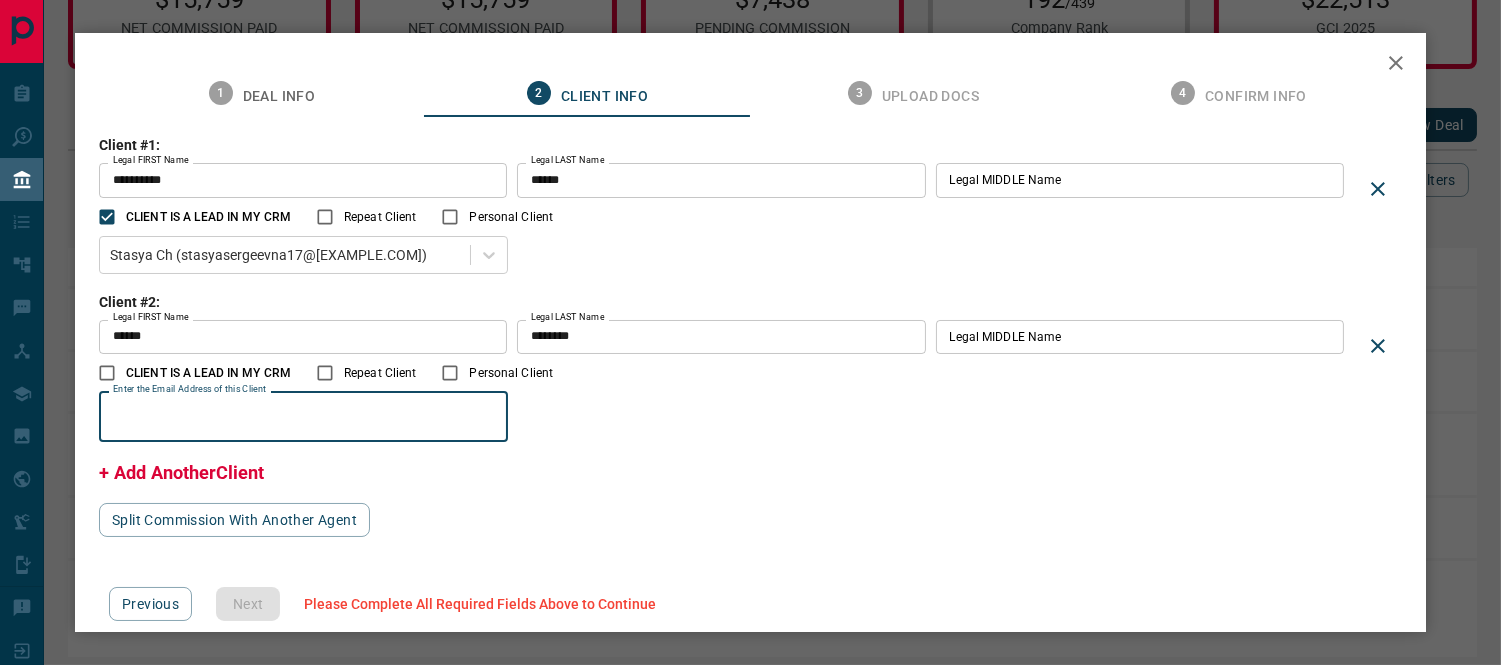 paste on "**********" 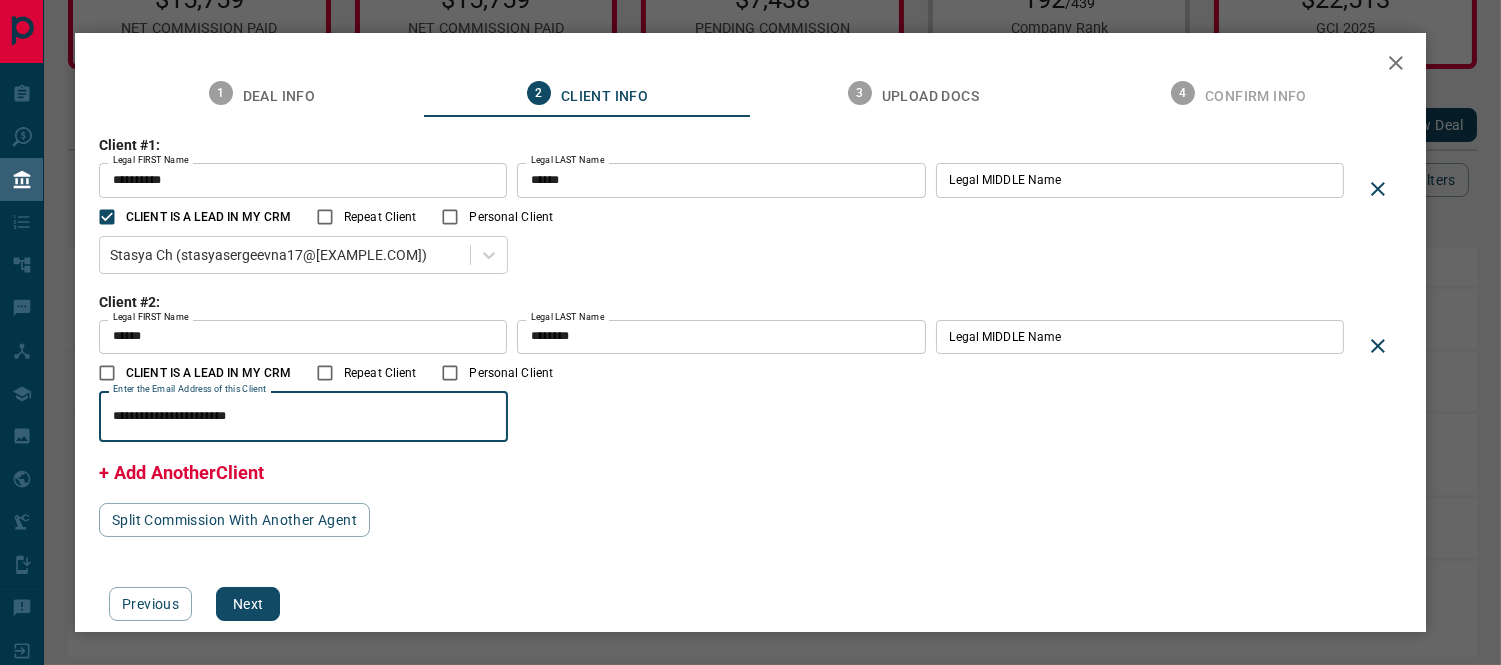type on "**********" 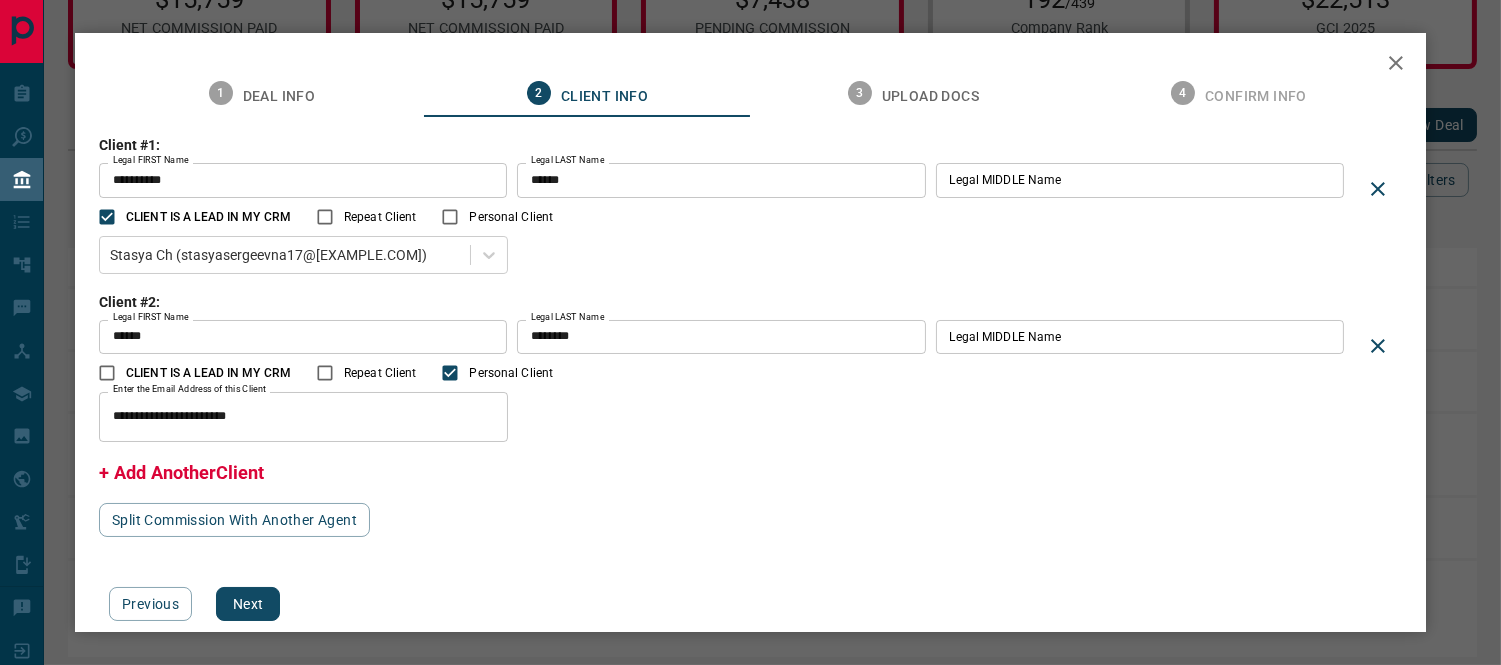 click on "**********" at bounding box center [726, 417] 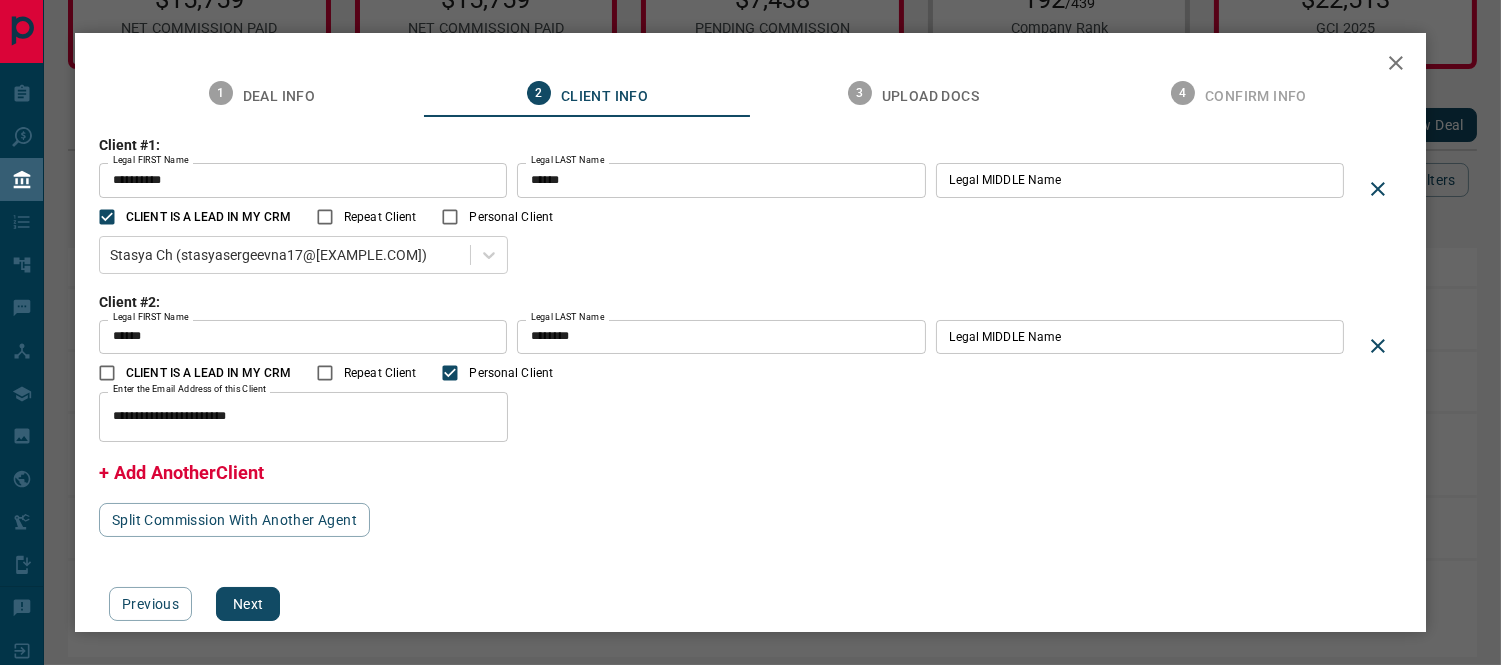 click on "Next" at bounding box center [248, 604] 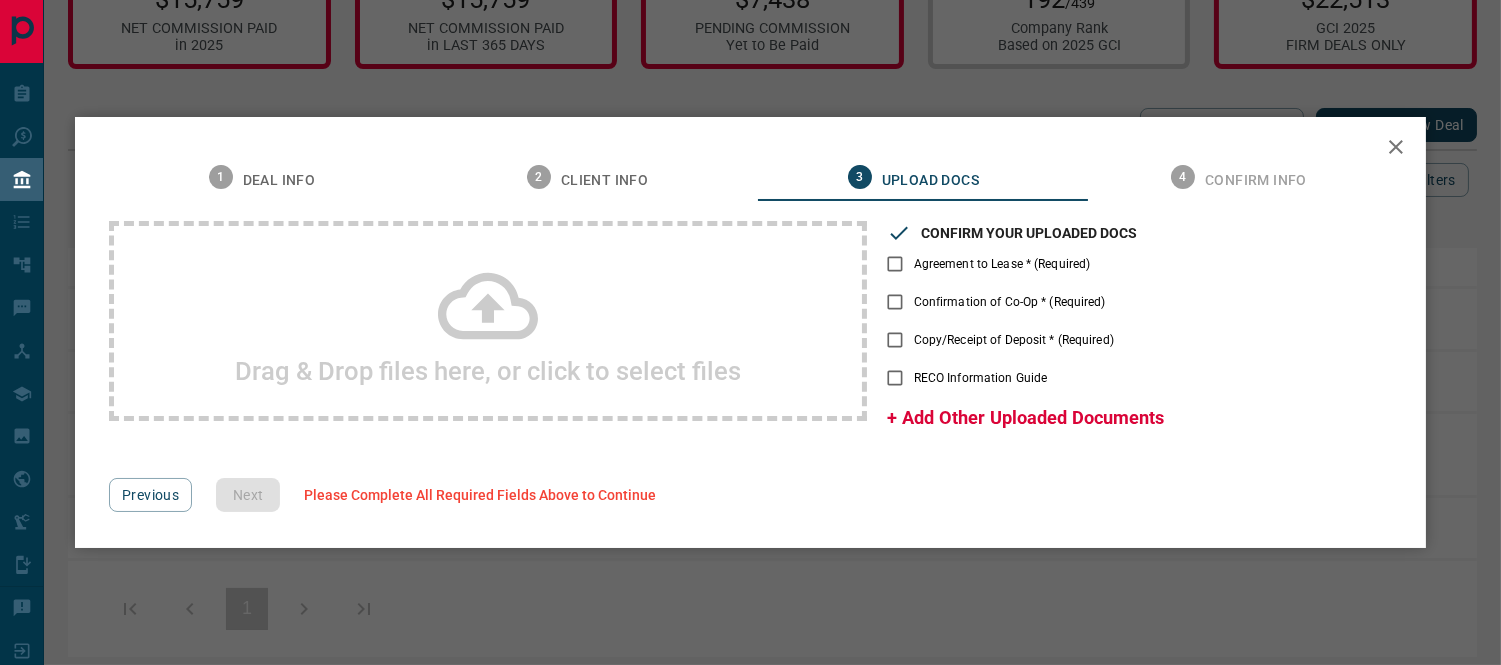 click 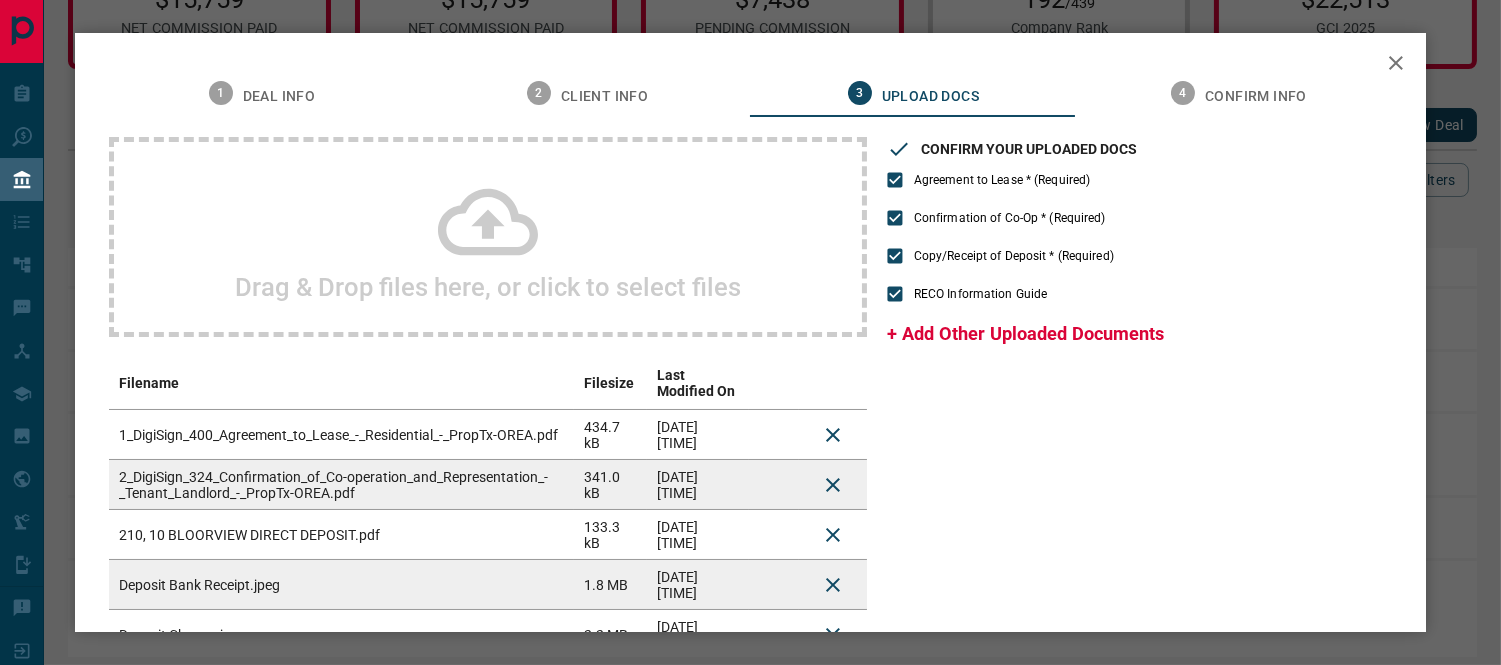 click 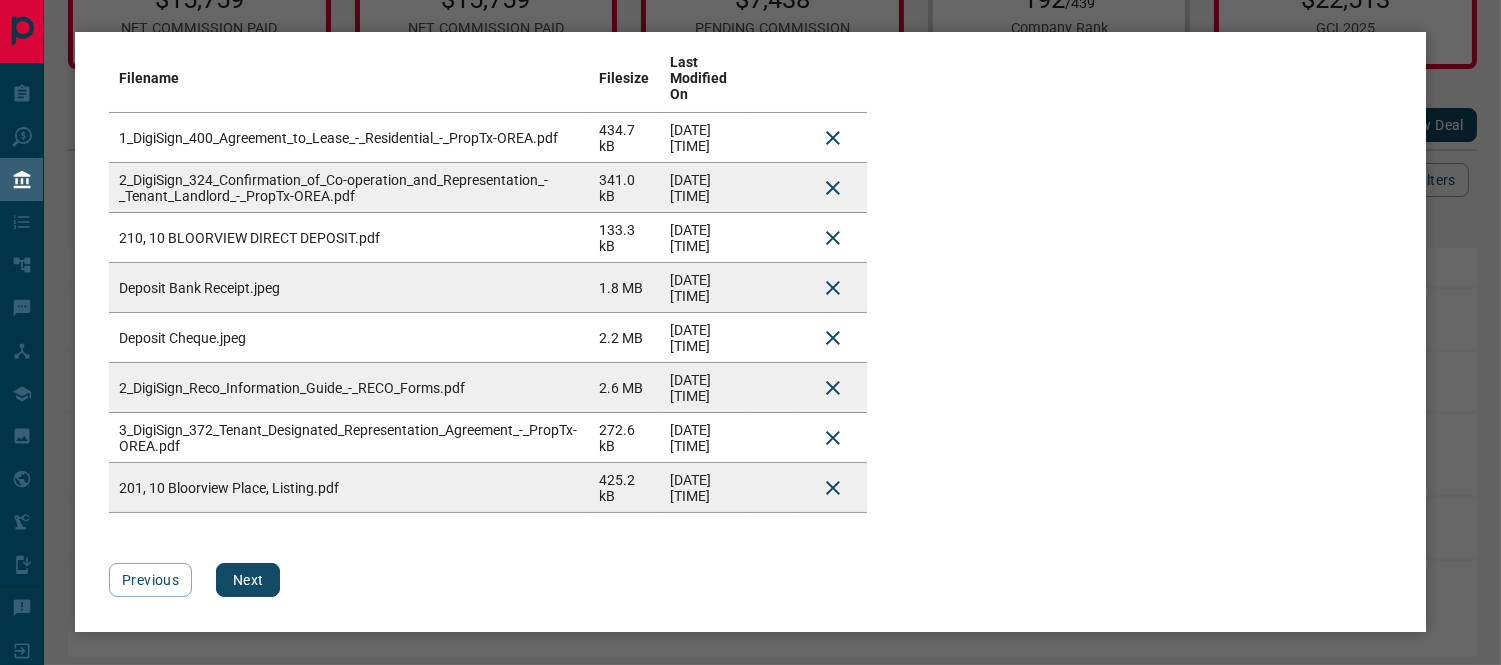 scroll, scrollTop: 0, scrollLeft: 0, axis: both 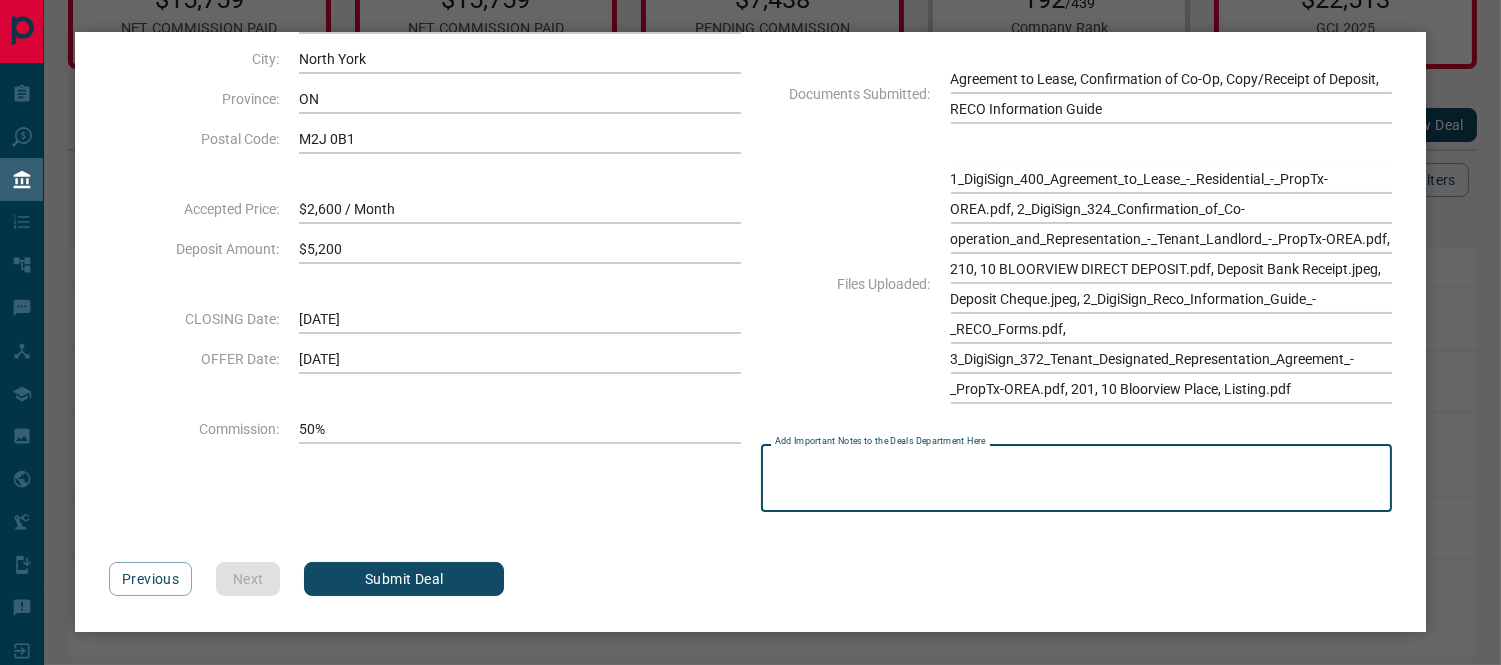 click on "Add Important Notes to the Deals Department Here" at bounding box center [1076, 478] 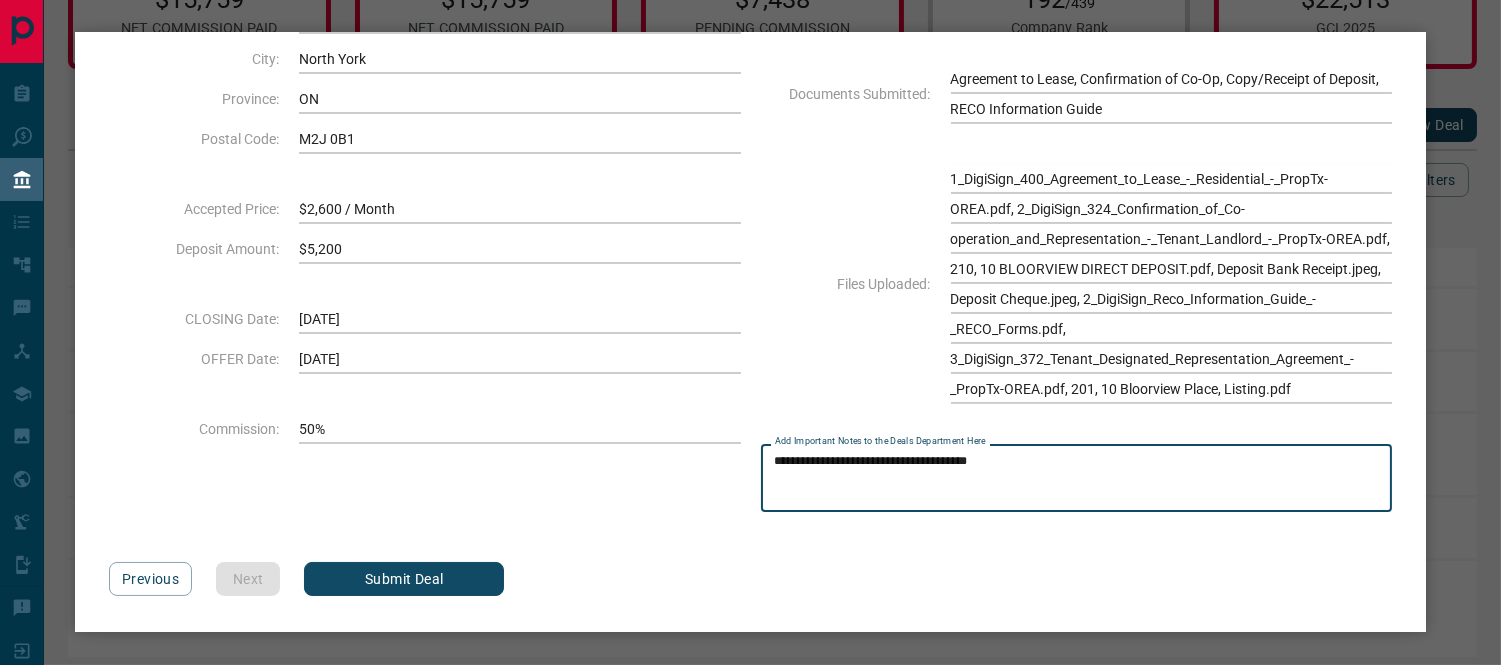type on "**********" 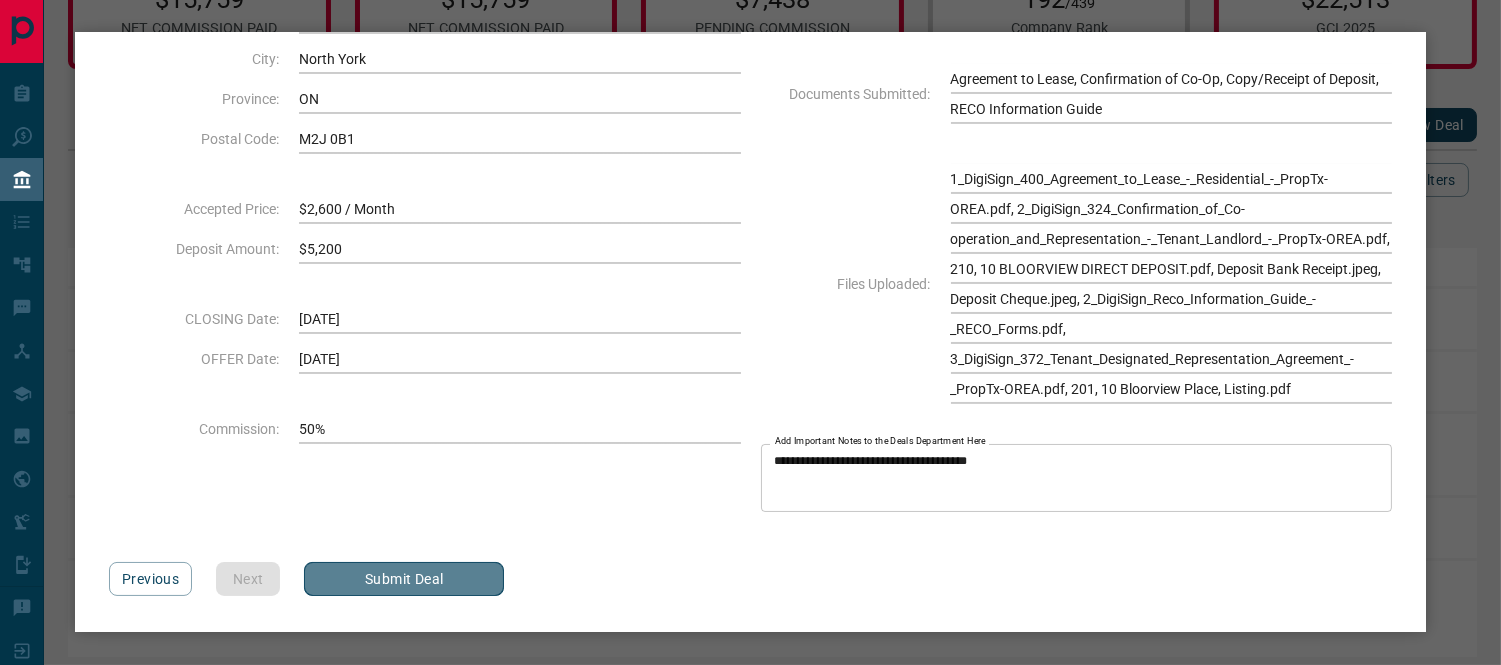 click on "Submit Deal" at bounding box center (404, 579) 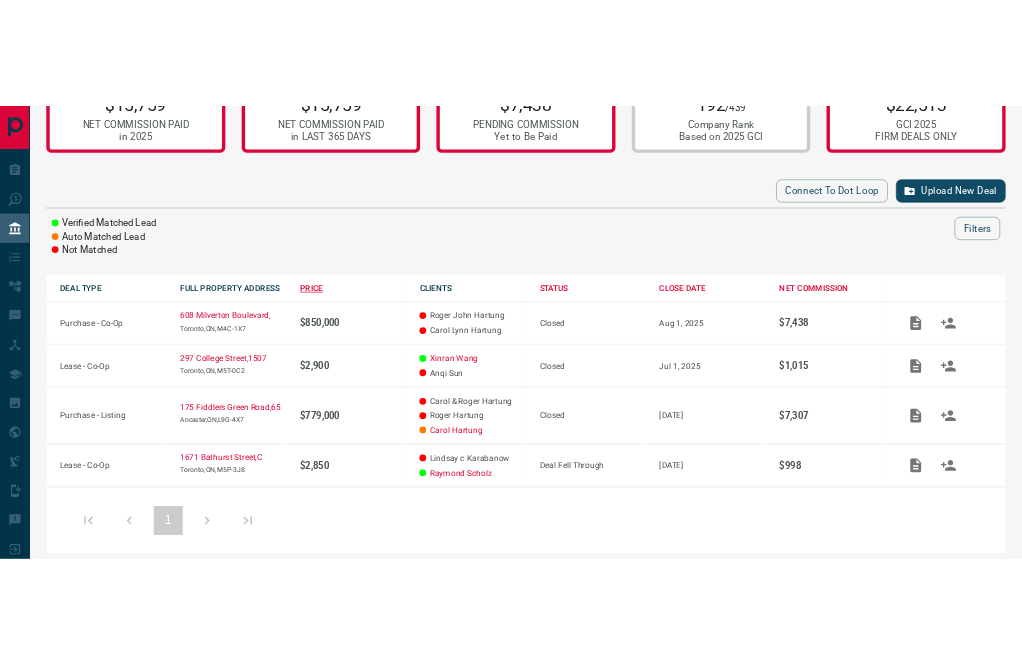 scroll, scrollTop: 0, scrollLeft: 0, axis: both 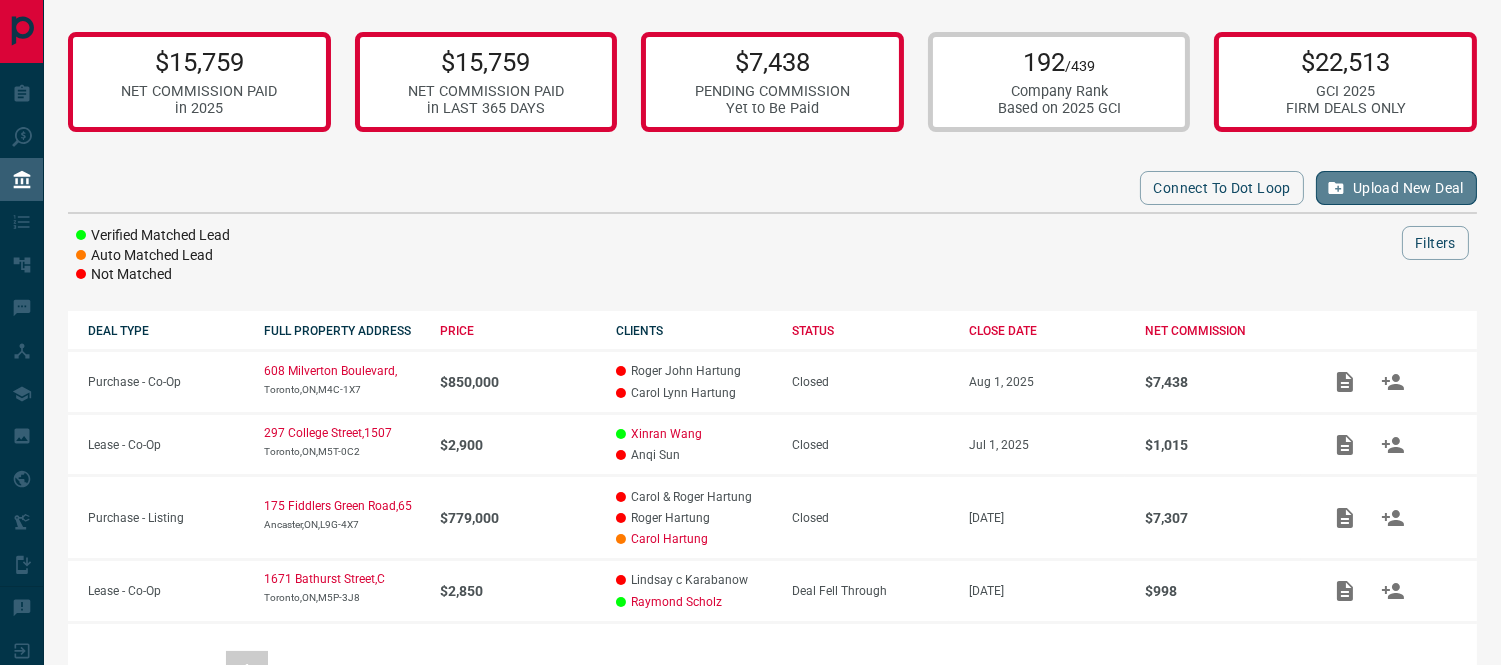 click on "Upload New Deal" at bounding box center [1396, 188] 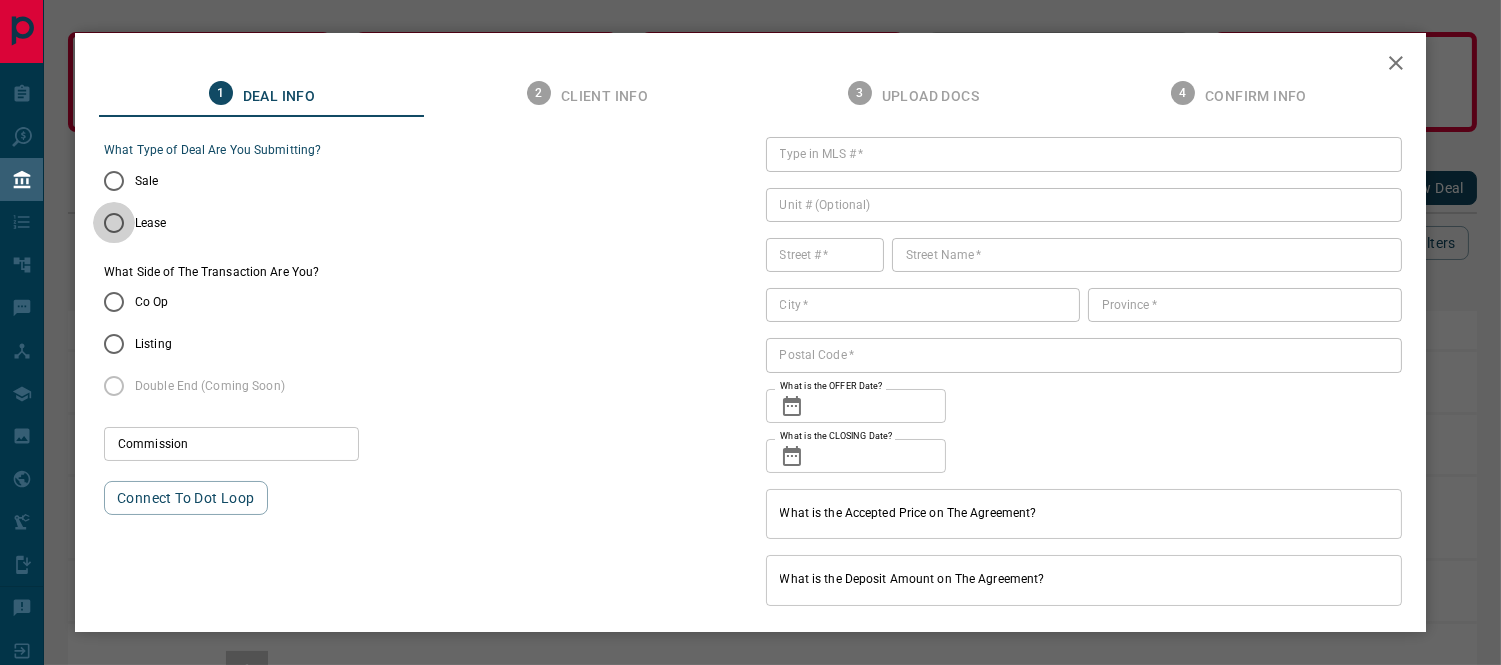 type on "***" 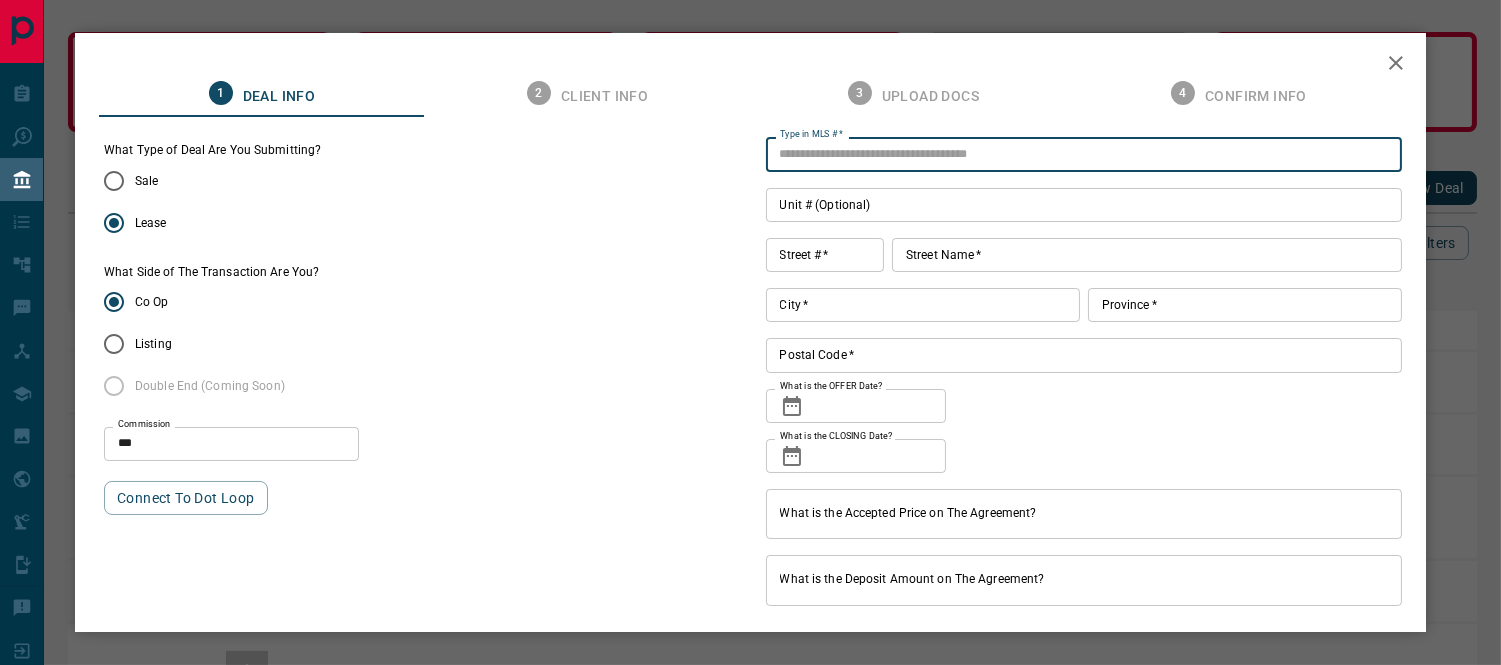 click on "Type in MLS #   *" at bounding box center [1084, 154] 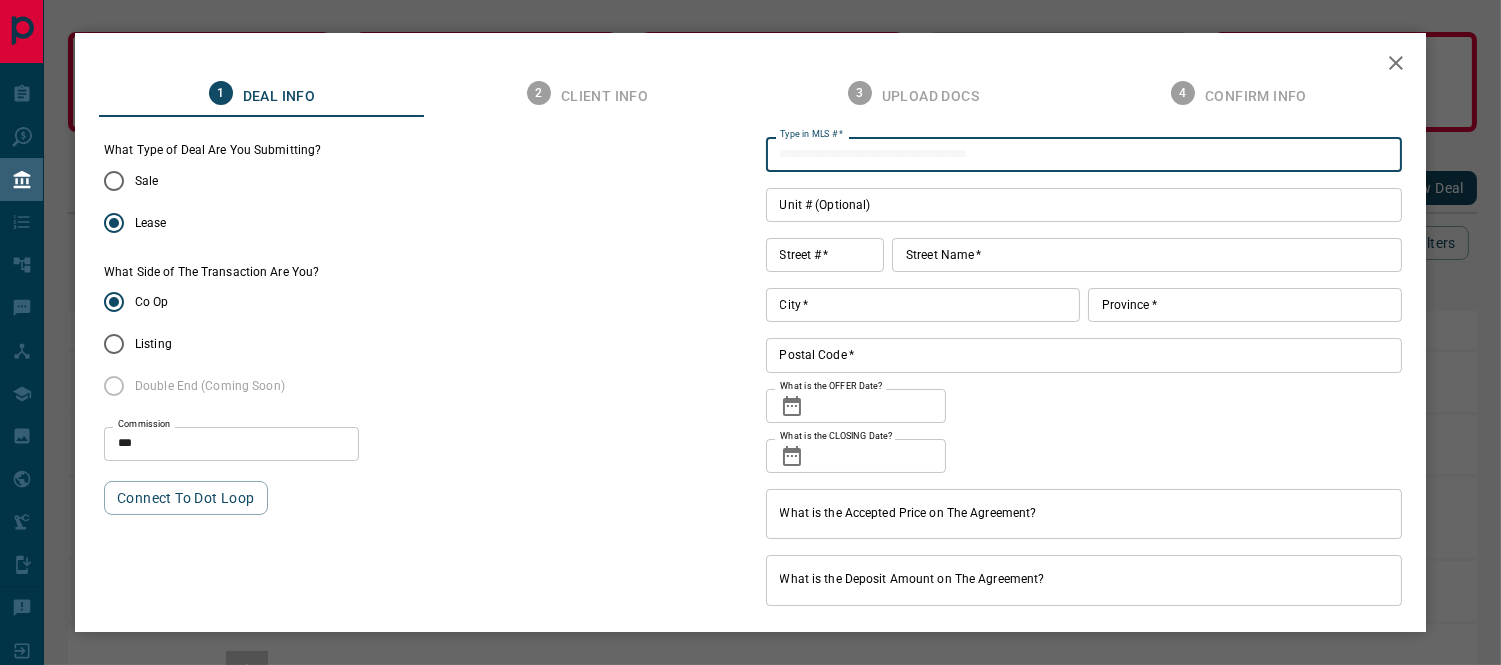 paste on "*********" 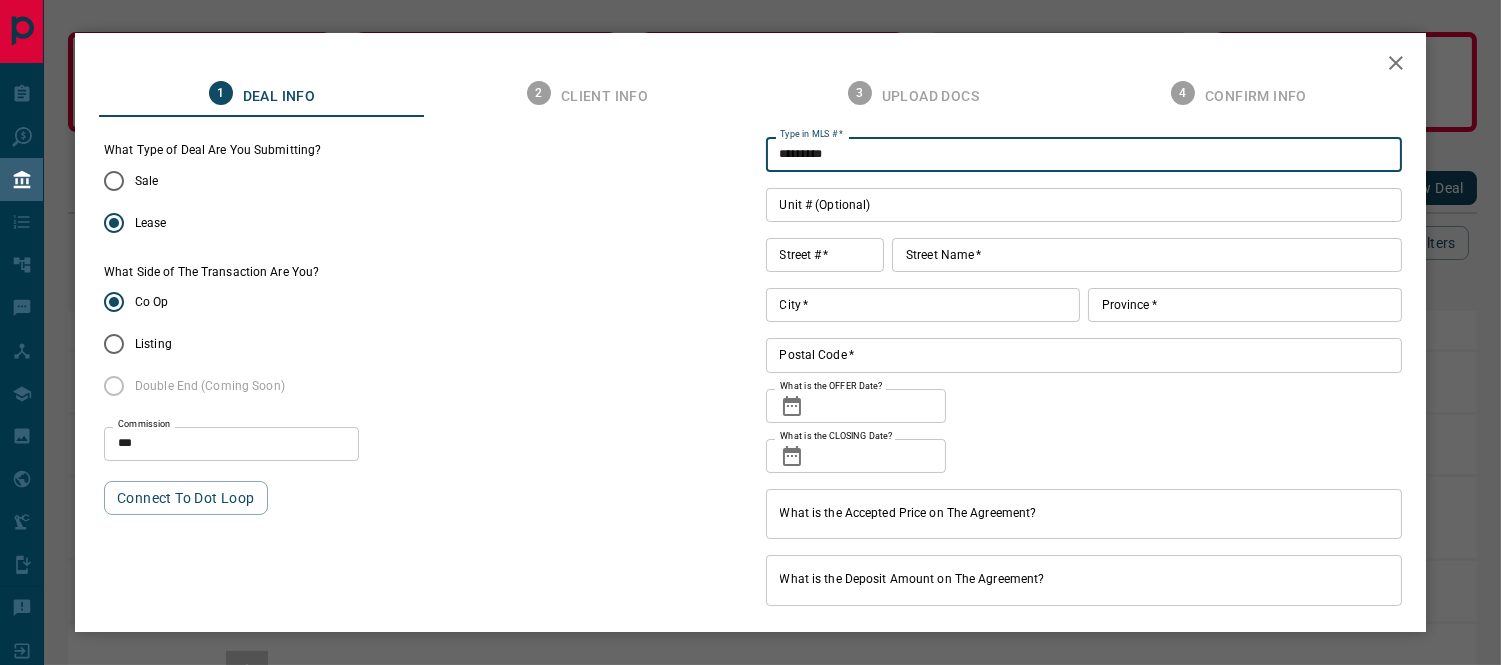 type on "*********" 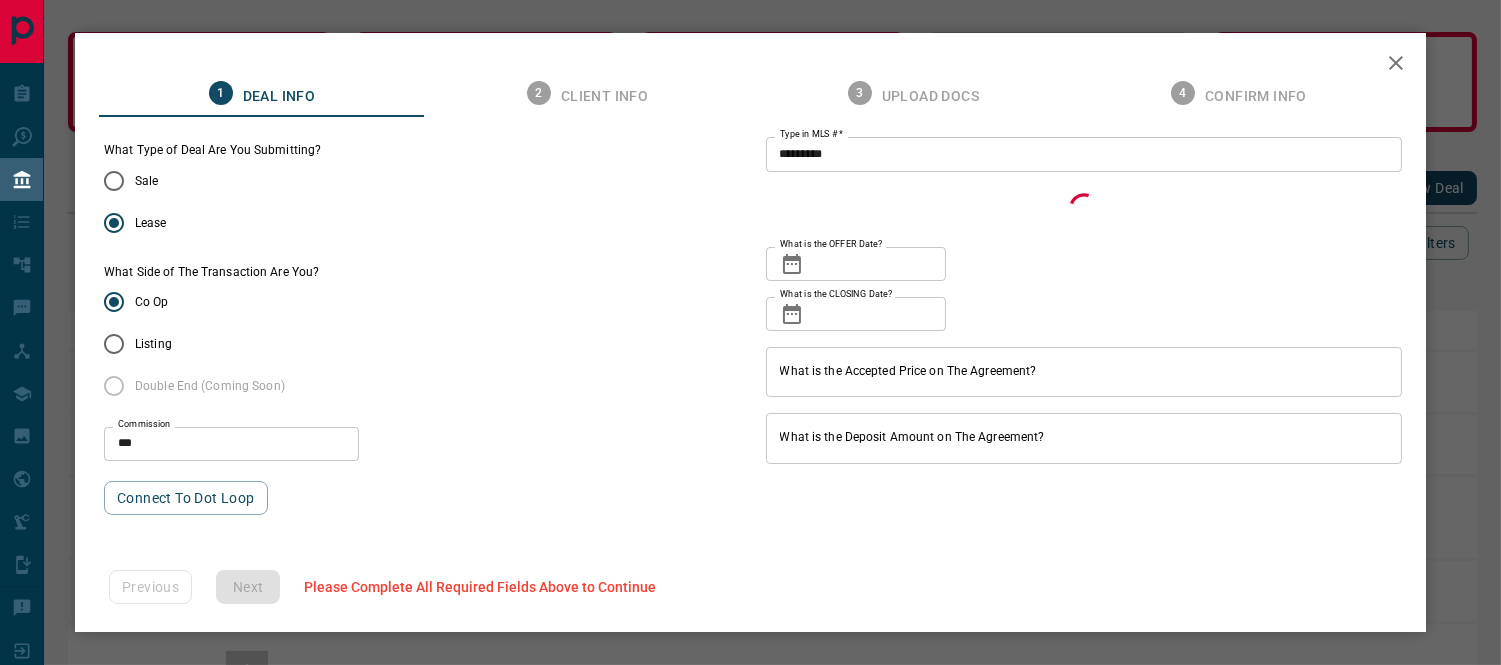 click on "Type in MLS #   * ********* Type in MLS #   * What is the OFFER Date? ​ What is the OFFER Date? What is the CLOSING Date? ​ What is the CLOSING Date? What is the Accepted Price on The Agreement? What is the Accepted Price on The Agreement? What is the Deposit Amount on The Agreement? What is the Deposit Amount on The Agreement?" at bounding box center [1084, 328] 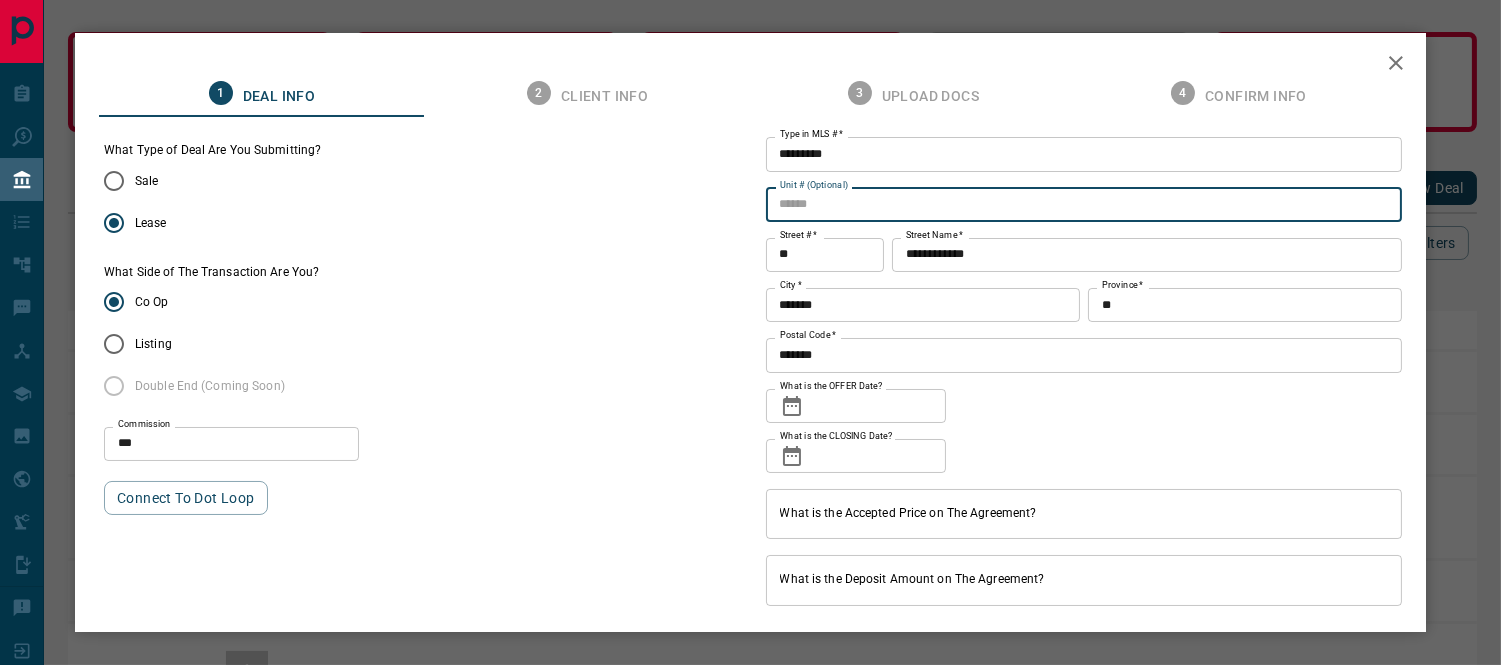 click on "Unit # (Optional)" at bounding box center [1084, 205] 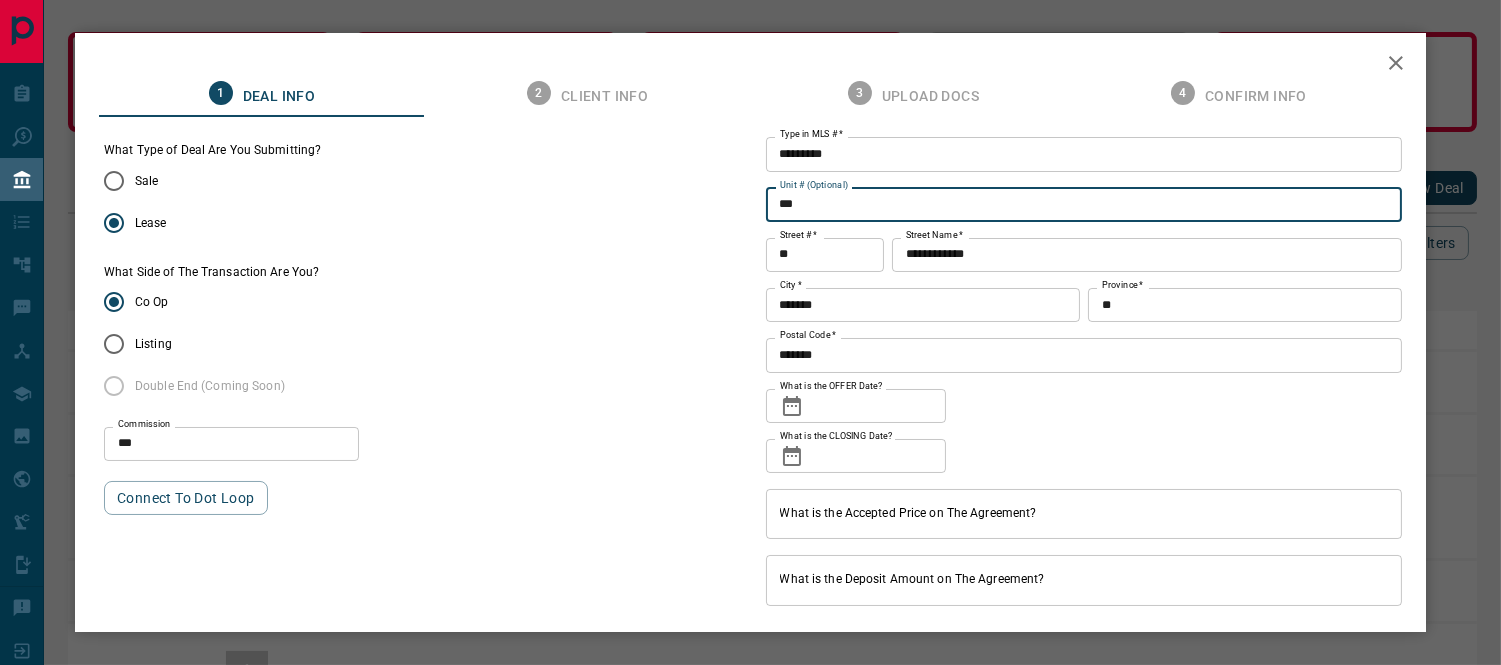 type on "***" 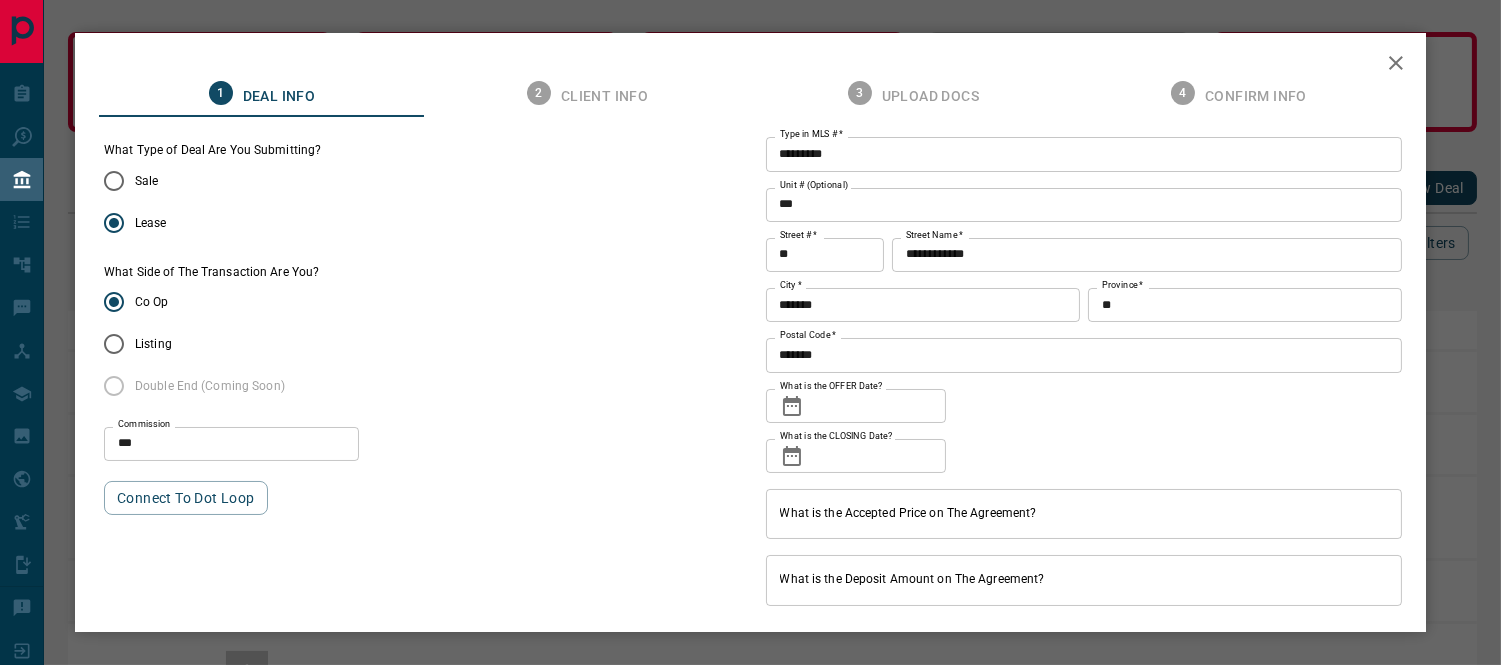 click 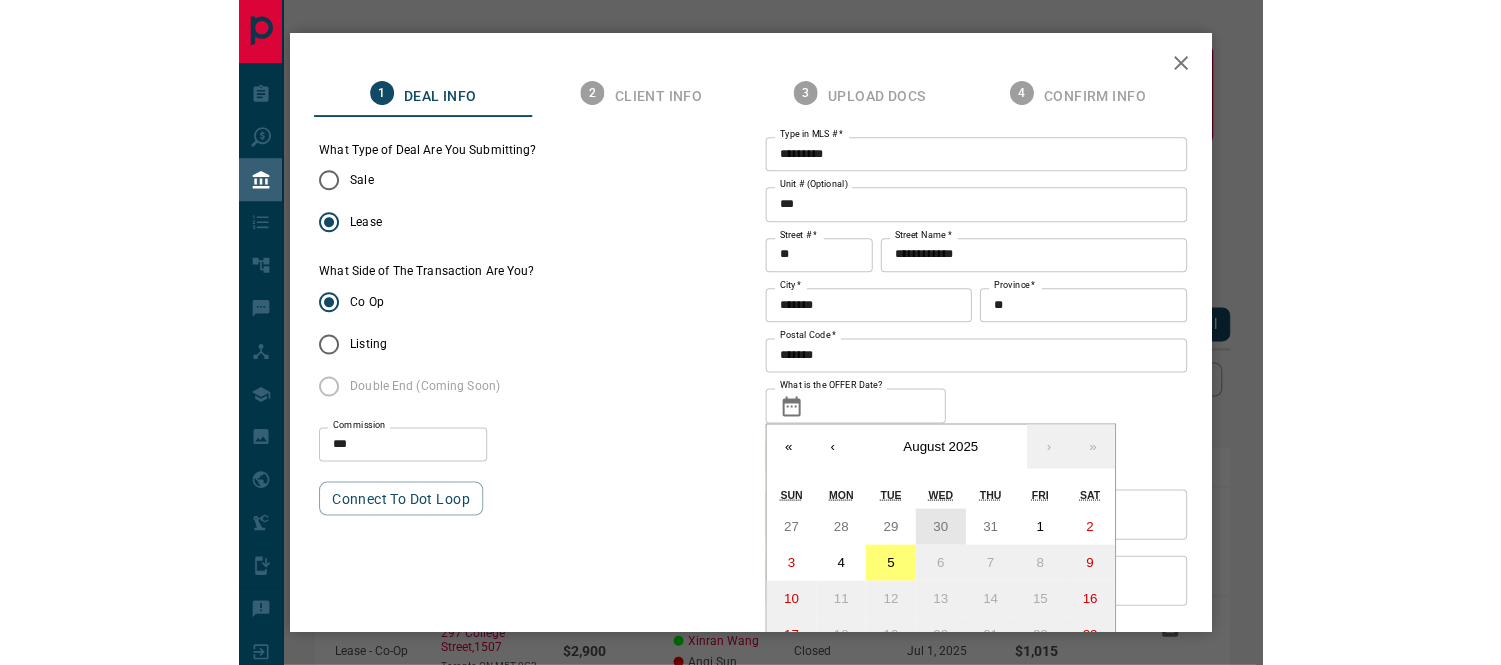 scroll, scrollTop: 94, scrollLeft: 0, axis: vertical 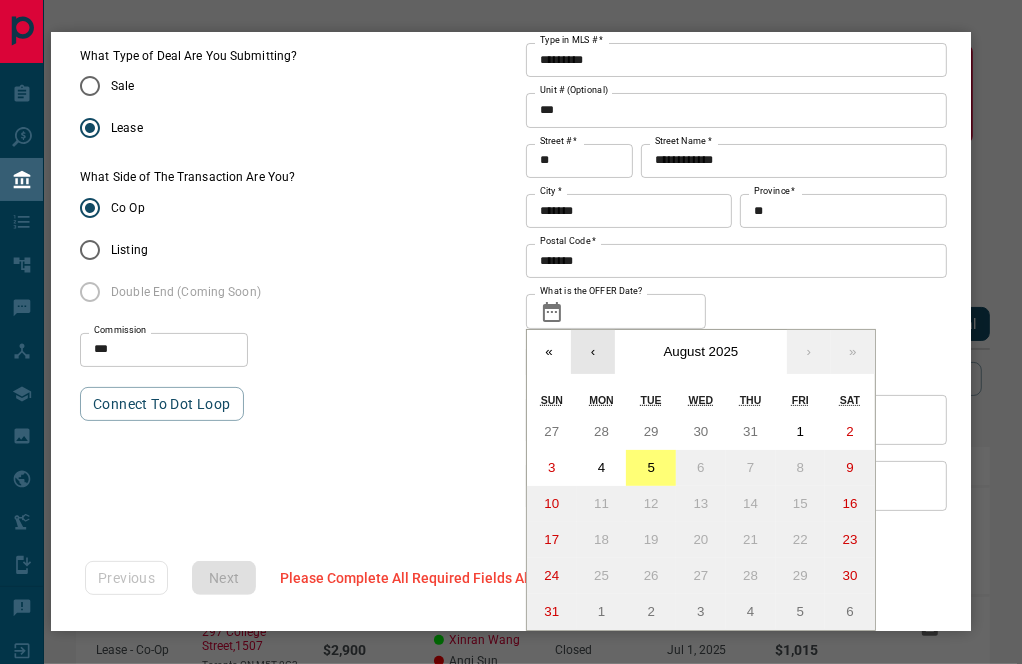 click on "‹" at bounding box center (593, 352) 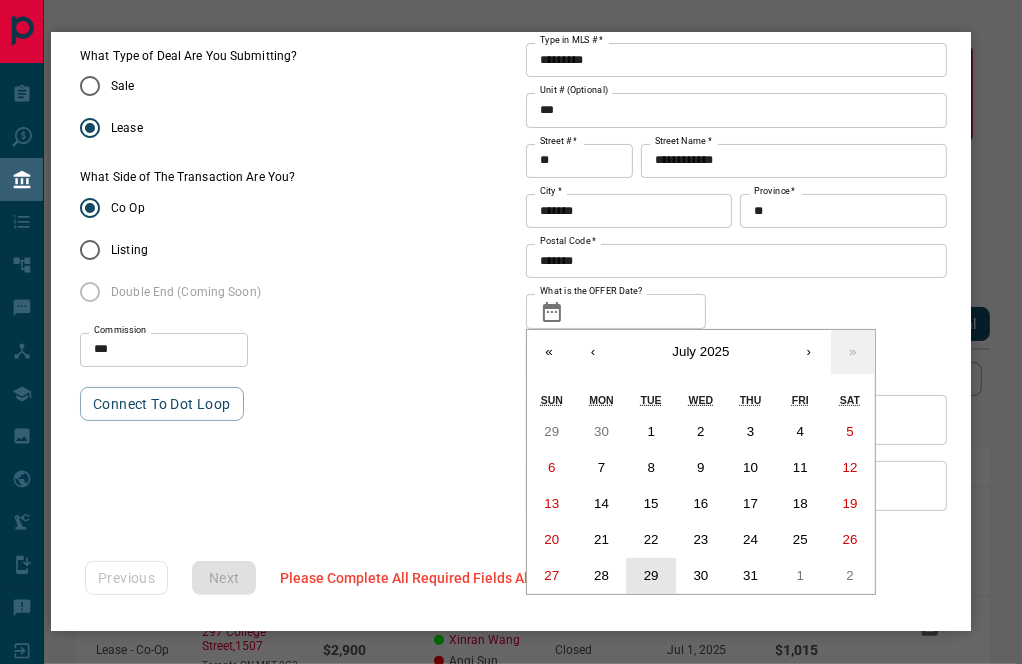 click on "29" at bounding box center [651, 575] 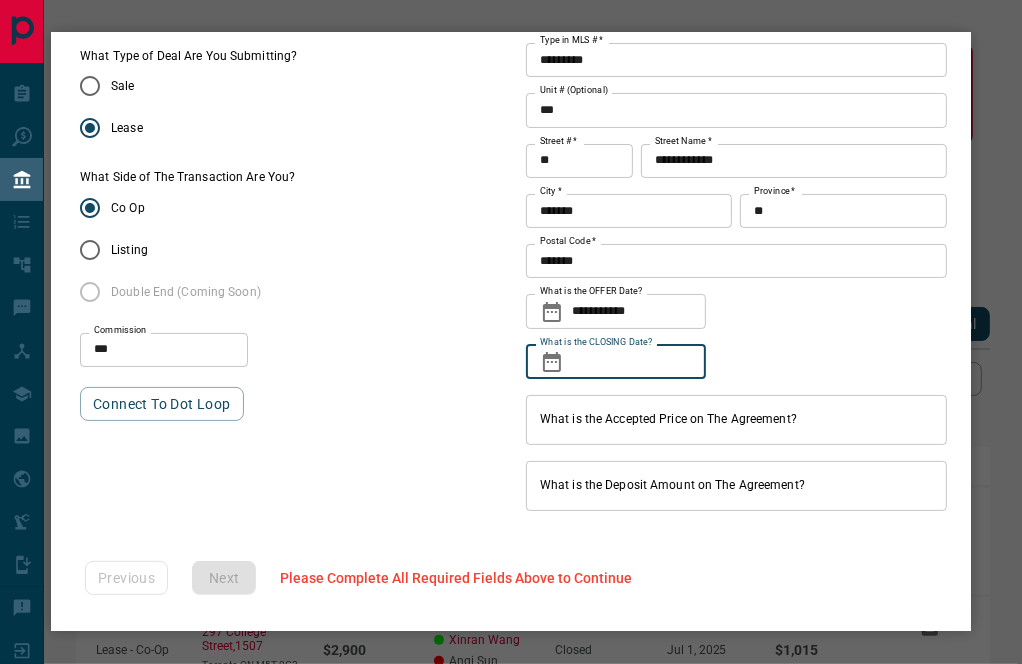 drag, startPoint x: 661, startPoint y: 365, endPoint x: 734, endPoint y: 27, distance: 345.7933 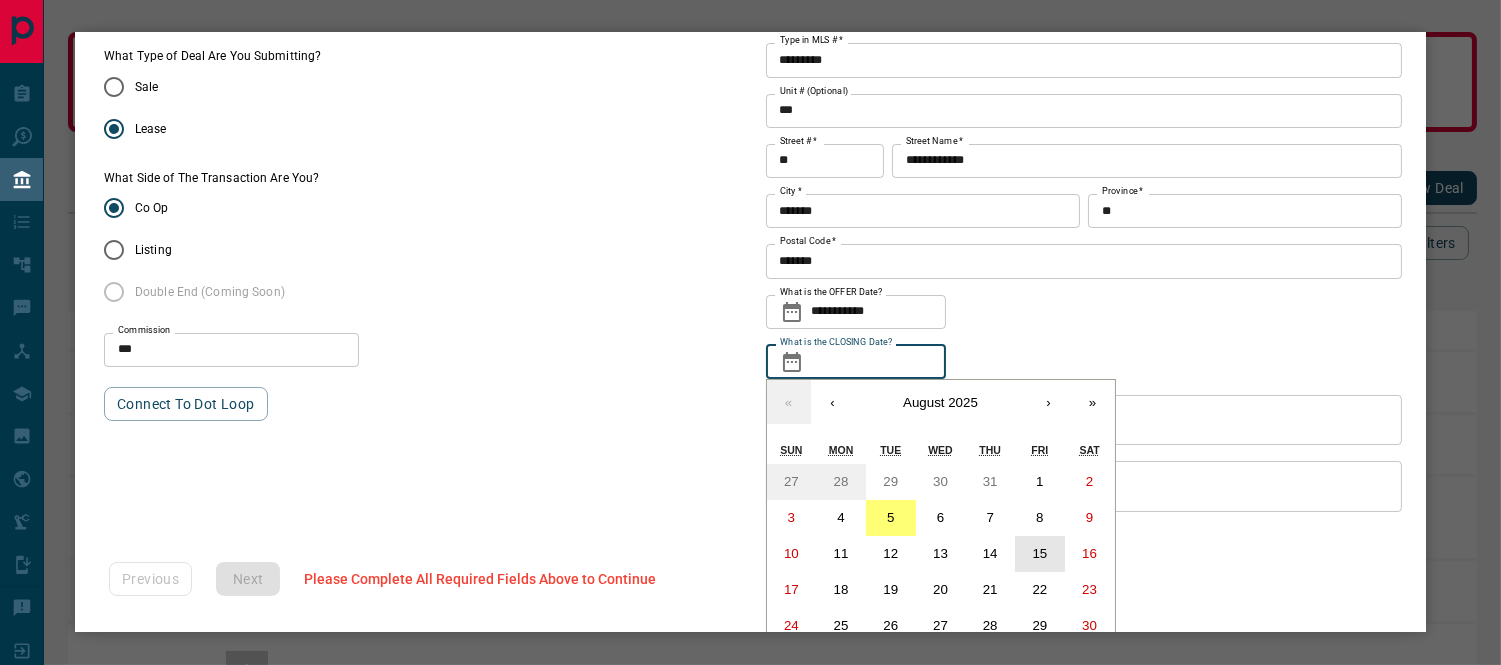 click on "15" at bounding box center [1039, 553] 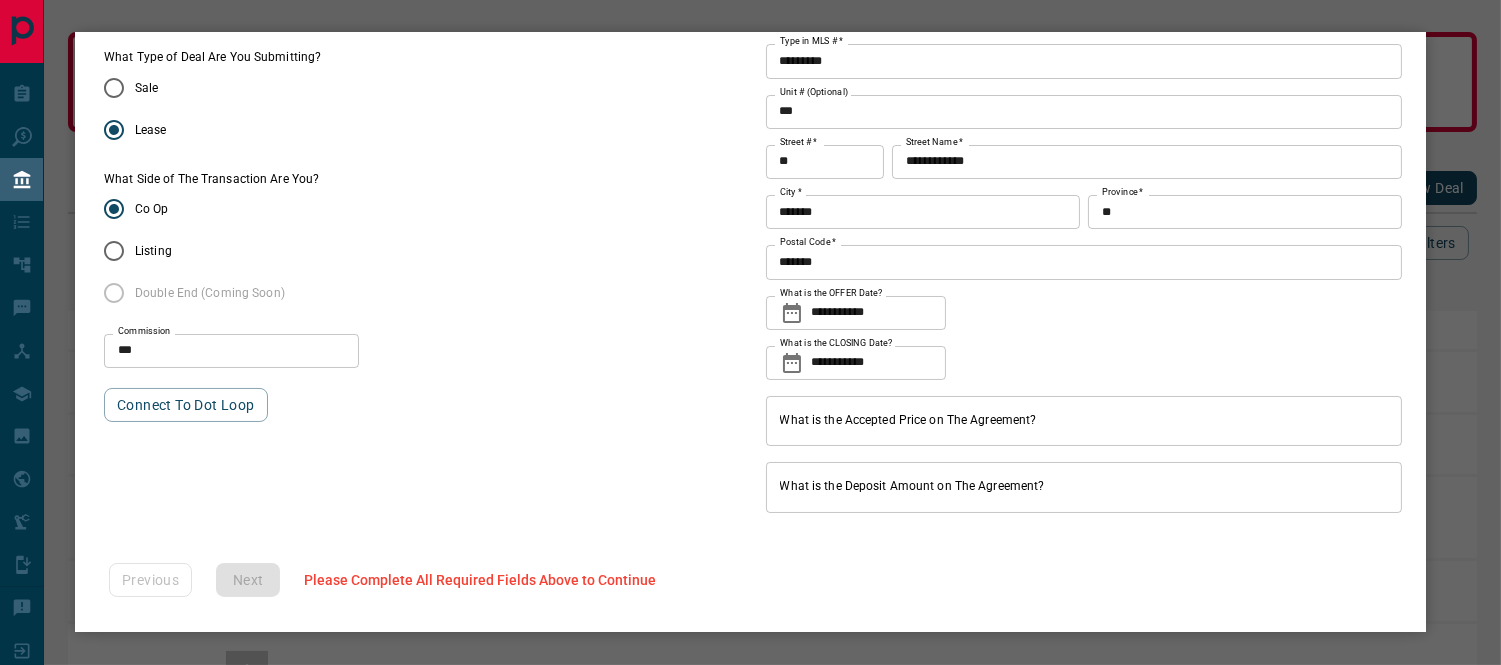 scroll, scrollTop: 93, scrollLeft: 0, axis: vertical 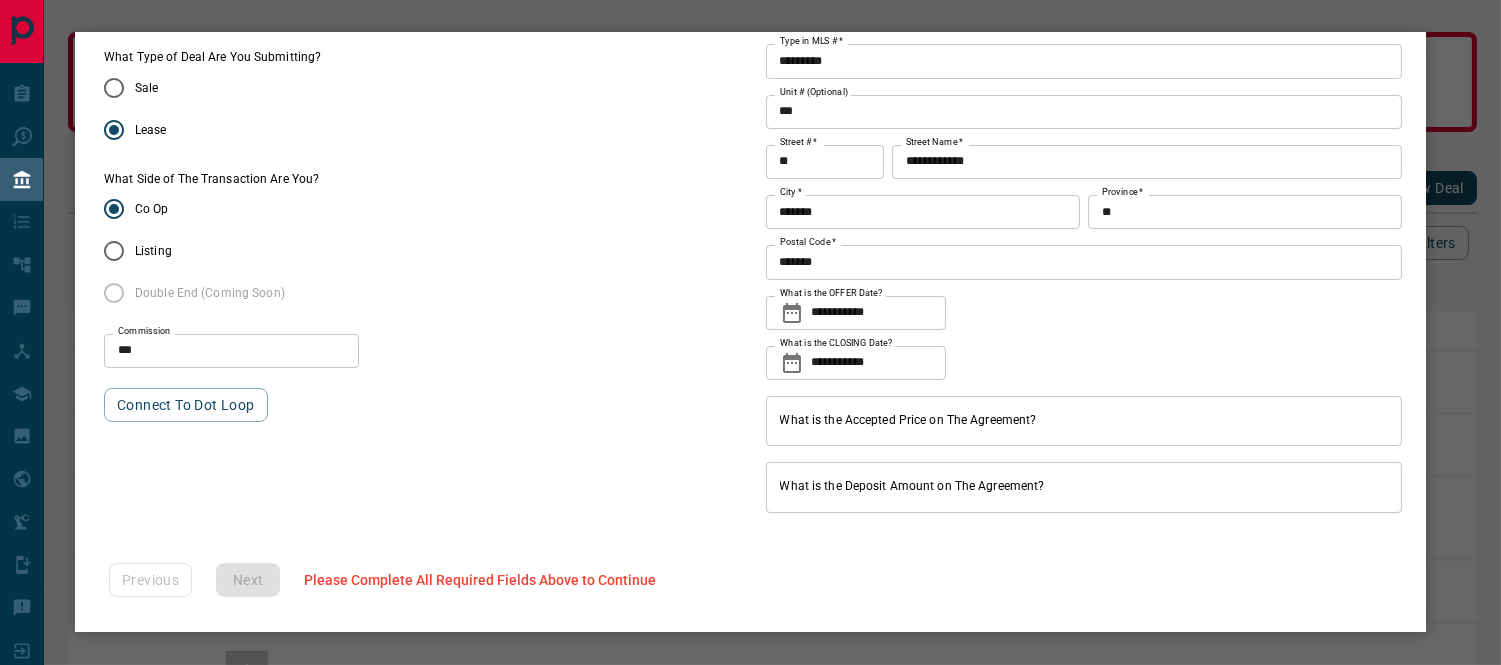 click on "What is the Accepted Price on The Agreement?" at bounding box center (1084, 421) 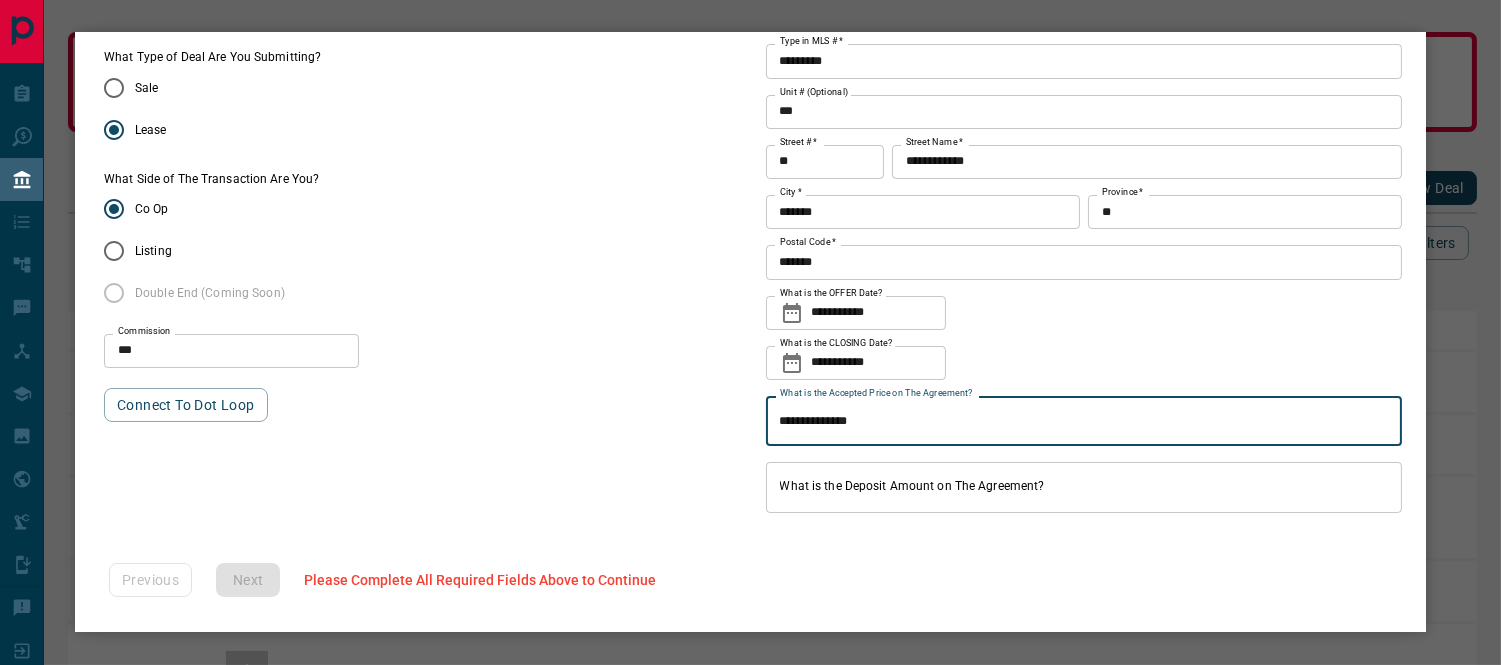 type on "**********" 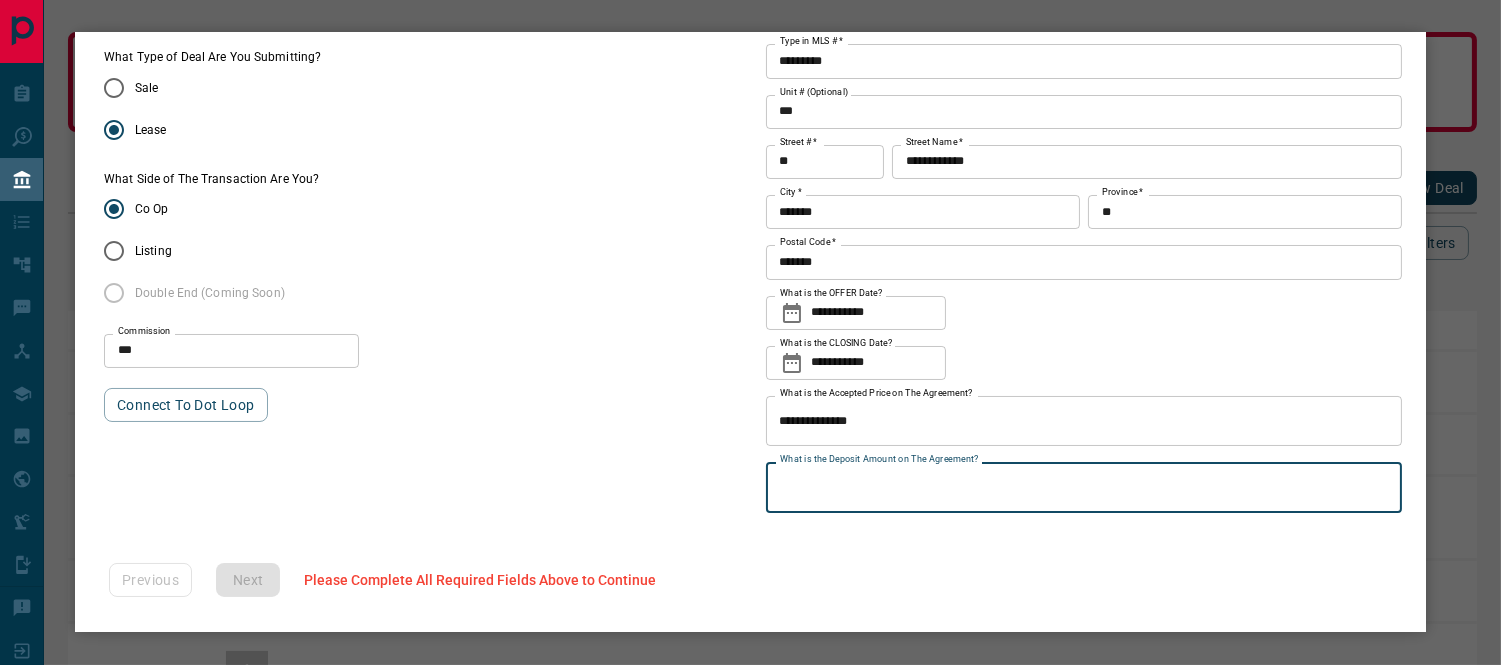 click on "What is the Deposit Amount on The Agreement?" at bounding box center (1084, 487) 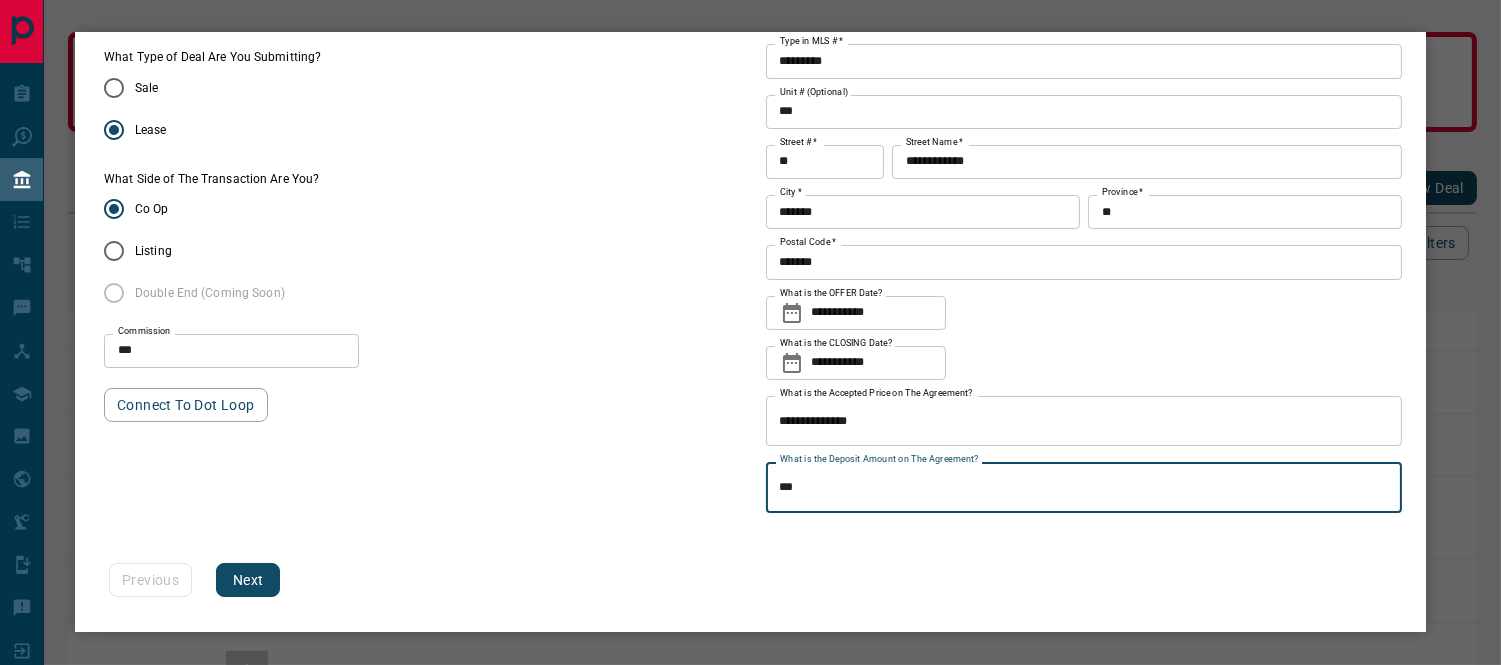 type on "**" 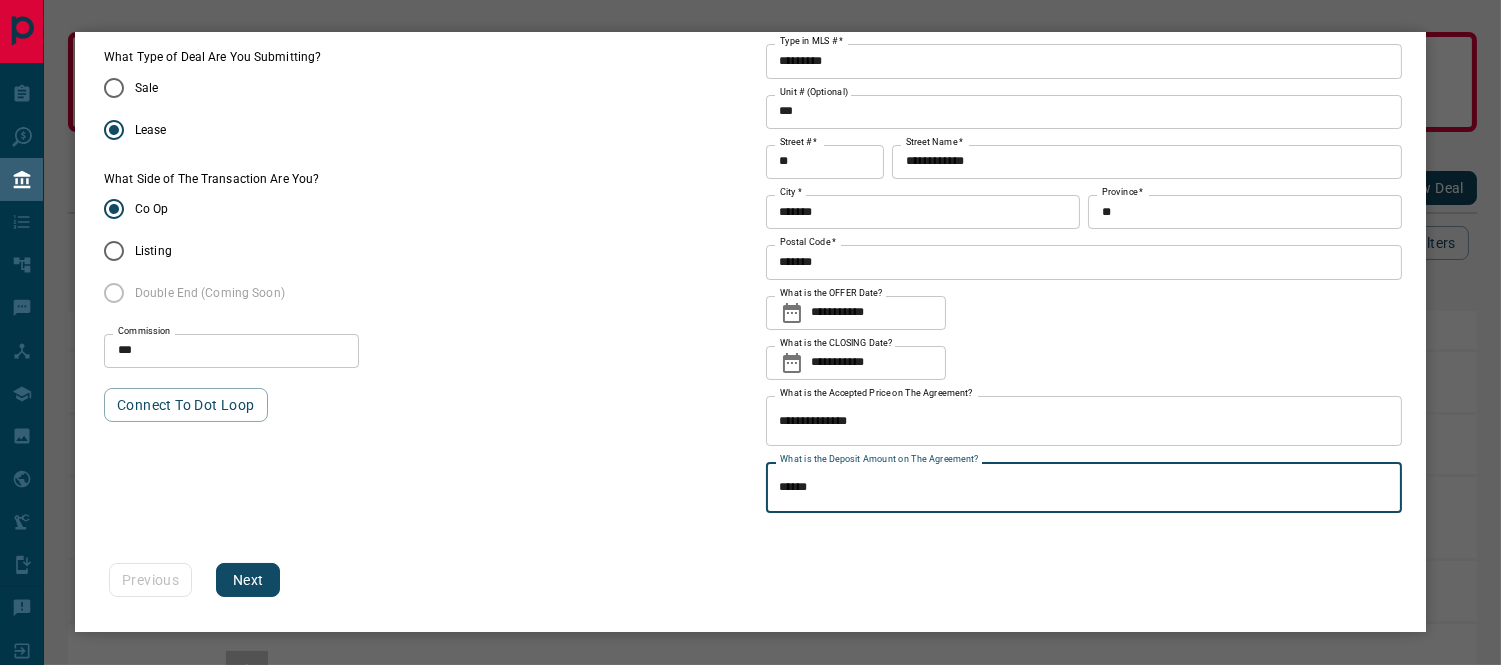 type on "******" 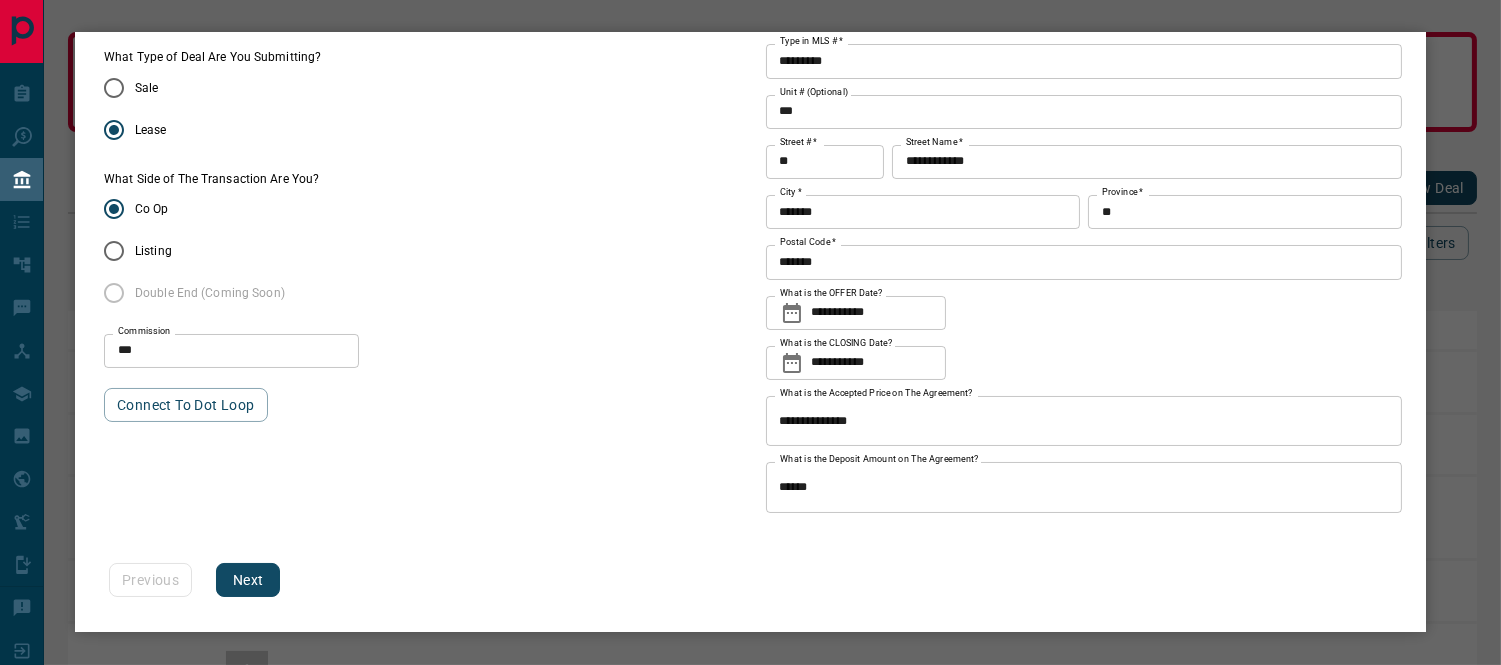 click on "What Type of Deal Are You Submitting? Sale Lease What Side of The Transaction Are You? Co Op Listing Double End (Coming Soon) Commission *** Commission Connect to Dot Loop" at bounding box center (422, 278) 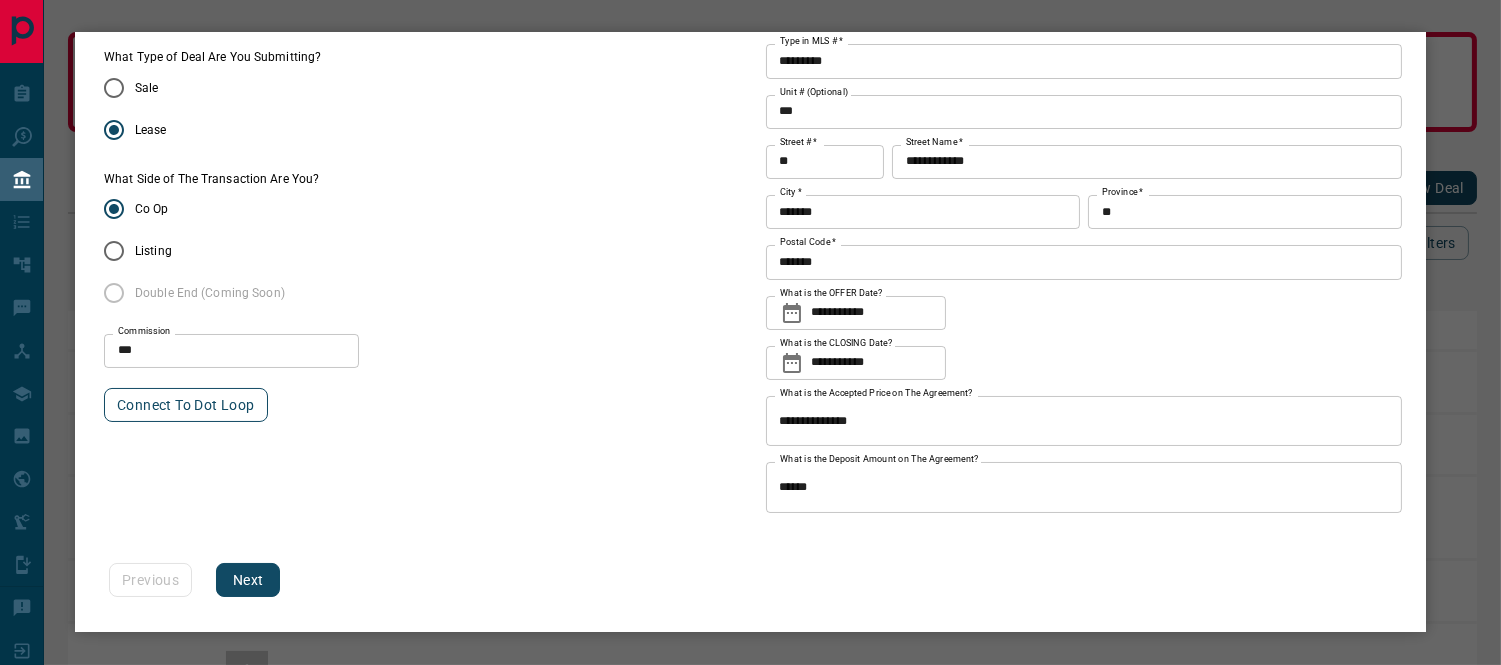 click on "Connect to Dot Loop" at bounding box center (186, 405) 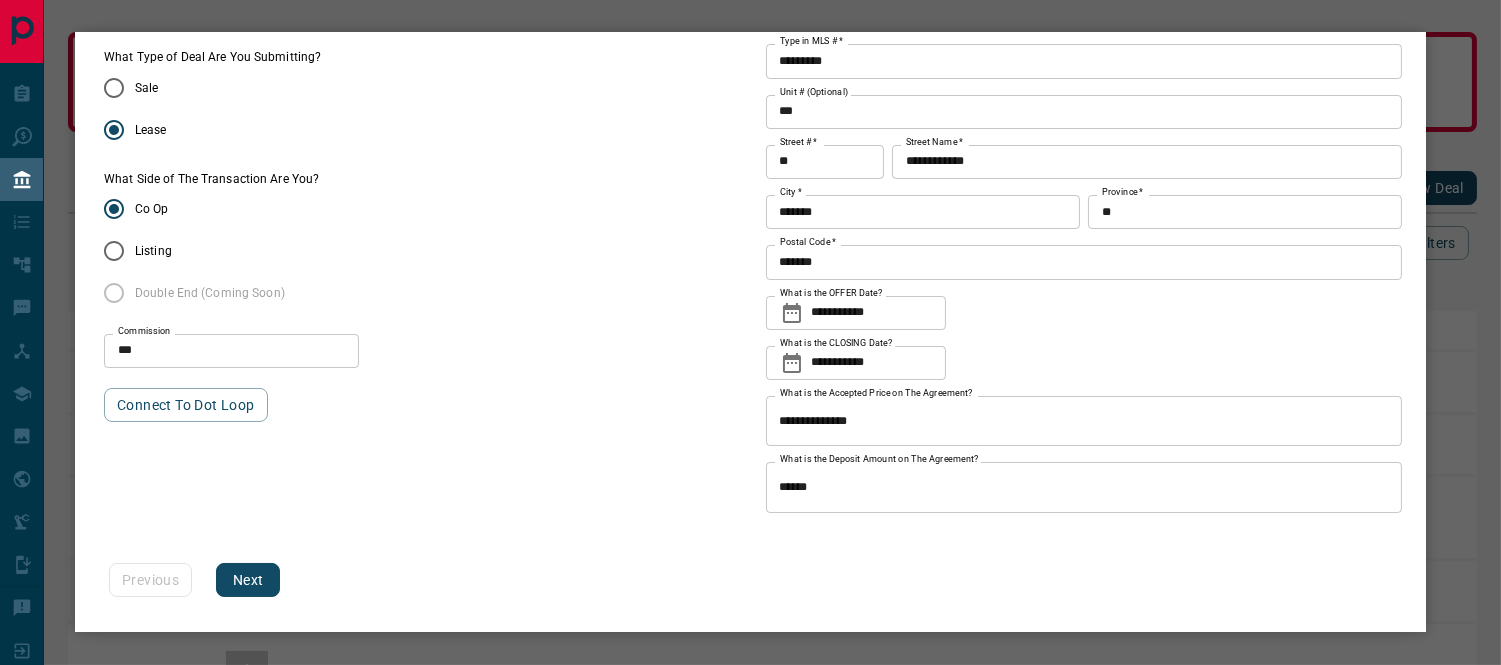 click on "**********" at bounding box center (1084, 313) 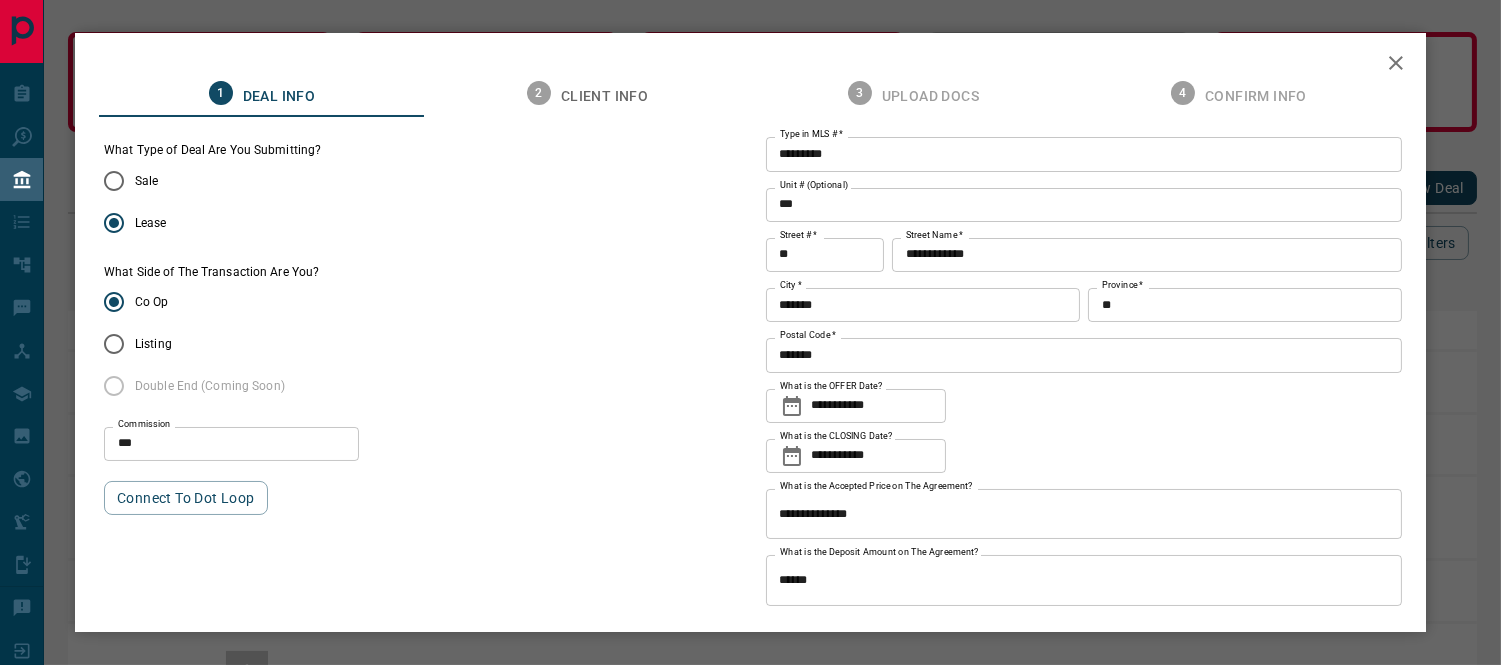 scroll, scrollTop: 93, scrollLeft: 0, axis: vertical 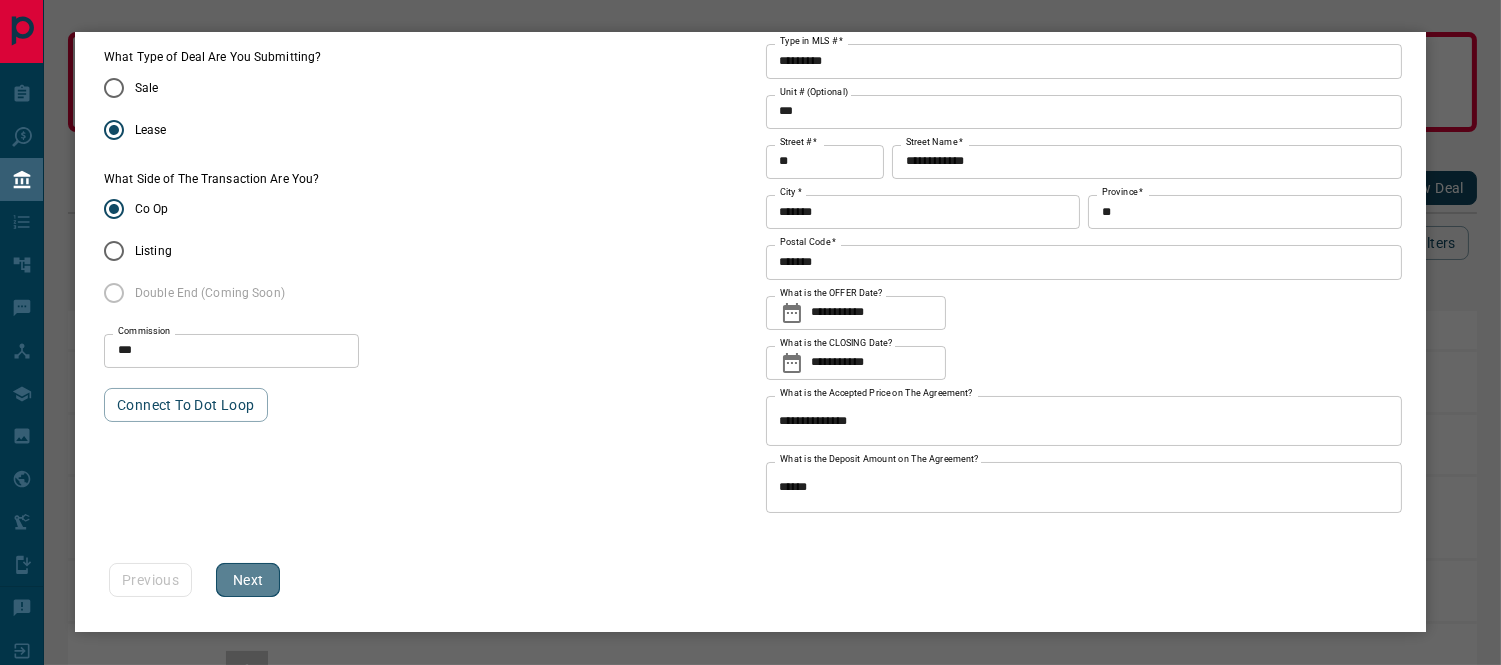 click on "Next" at bounding box center [248, 580] 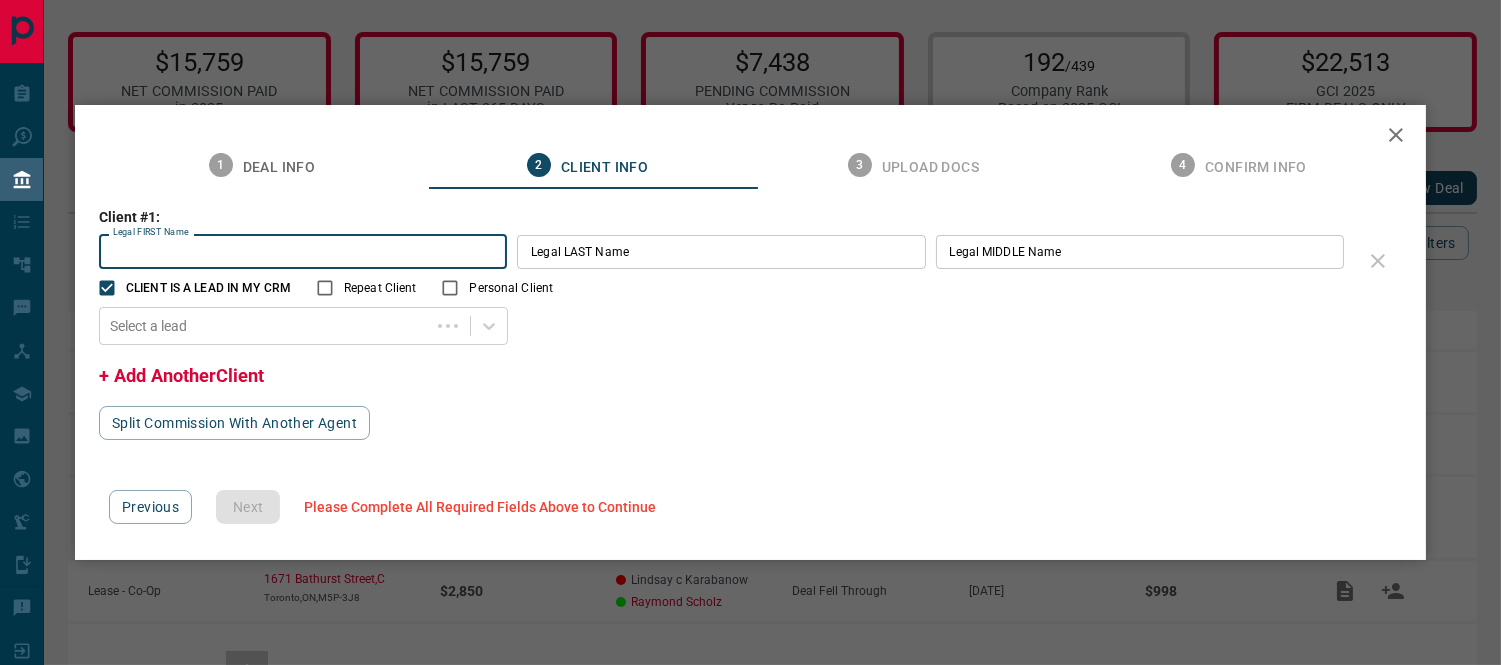 scroll, scrollTop: 0, scrollLeft: 0, axis: both 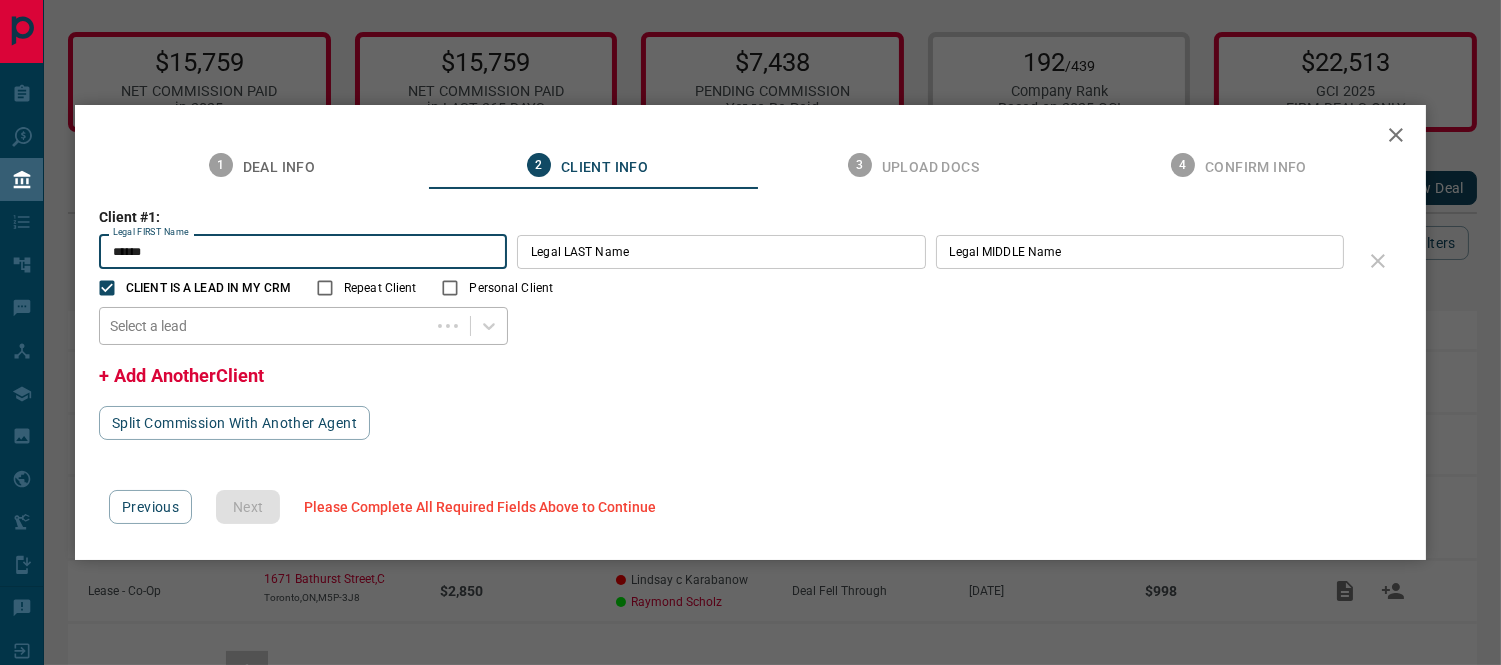 type on "******" 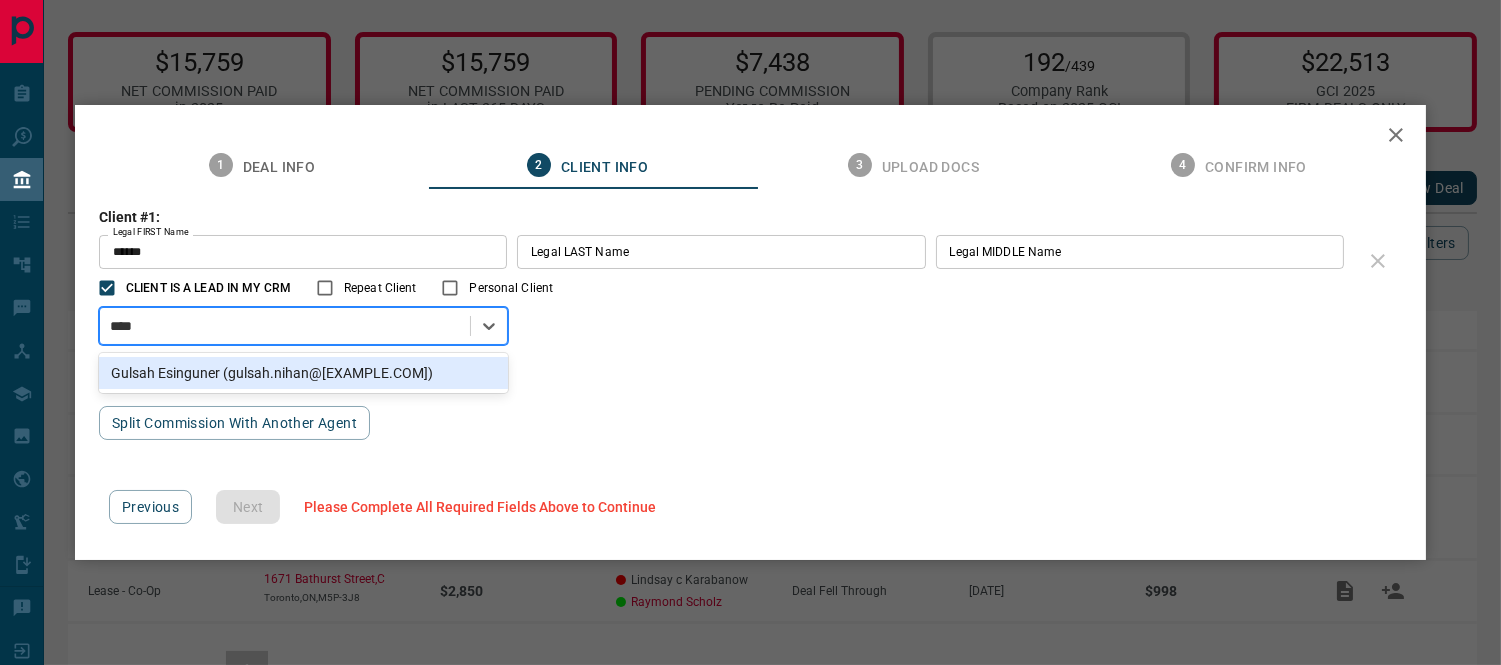 type on "*****" 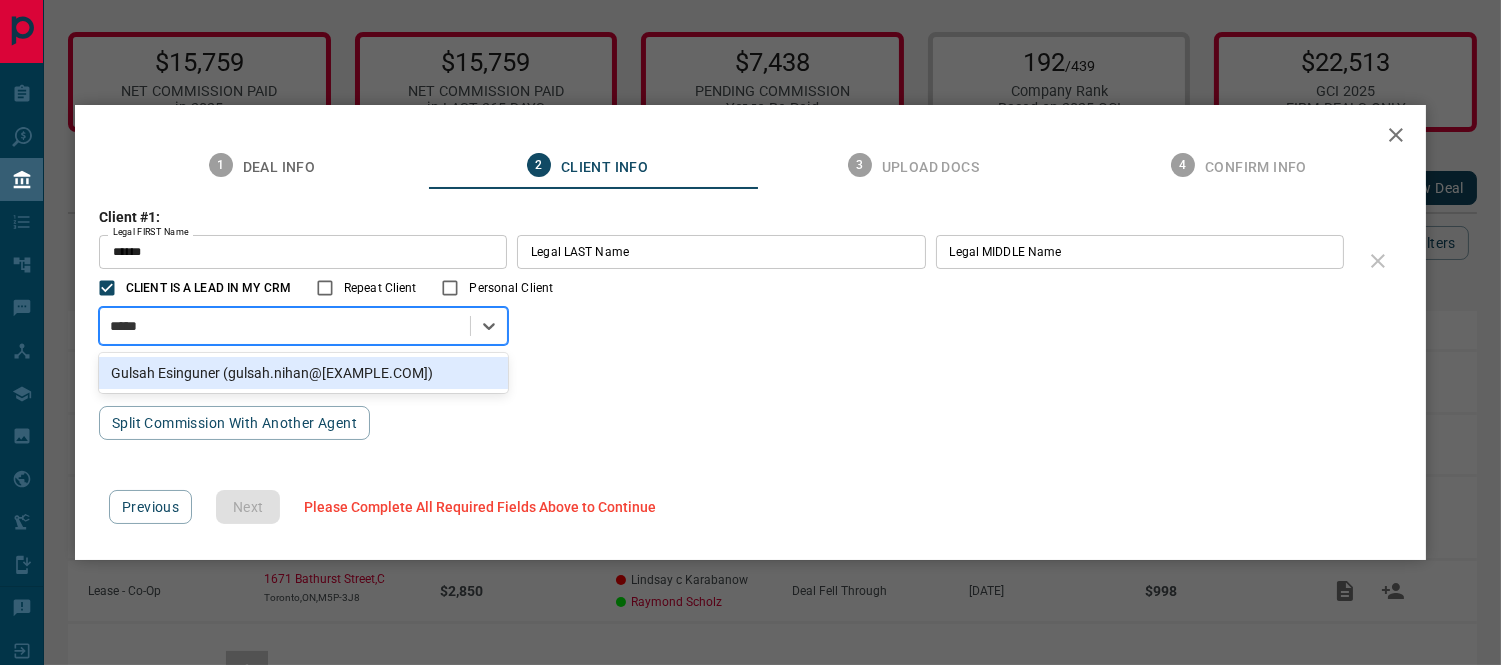click on "Gulsah Esinguner (gulsah.nihan@[EXAMPLE.COM])" at bounding box center (303, 373) 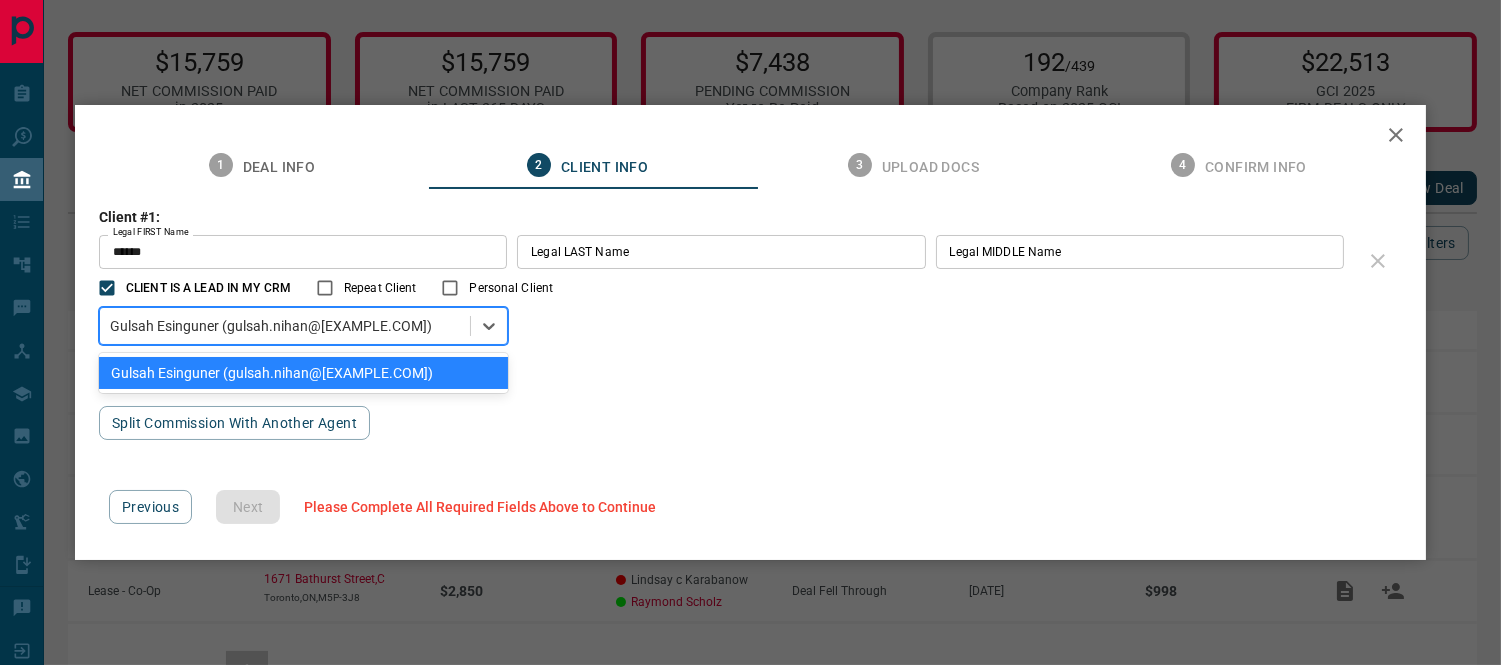 drag, startPoint x: 160, startPoint y: 318, endPoint x: 217, endPoint y: 320, distance: 57.035076 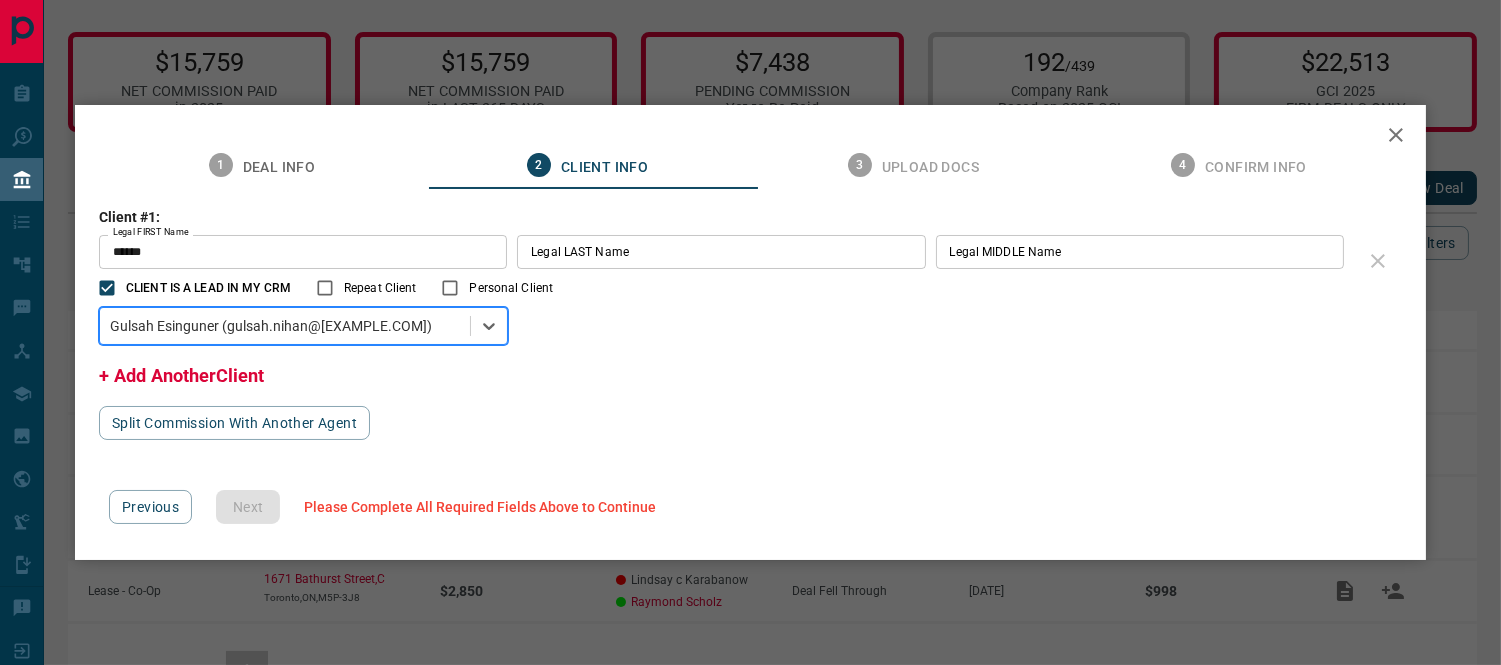 drag, startPoint x: 222, startPoint y: 321, endPoint x: 168, endPoint y: 322, distance: 54.00926 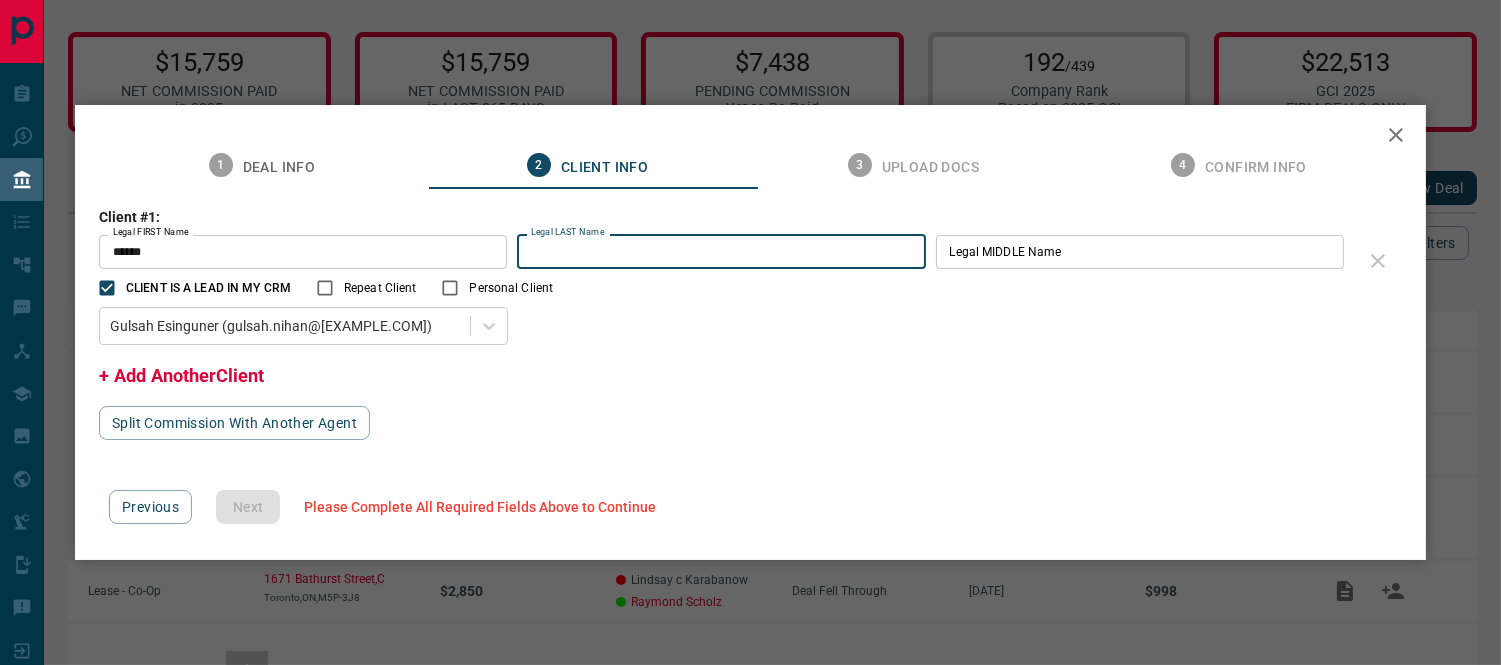 click on "Legal LAST Name" at bounding box center (721, 252) 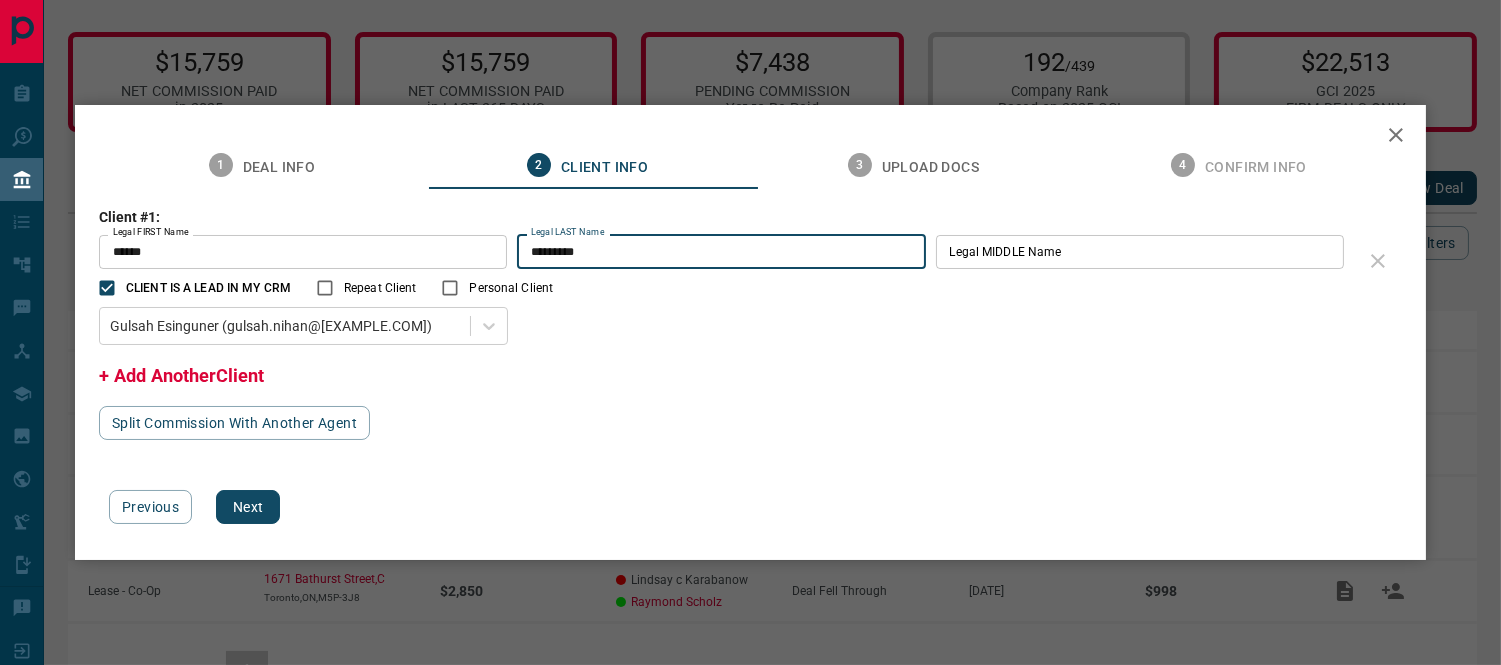 type on "*********" 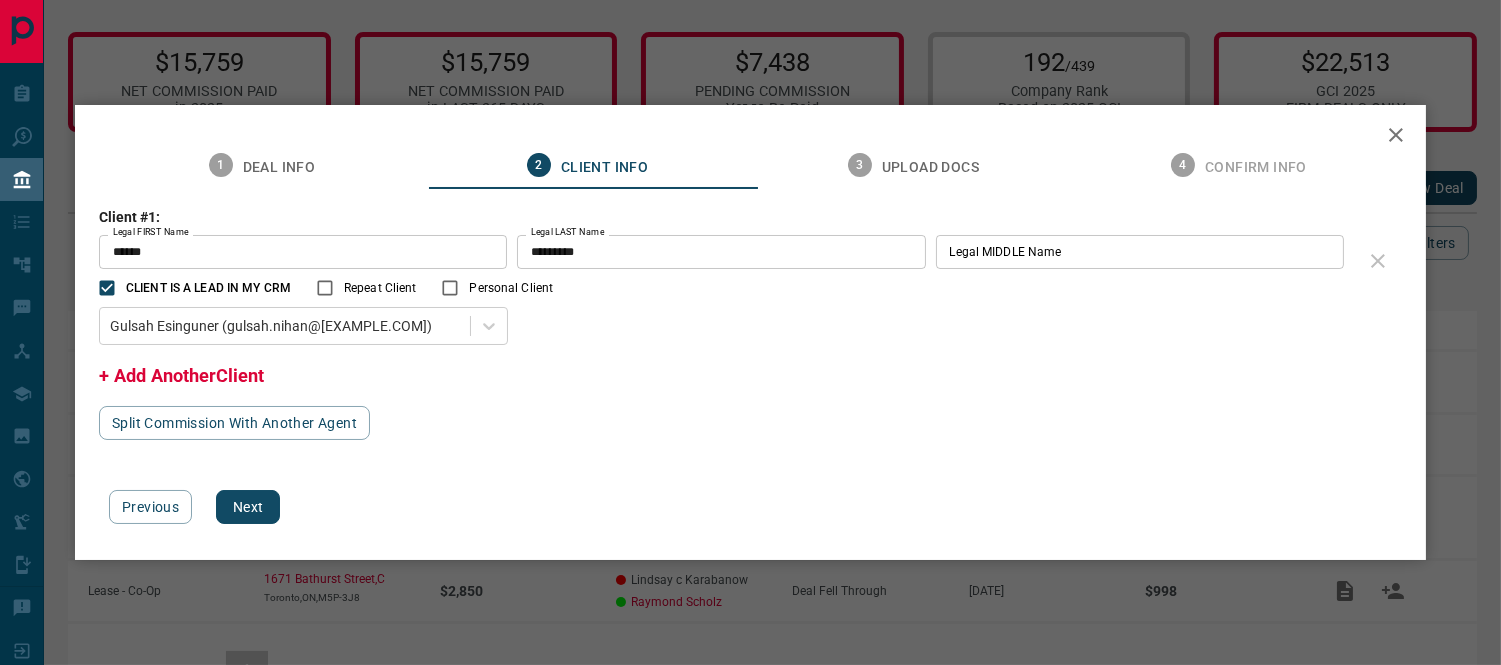 click on "+ Add Another Client" at bounding box center [181, 375] 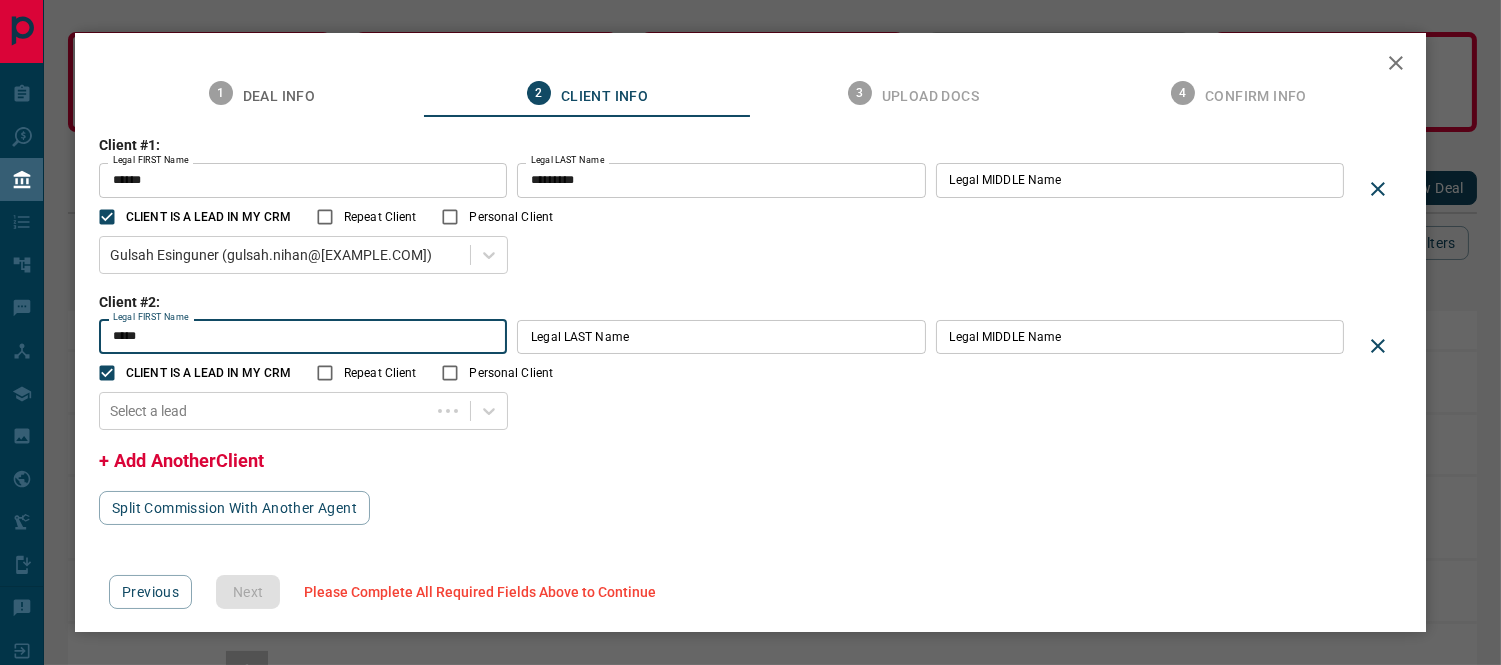 type on "*****" 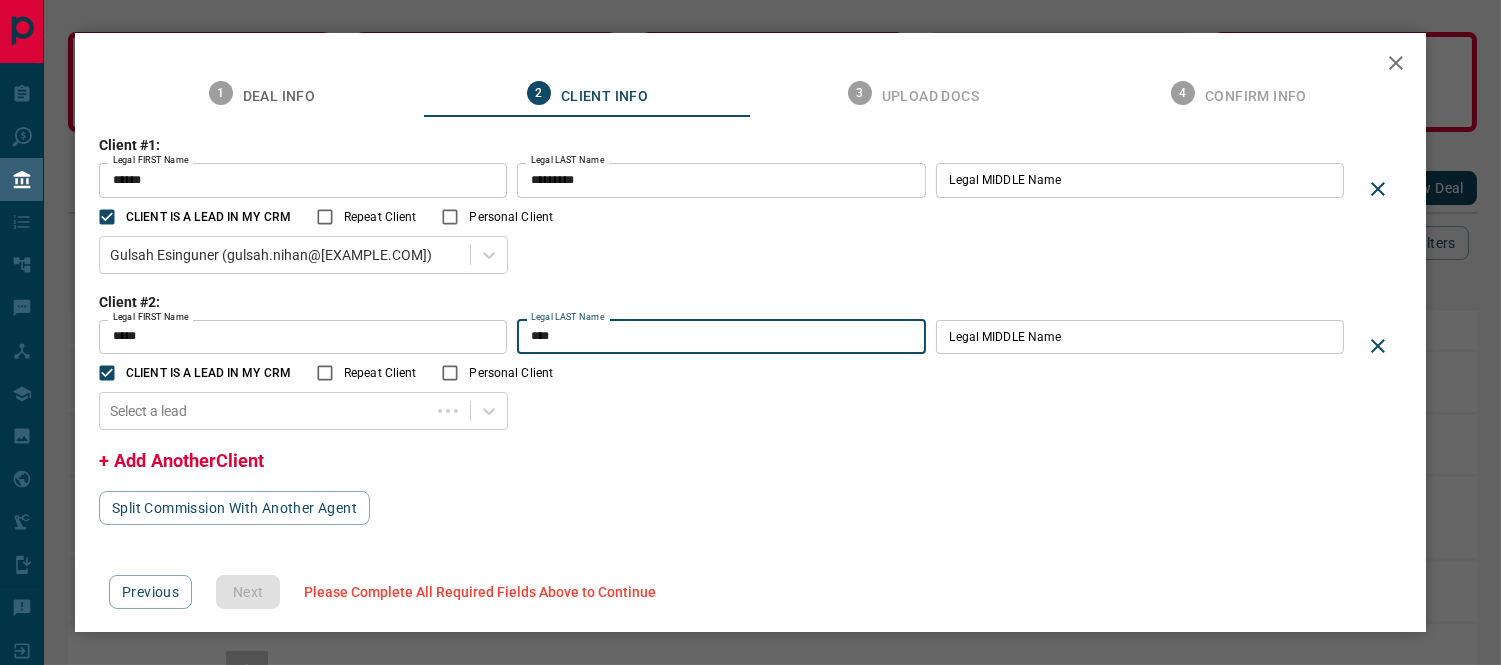 type on "****" 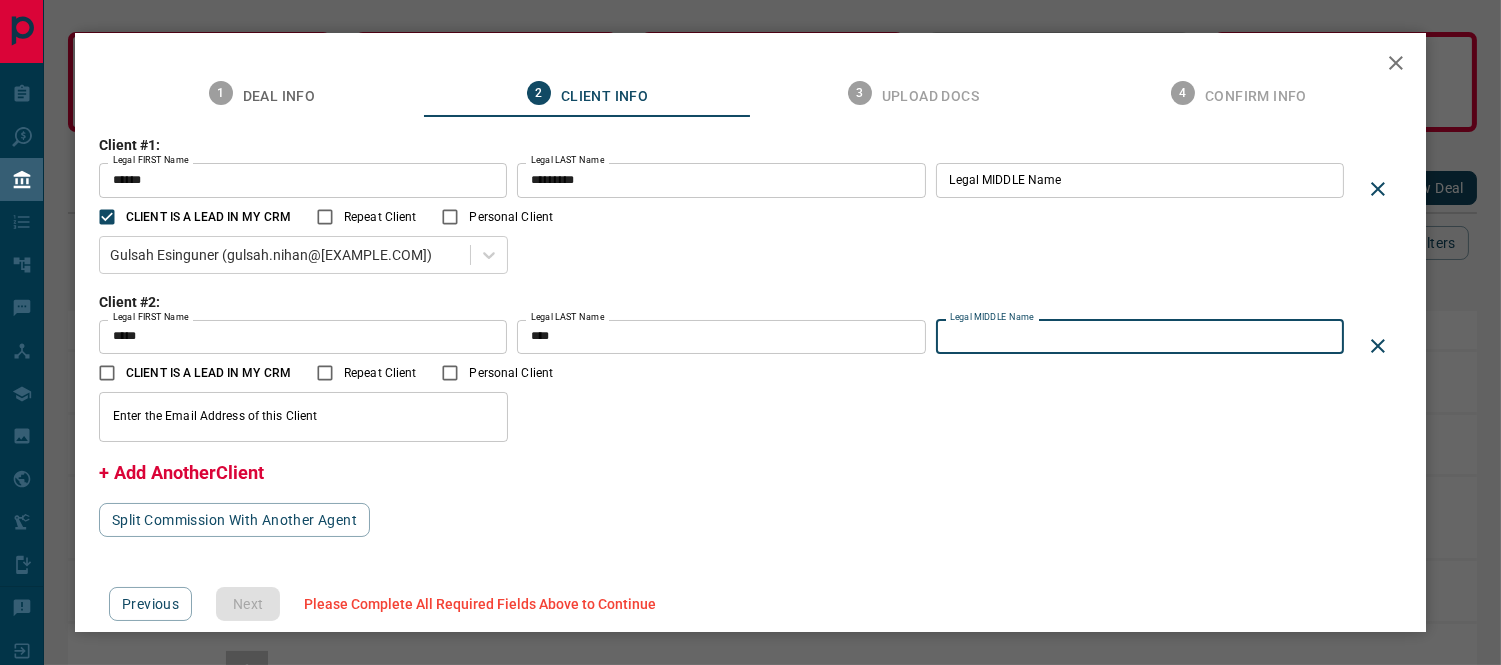 click on "Legal MIDDLE Name" at bounding box center [1140, 337] 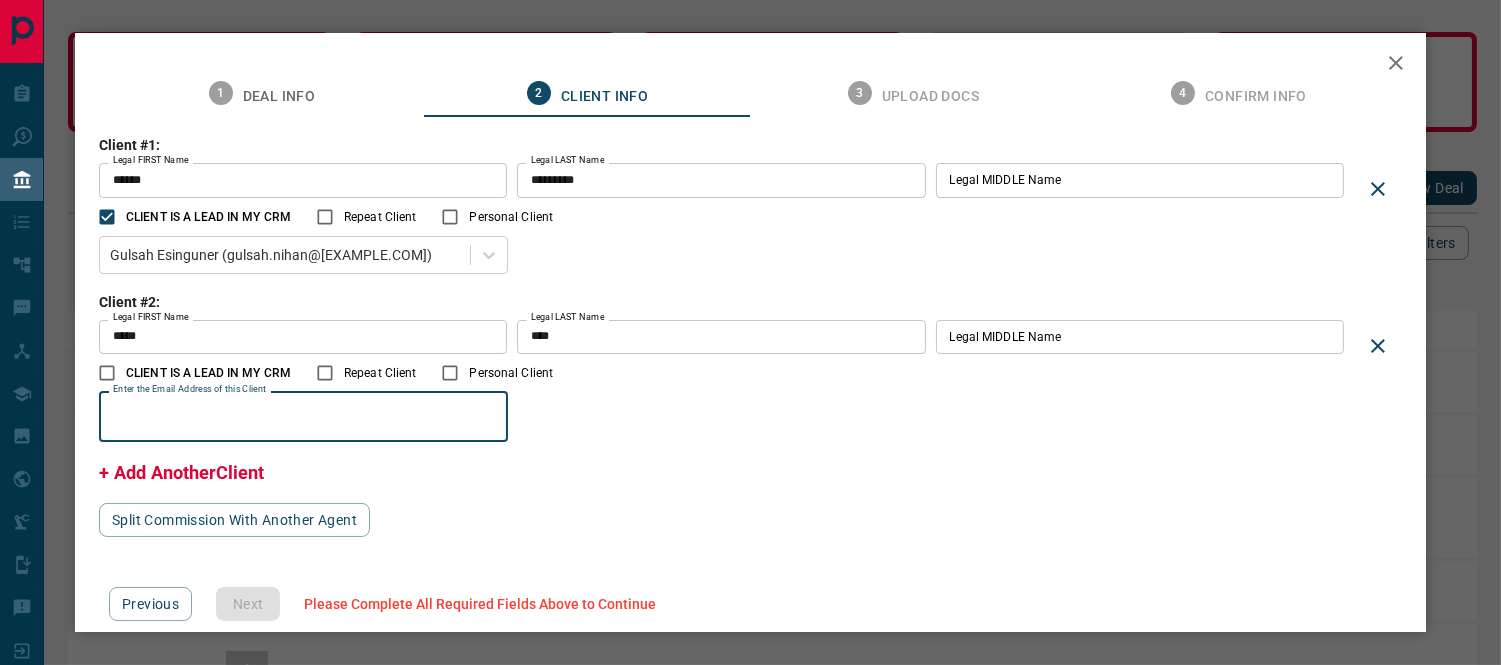 paste on "**********" 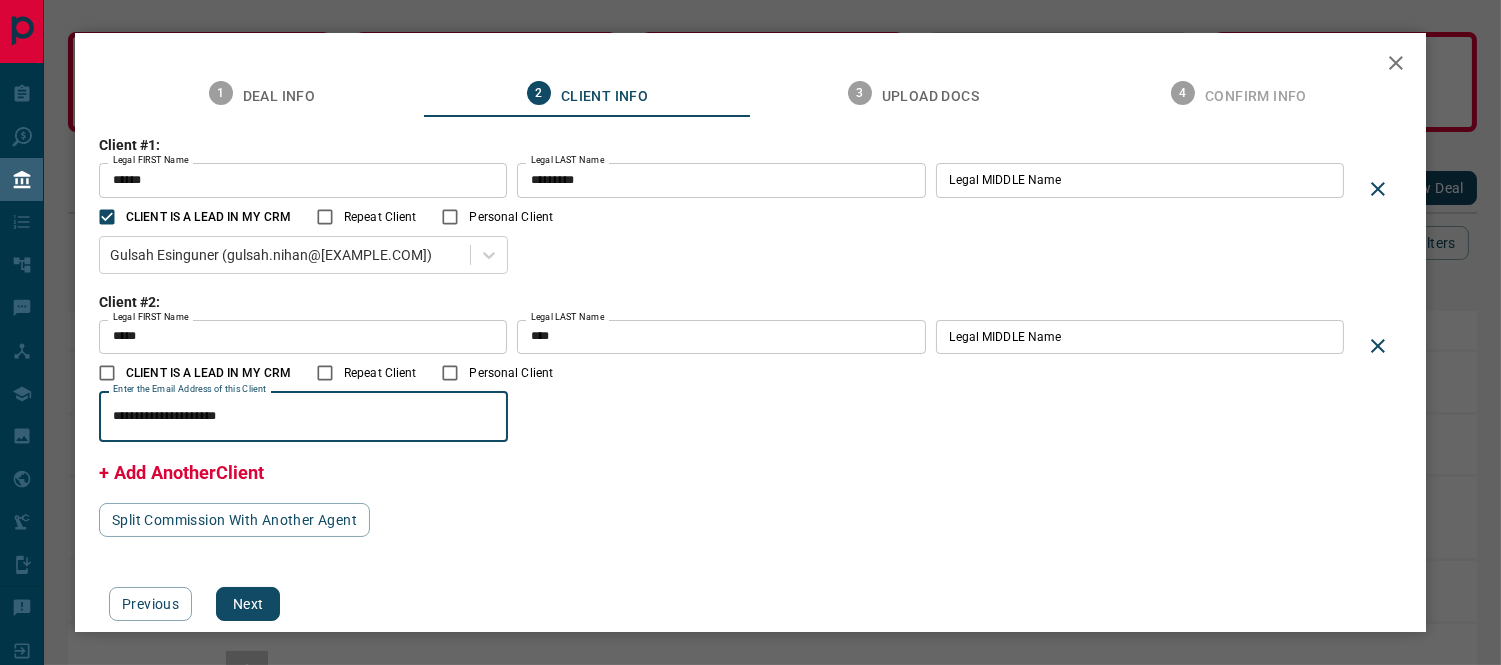 type on "**********" 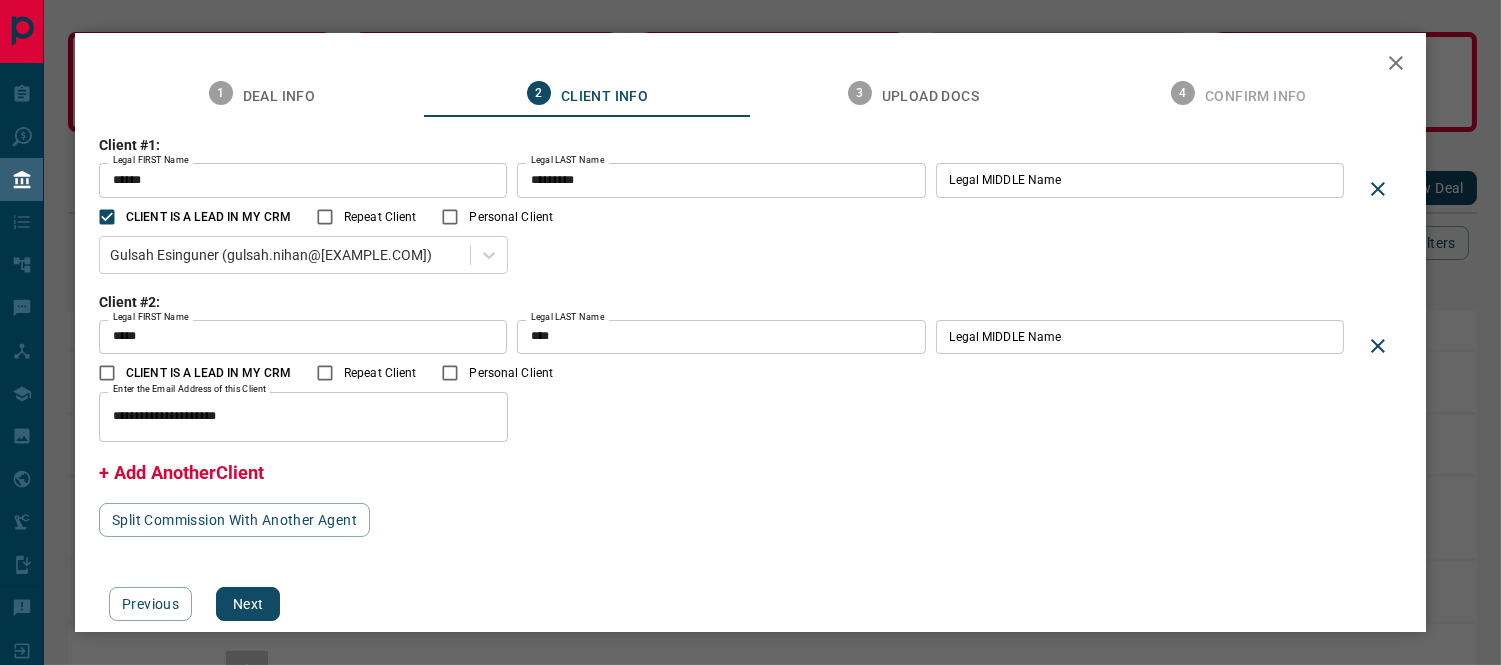 click on "**********" at bounding box center [750, 310] 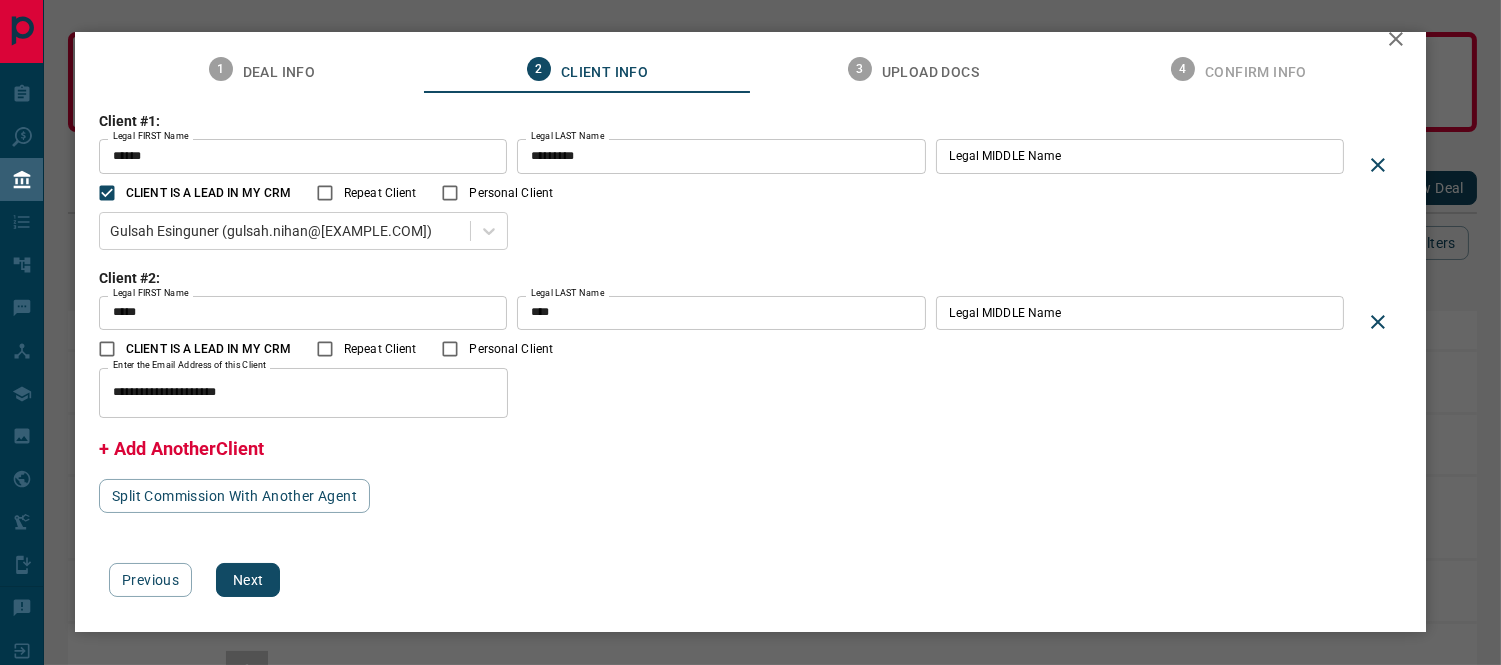 click on "Next" at bounding box center (248, 580) 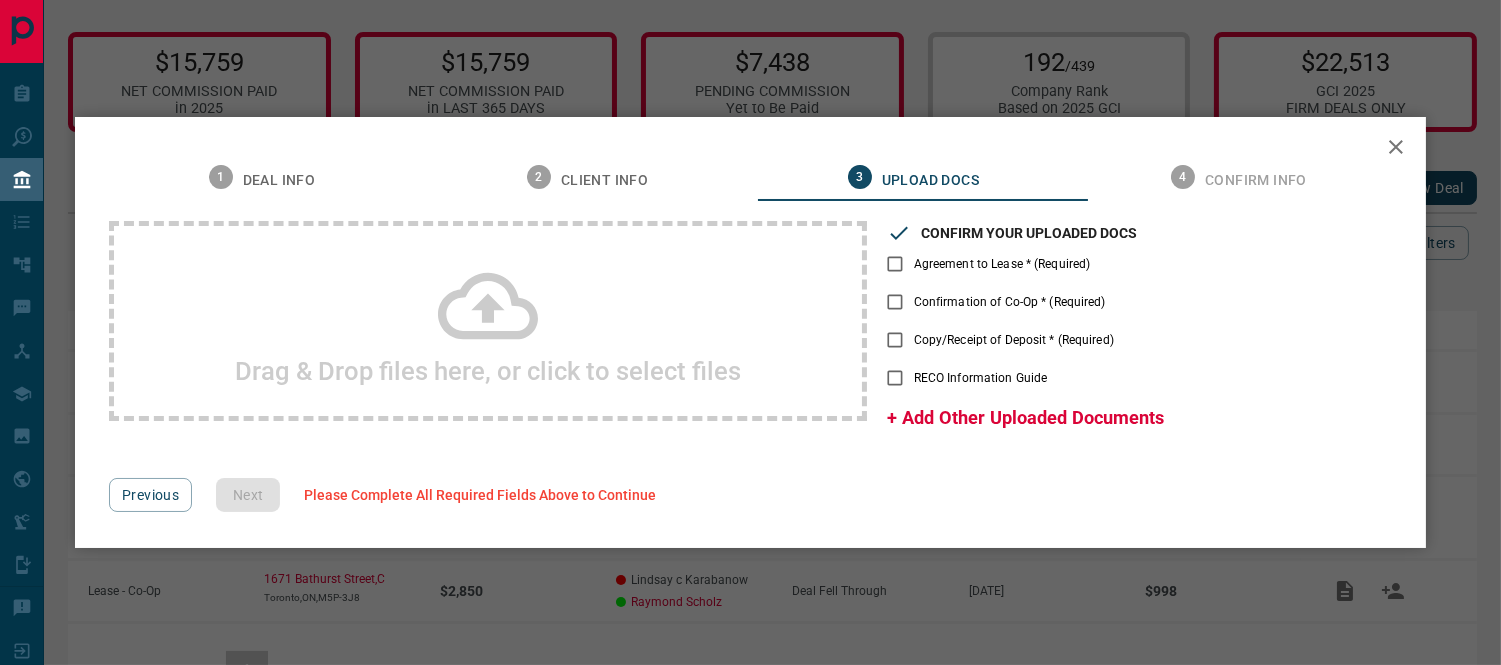 scroll, scrollTop: 0, scrollLeft: 0, axis: both 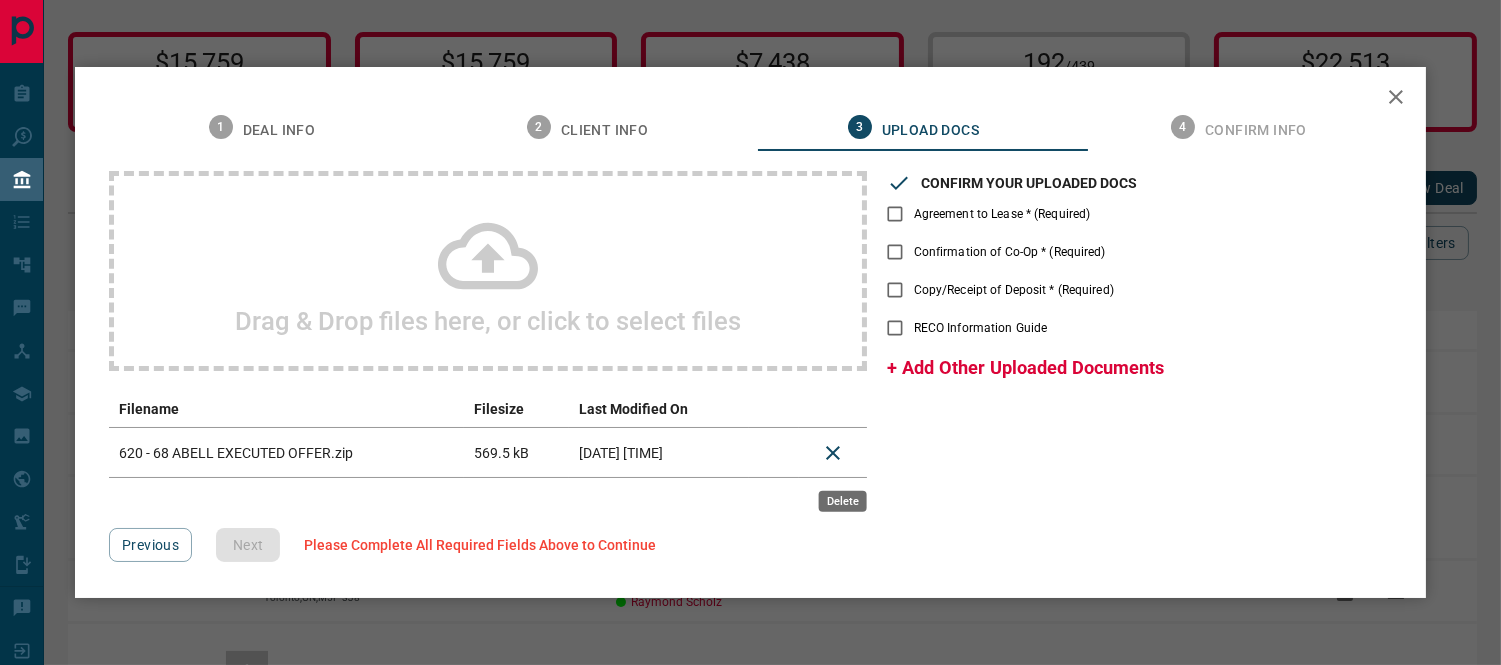 click 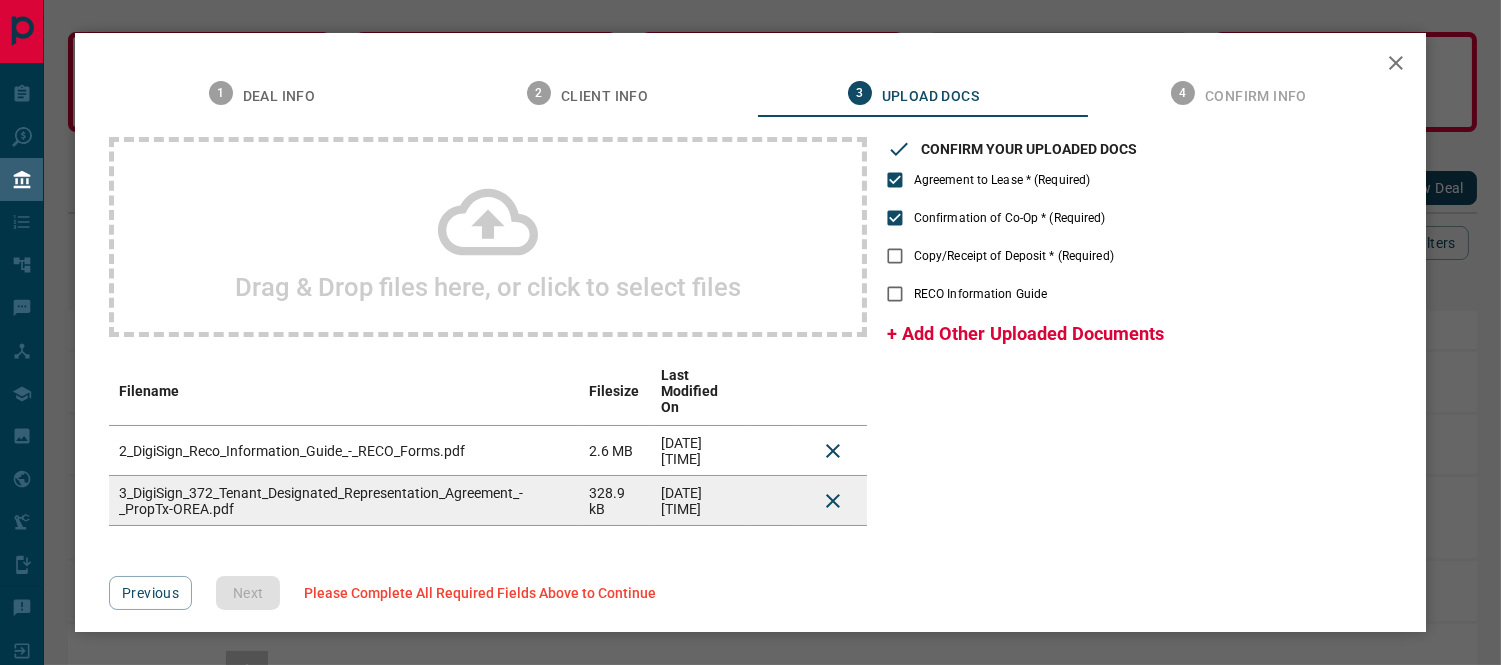 click 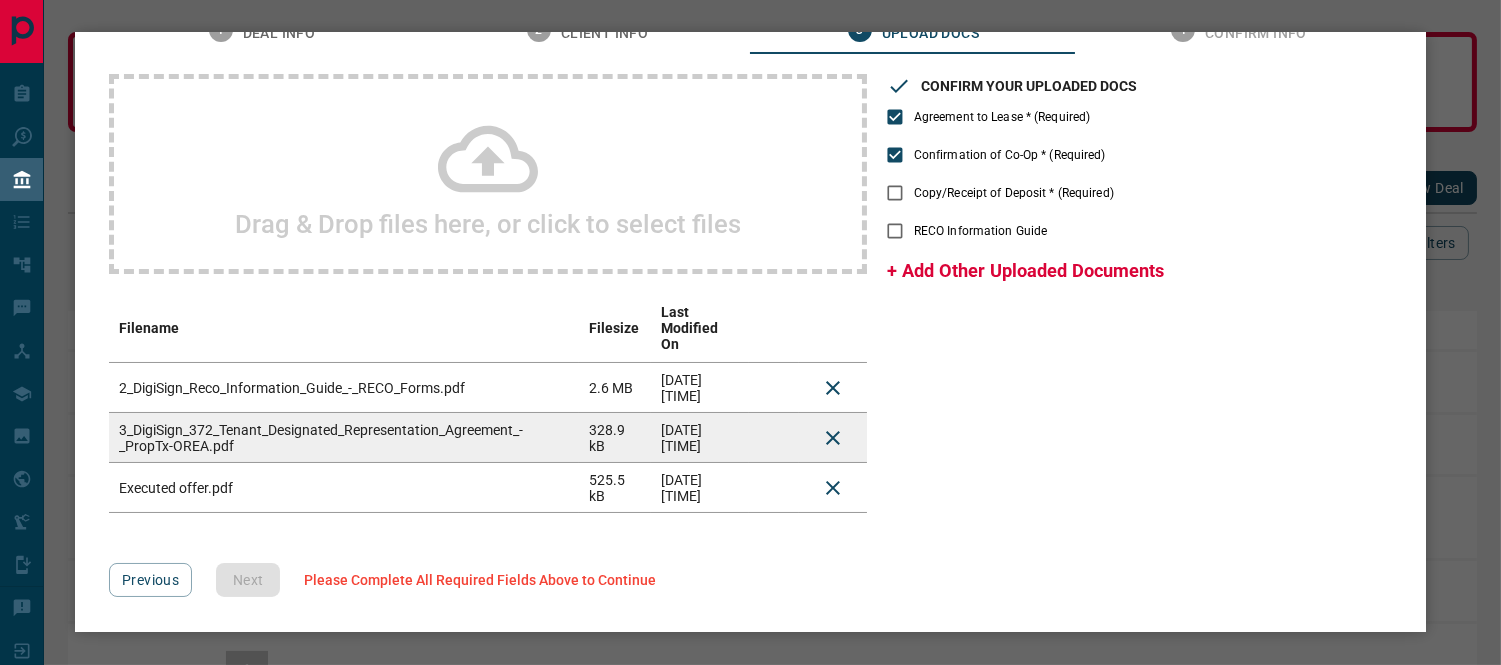 scroll, scrollTop: 0, scrollLeft: 0, axis: both 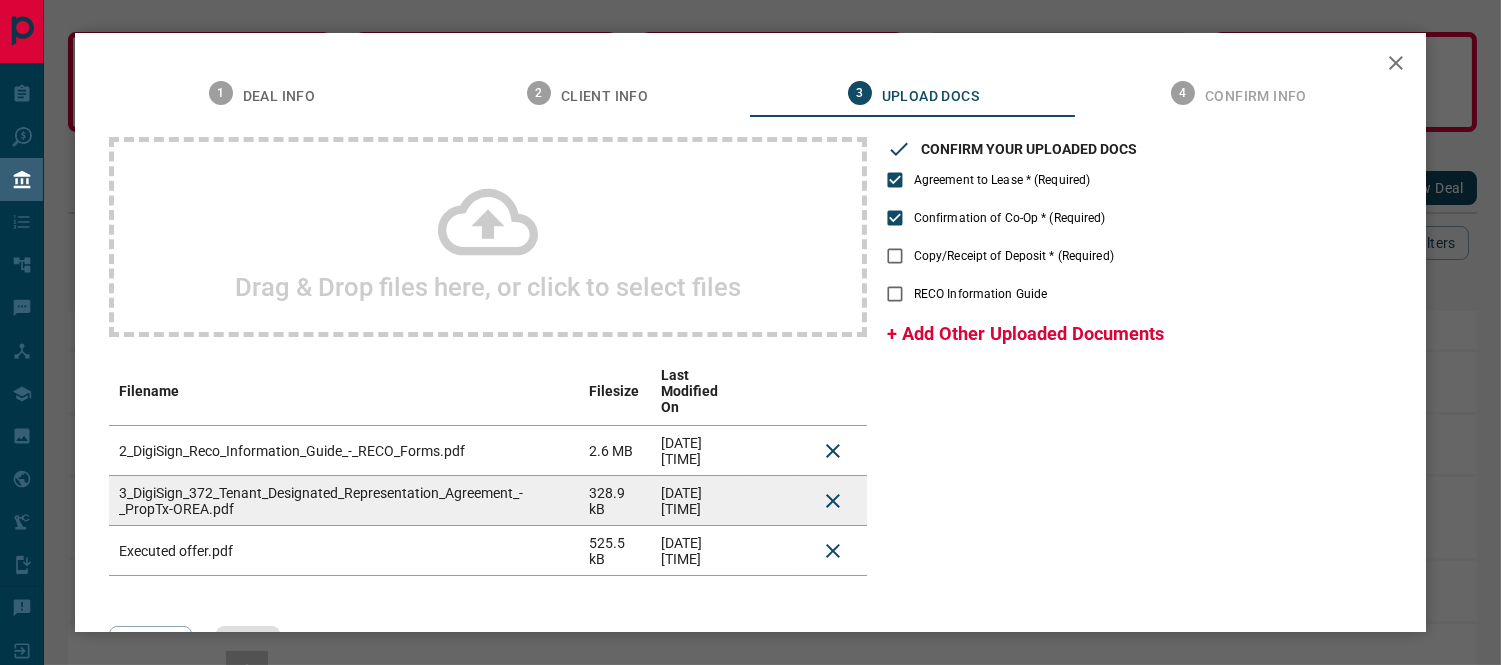 click 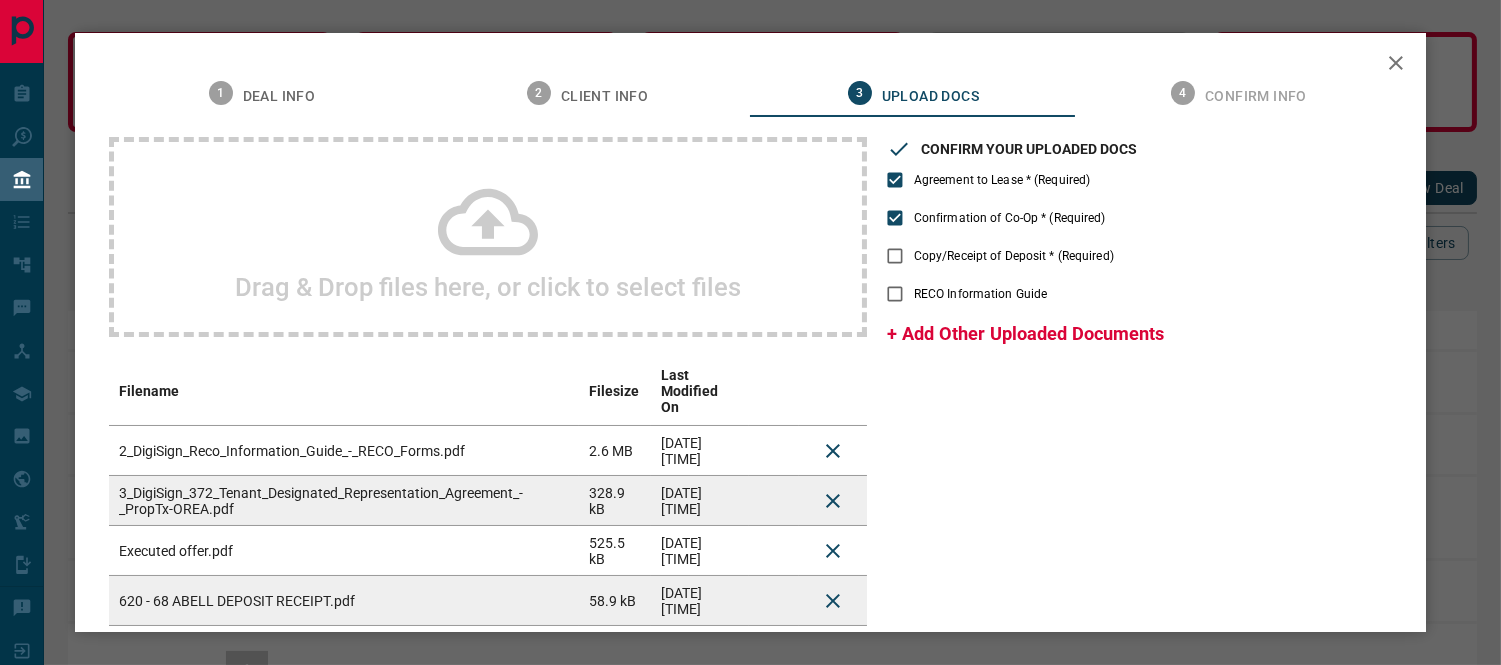 click on "Drag & Drop files here, or click to select files" at bounding box center (488, 237) 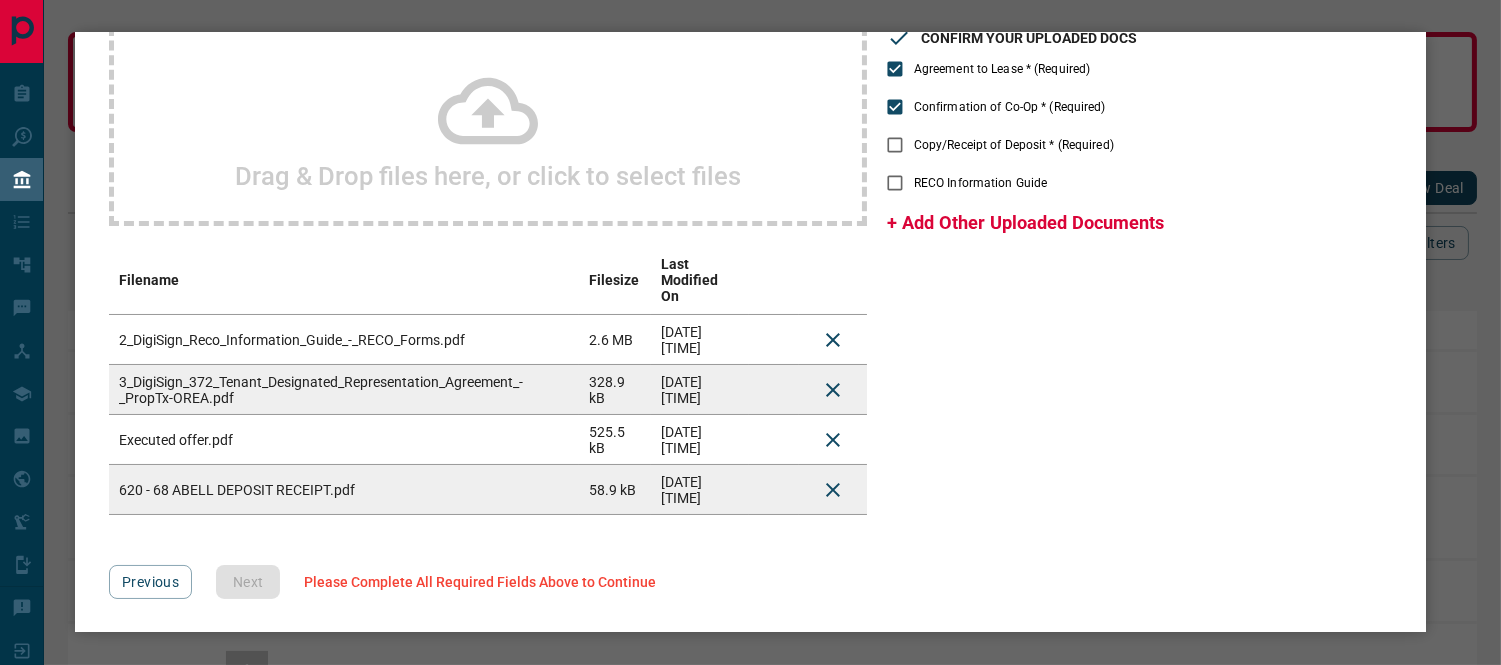 scroll, scrollTop: 0, scrollLeft: 0, axis: both 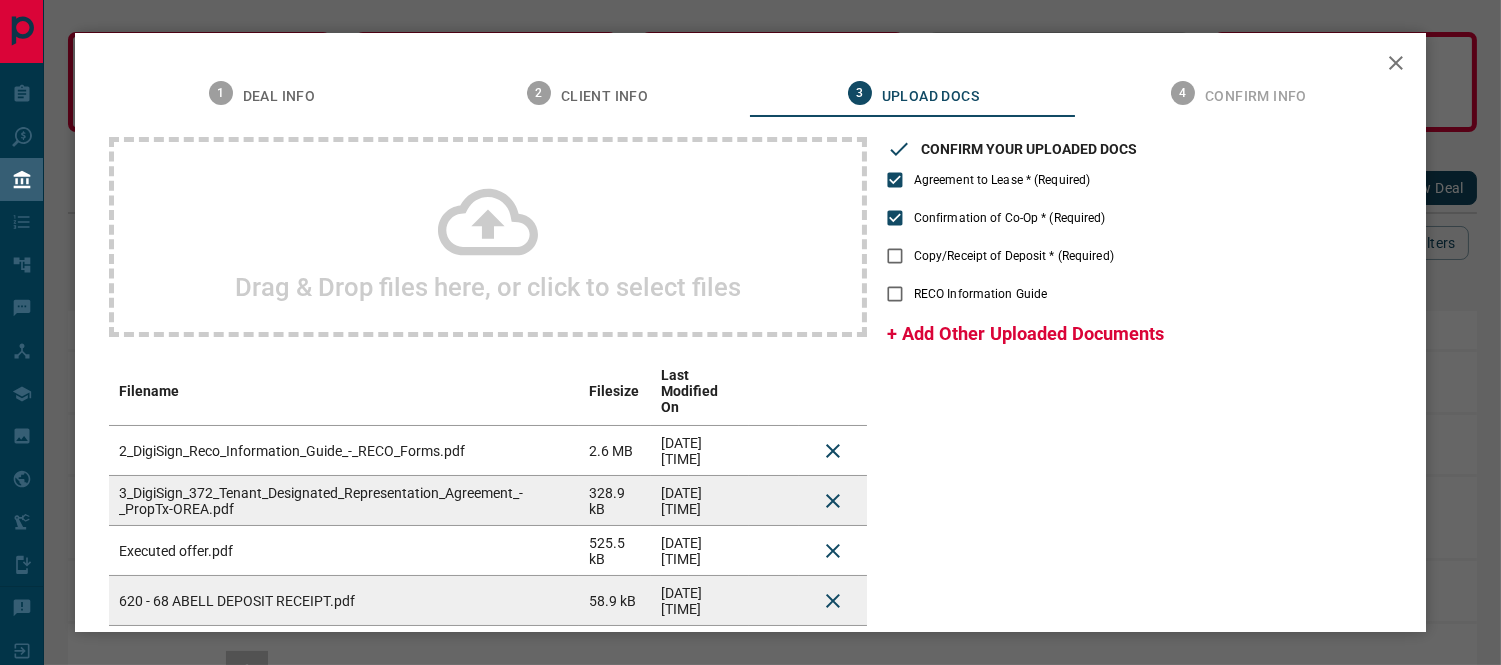 click 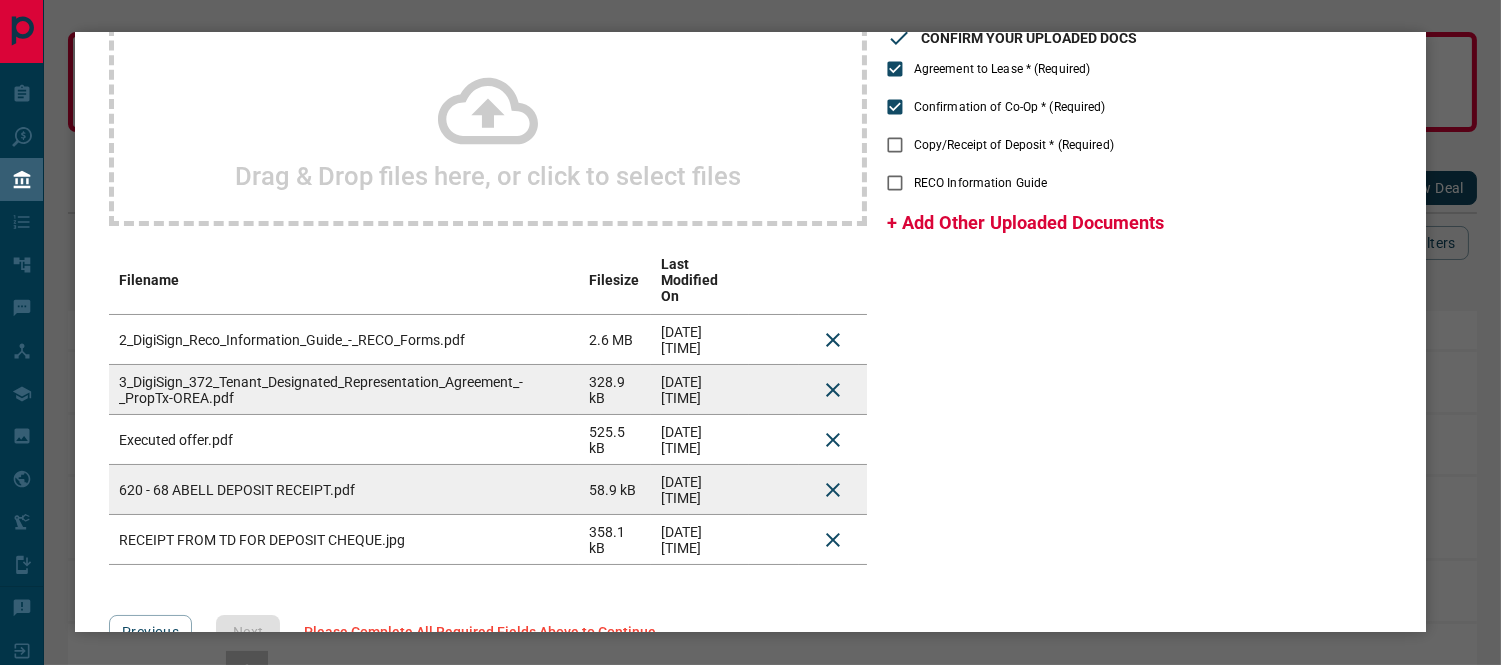 scroll, scrollTop: 0, scrollLeft: 0, axis: both 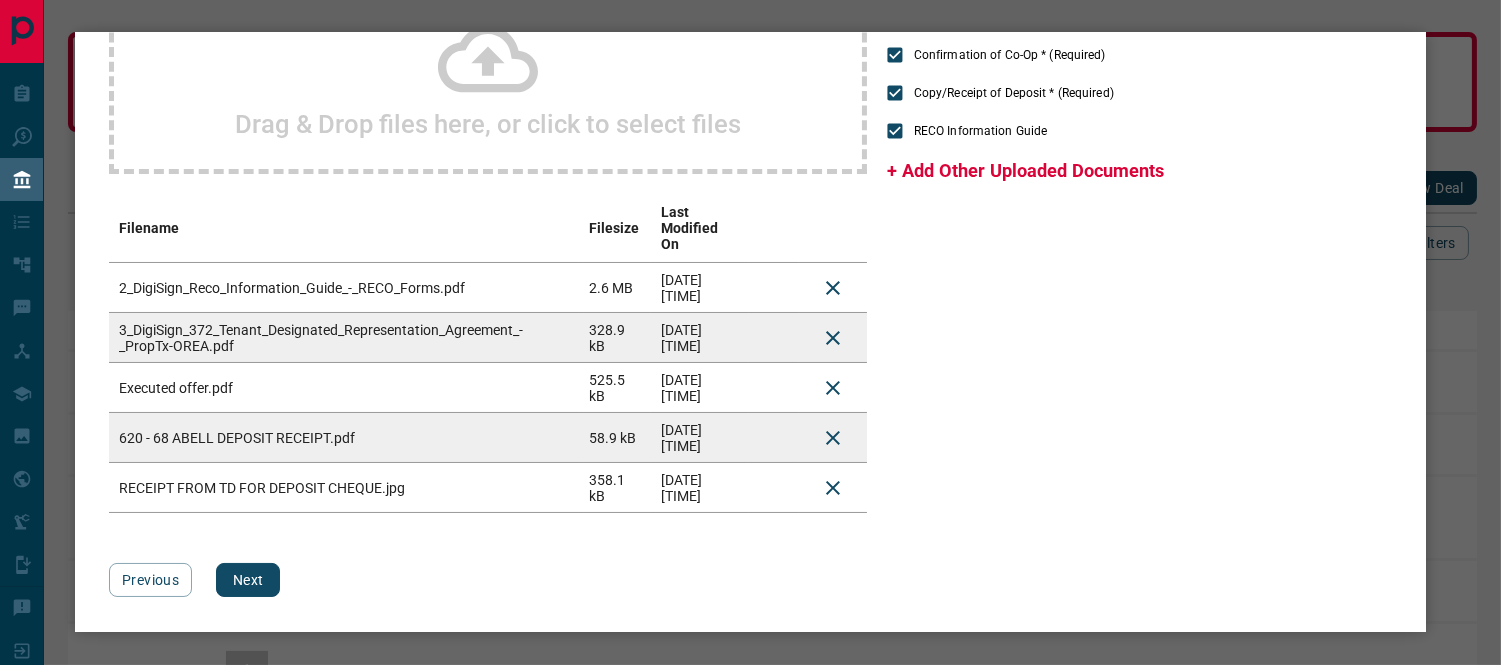 click on "Next" at bounding box center (248, 580) 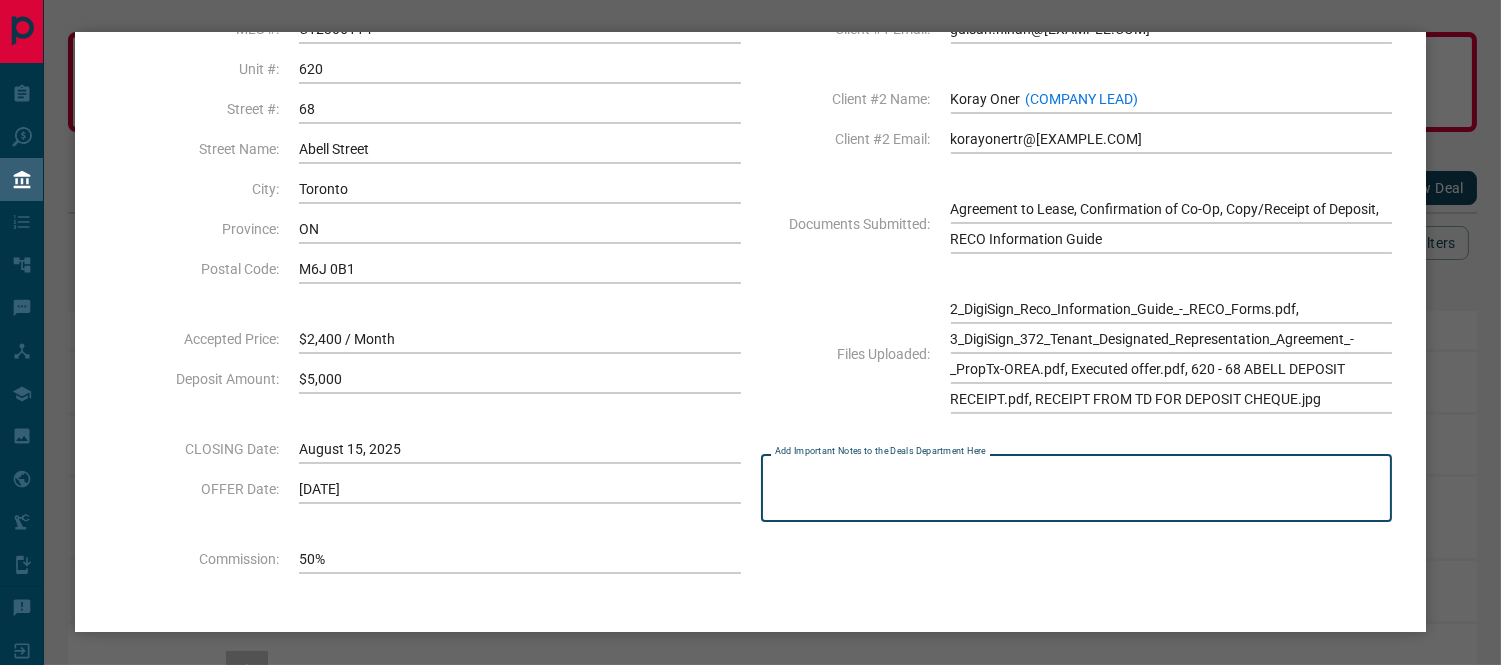 click on "Add Important Notes to the Deals Department Here" at bounding box center (1076, 488) 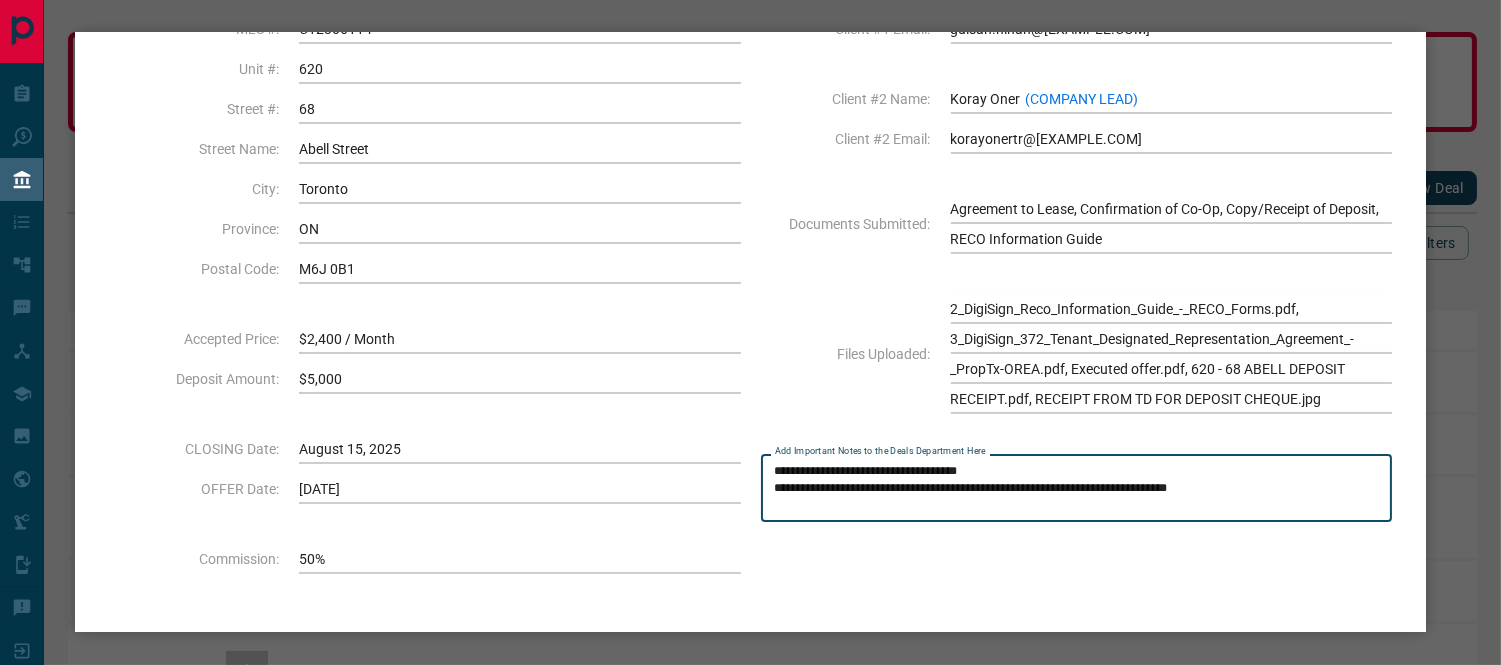 scroll, scrollTop: 265, scrollLeft: 0, axis: vertical 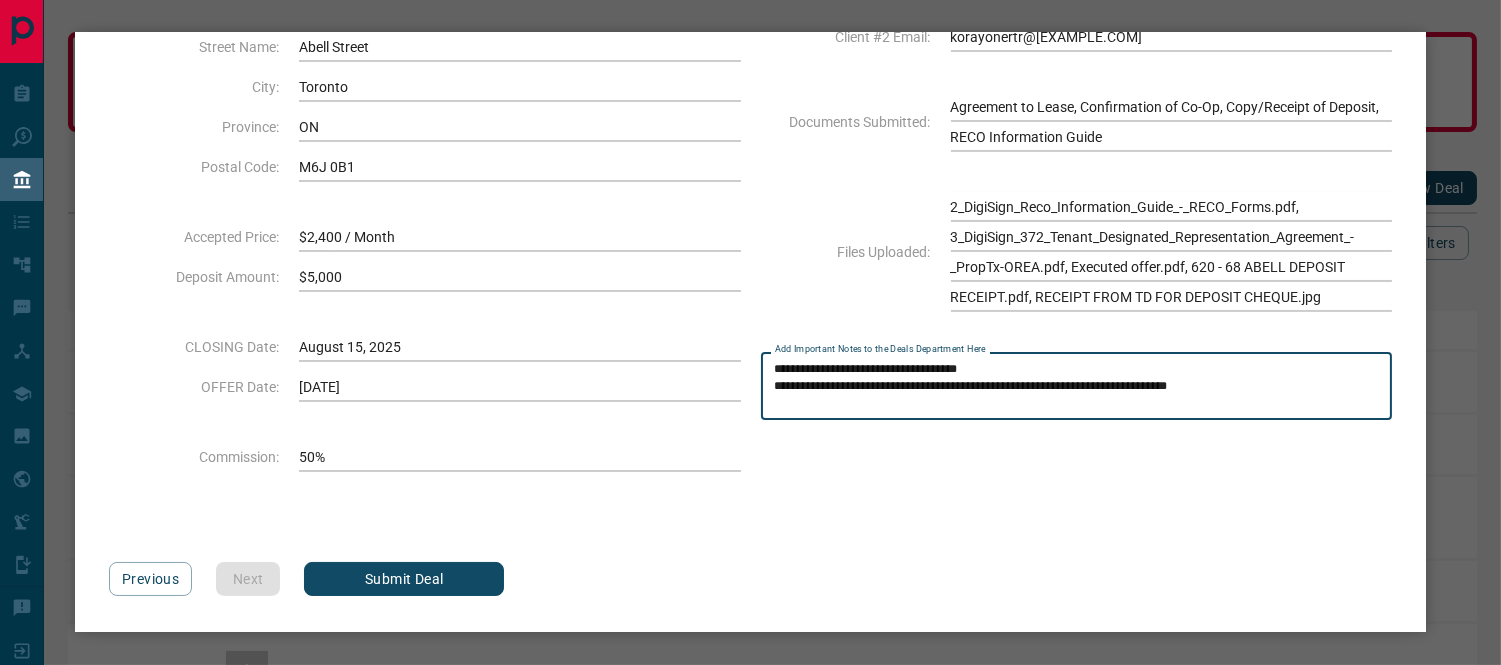 type on "**********" 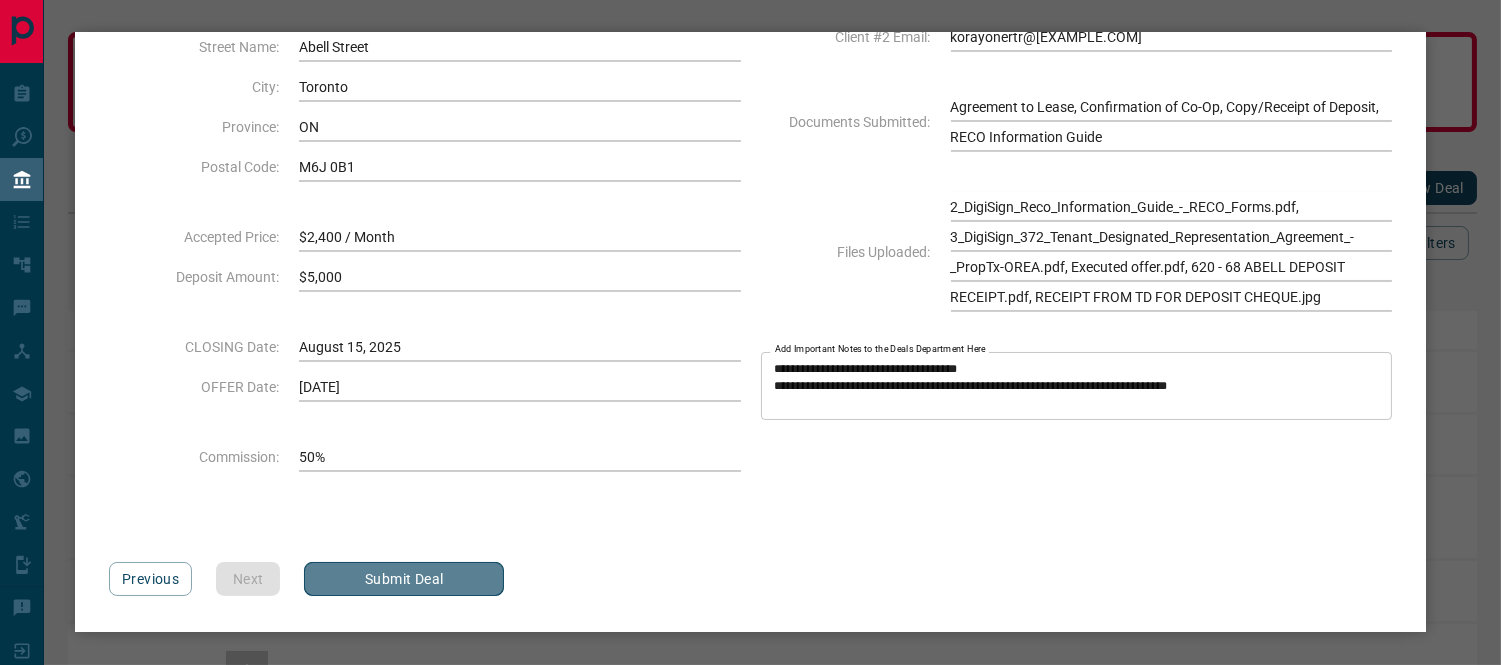 click on "Submit Deal" at bounding box center (404, 579) 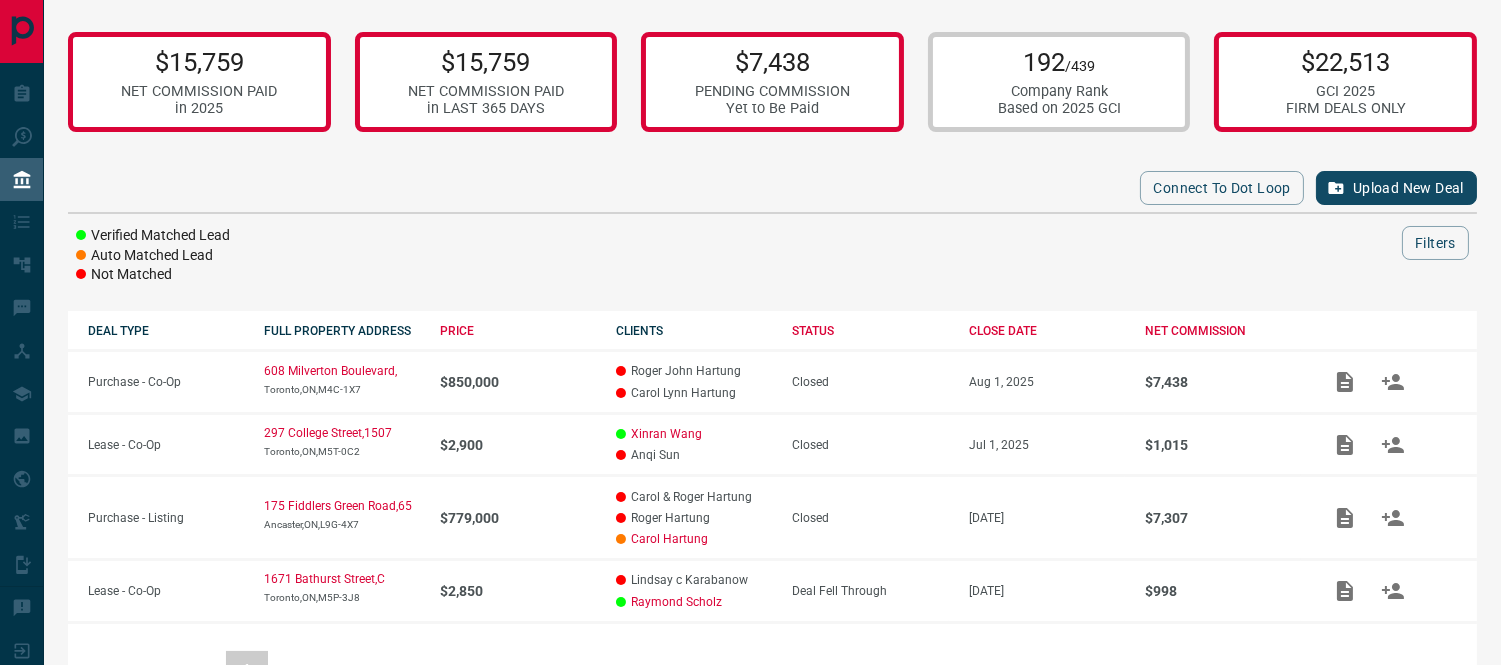 click on "Connect to Dot Loop Upload New Deal Verified Matched Lead Auto Matched Lead Not Matched Filters" at bounding box center (772, 224) 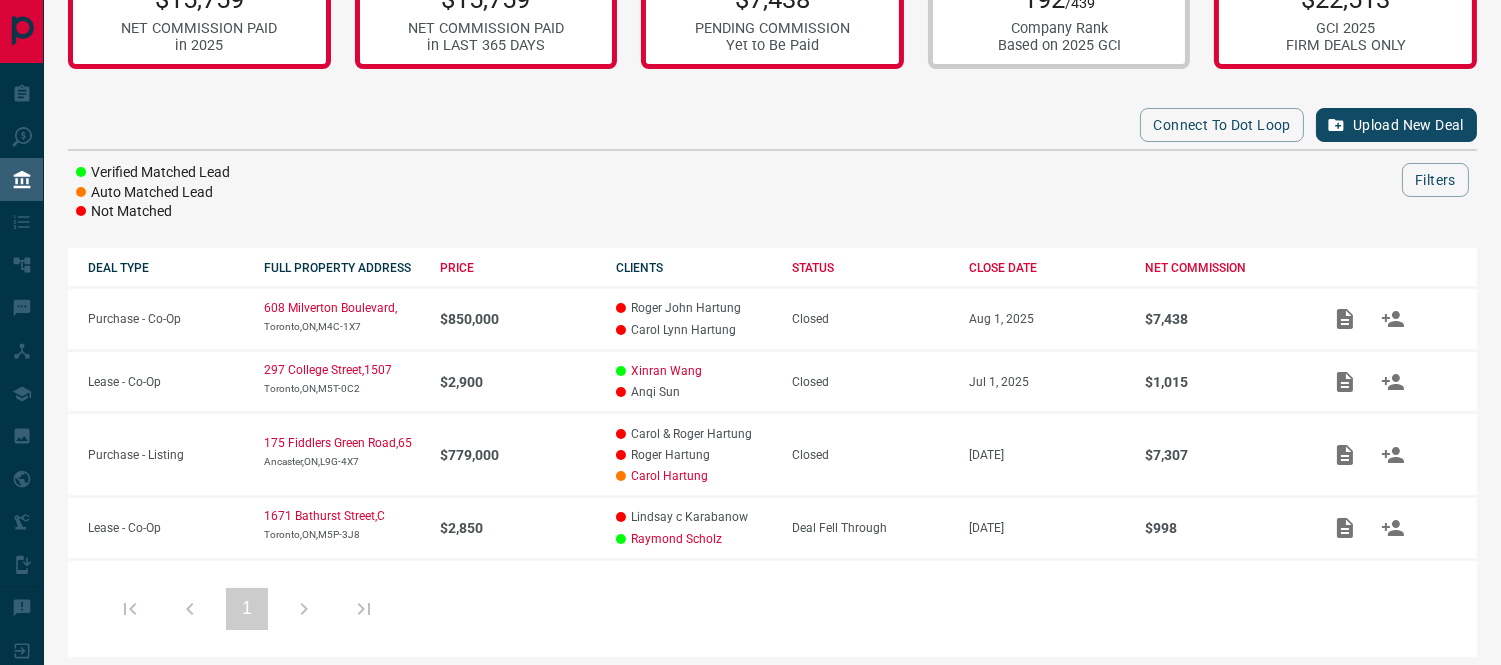 scroll, scrollTop: 0, scrollLeft: 0, axis: both 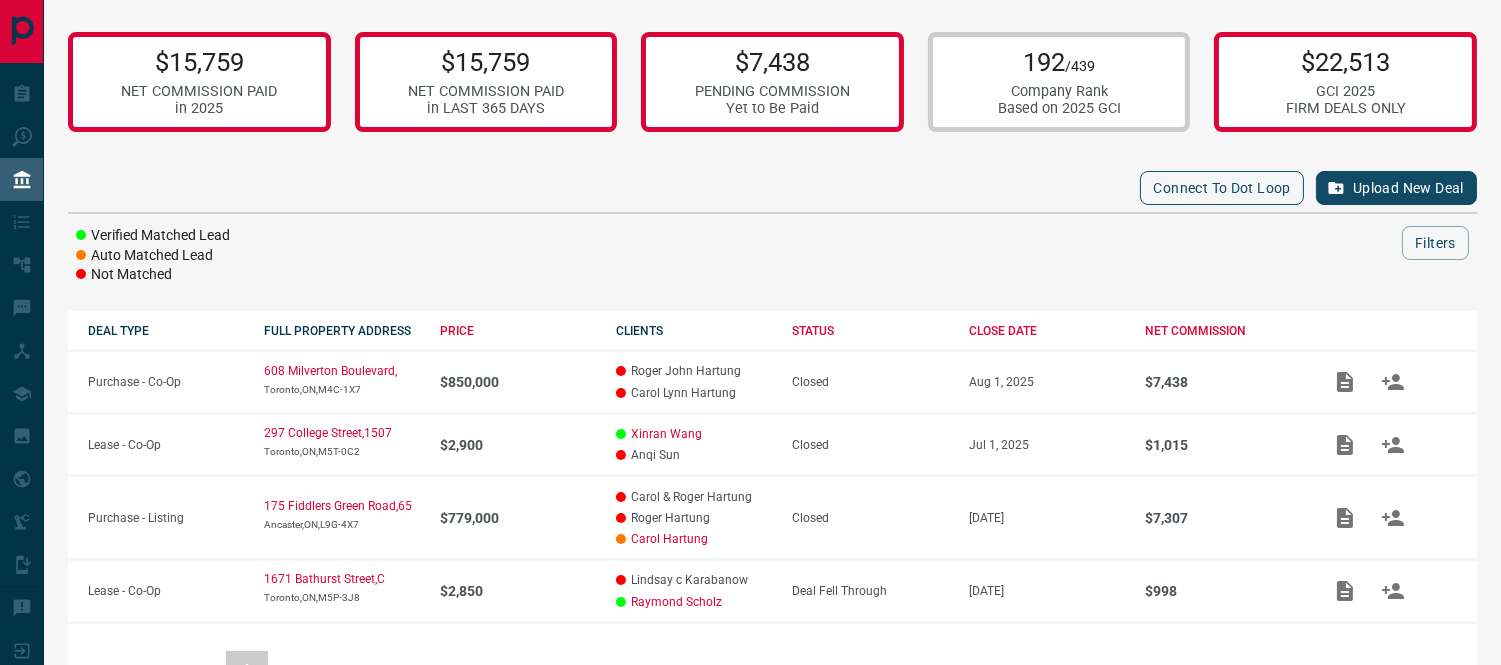 click on "Connect to Dot Loop" at bounding box center (1222, 188) 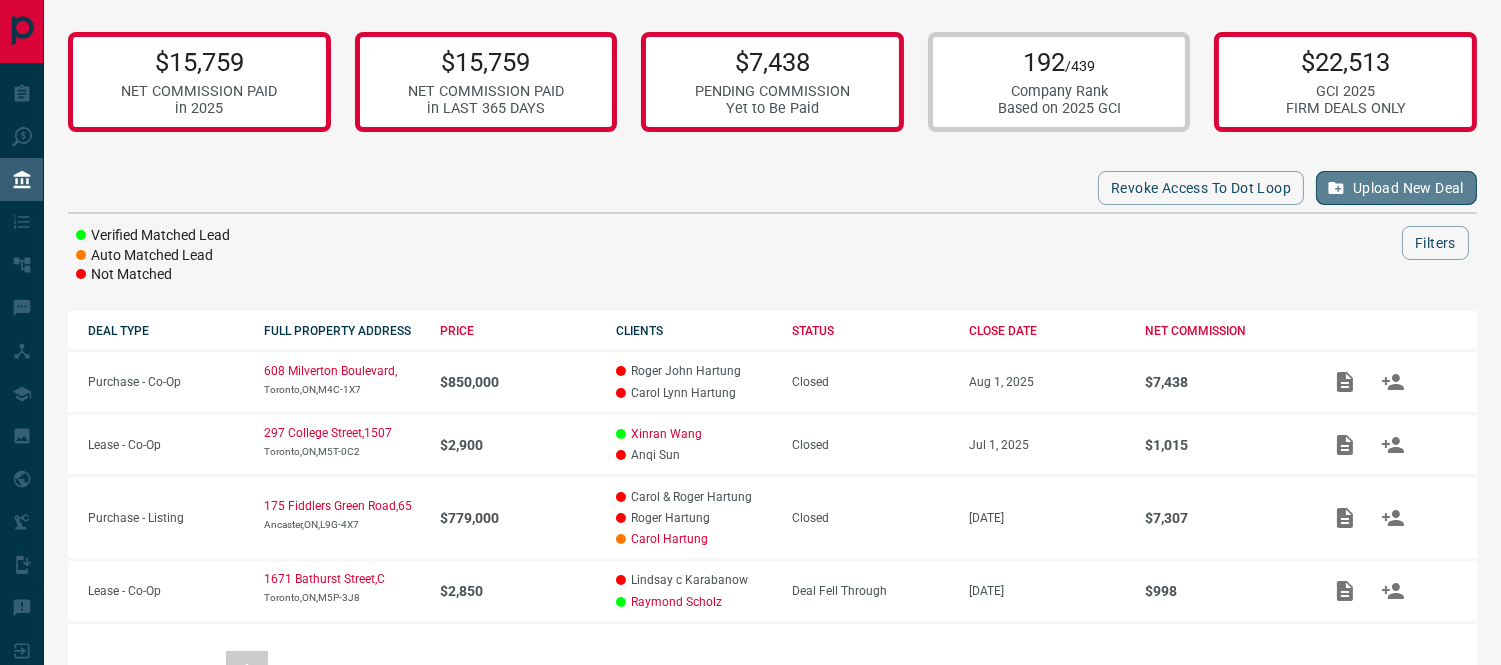 click on "Upload New Deal" at bounding box center (1396, 188) 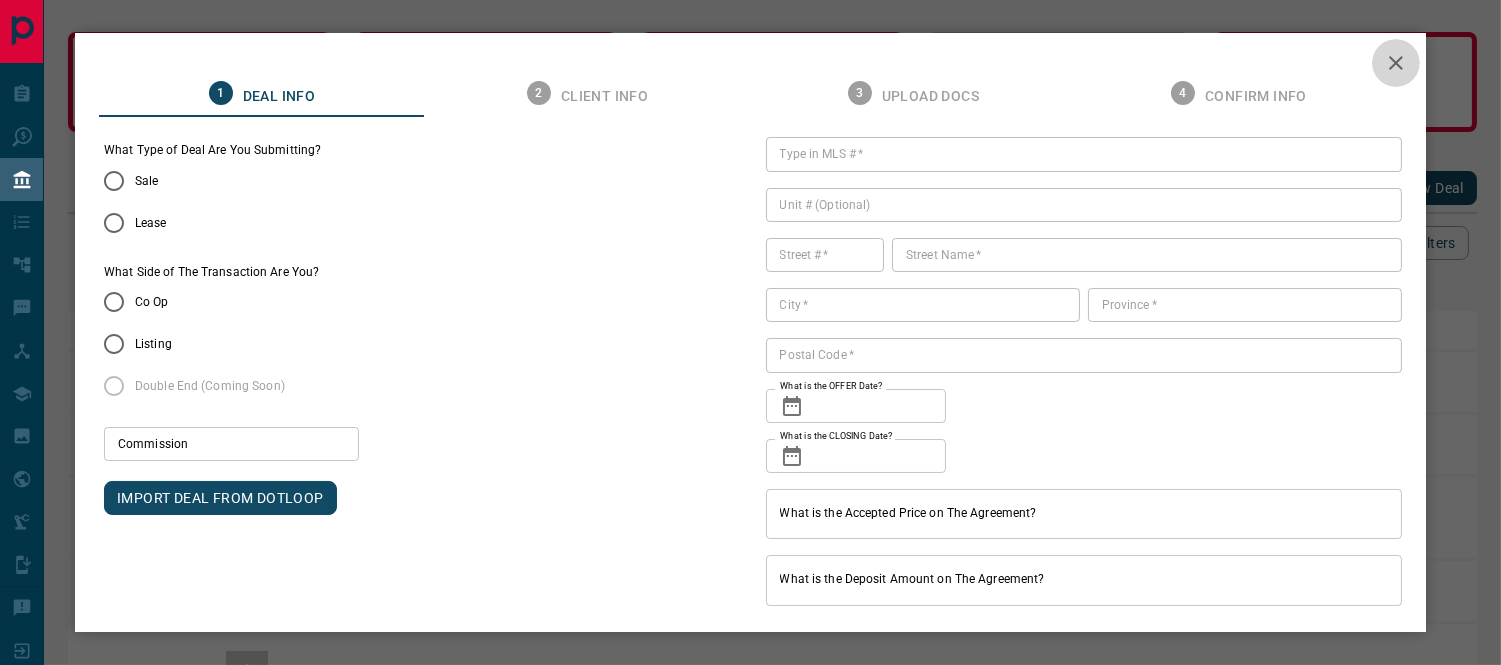 click 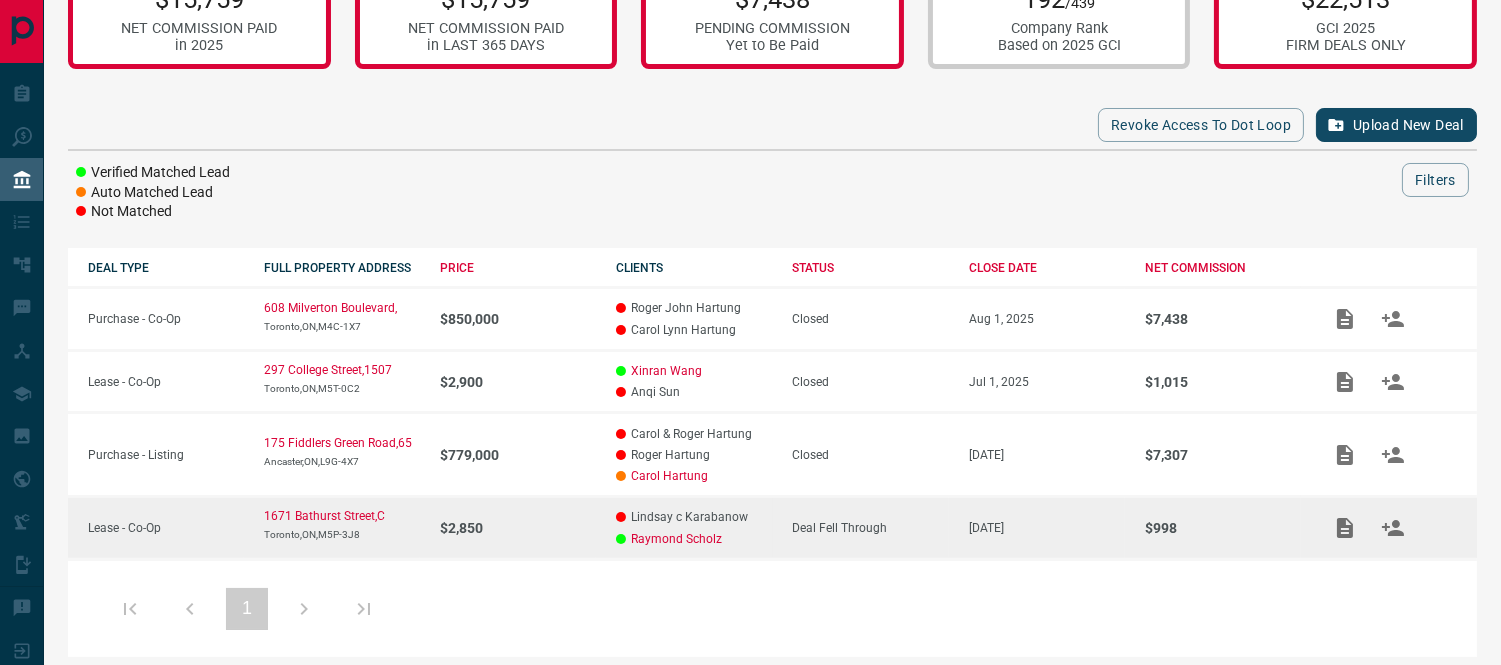 scroll, scrollTop: 0, scrollLeft: 0, axis: both 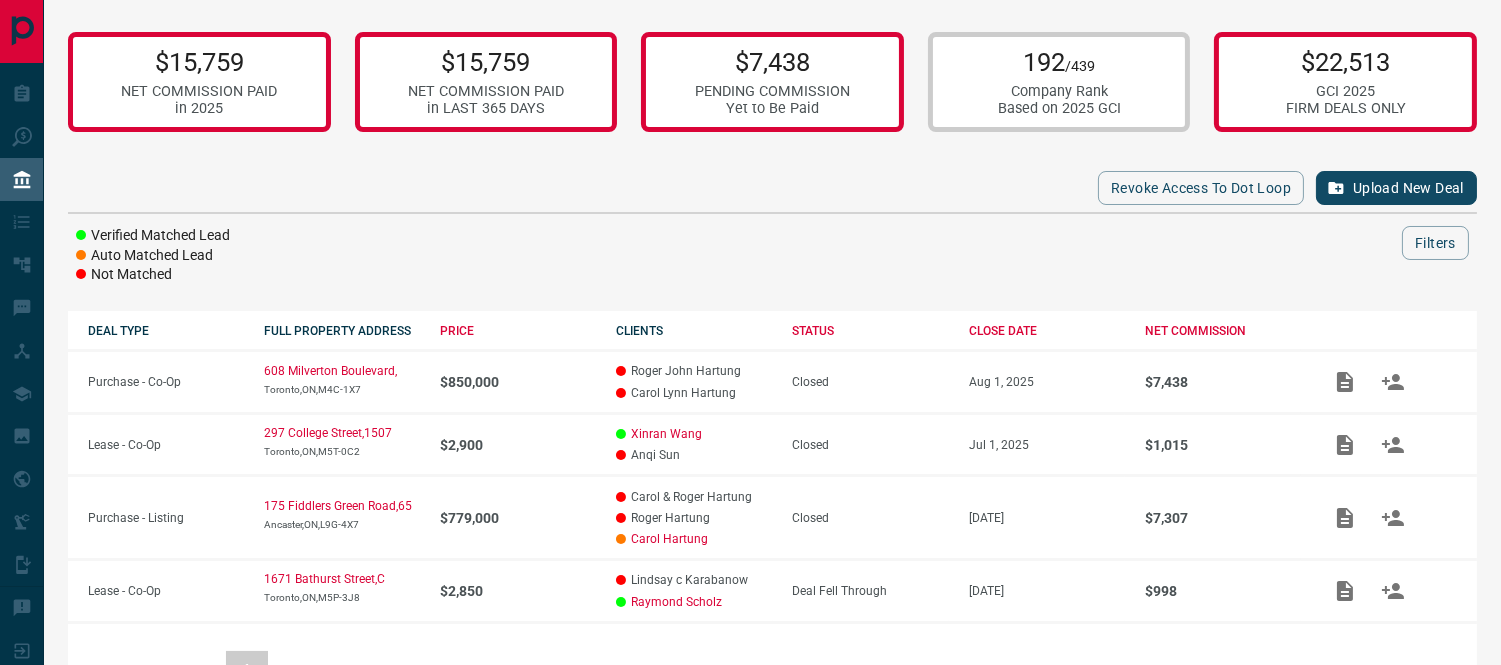 click on "608 Milverton Boulevard, Toronto,ON,M4C-1X7 $850,000 Roger John Hartung Carol Lynn Hartung Closed Aug 1, 2025 $7,438 Lease - Co-Op 297 College Street,1507 Toronto,ON,M5T-0C2 $2,900 Xinran Wang Anqi Sun Closed Jul 1, 2025 $1,015 Purchase - Listing 175 Fiddlers Green Road,65 Ancaster,ON,L9G-4X7 $779,000 Carol & Roger Hartung Roger Hartung Carol Hartung Closed Jul 28, 2025 $7,307 Lease - Co-Op 1671 Bathurst Street,C Toronto,ON,M5P-3J8 $2,850 Lindsay c Karabanow Raymond Scholz Deal Fell Through May 1, 2025 $998 1" at bounding box center [772, 370] 